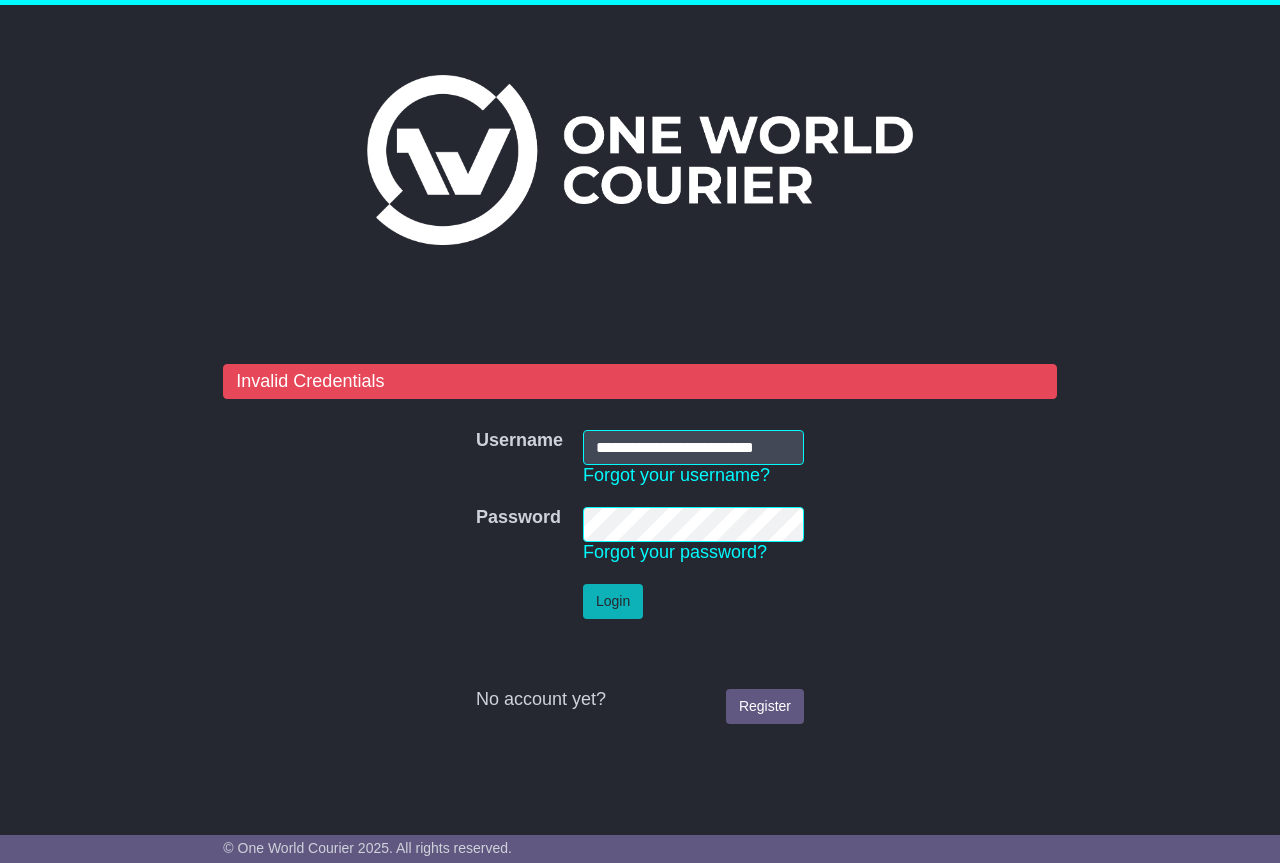 scroll, scrollTop: 0, scrollLeft: 0, axis: both 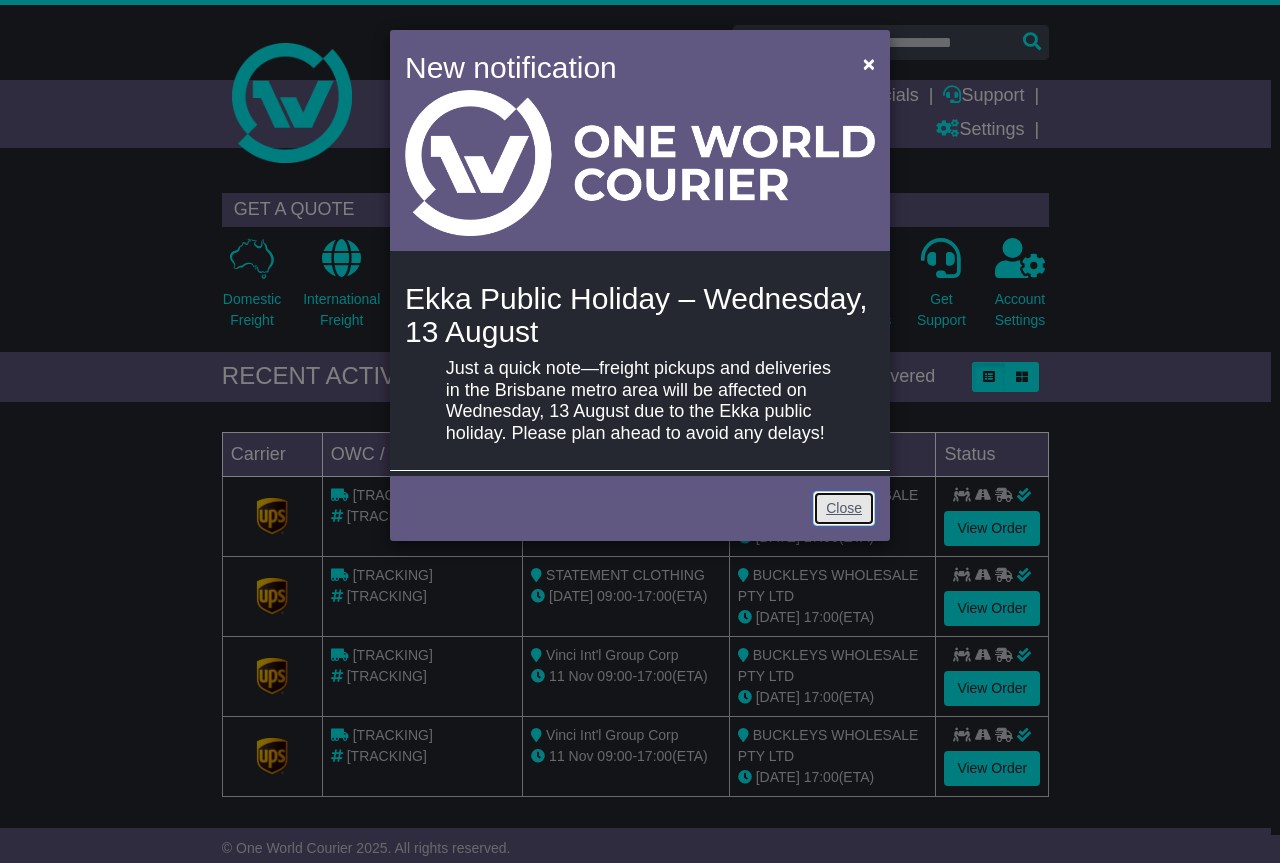 click on "Close" at bounding box center (844, 508) 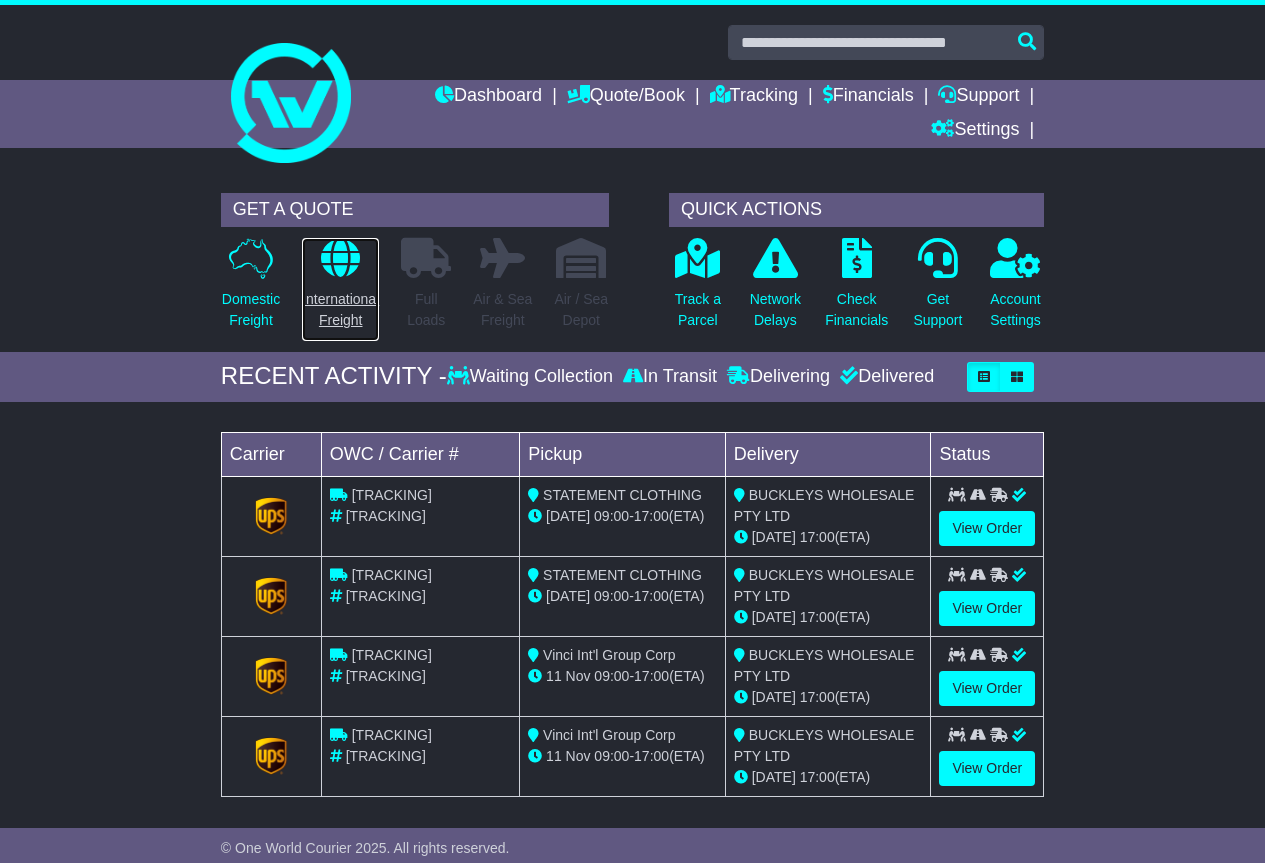 click at bounding box center [340, 258] 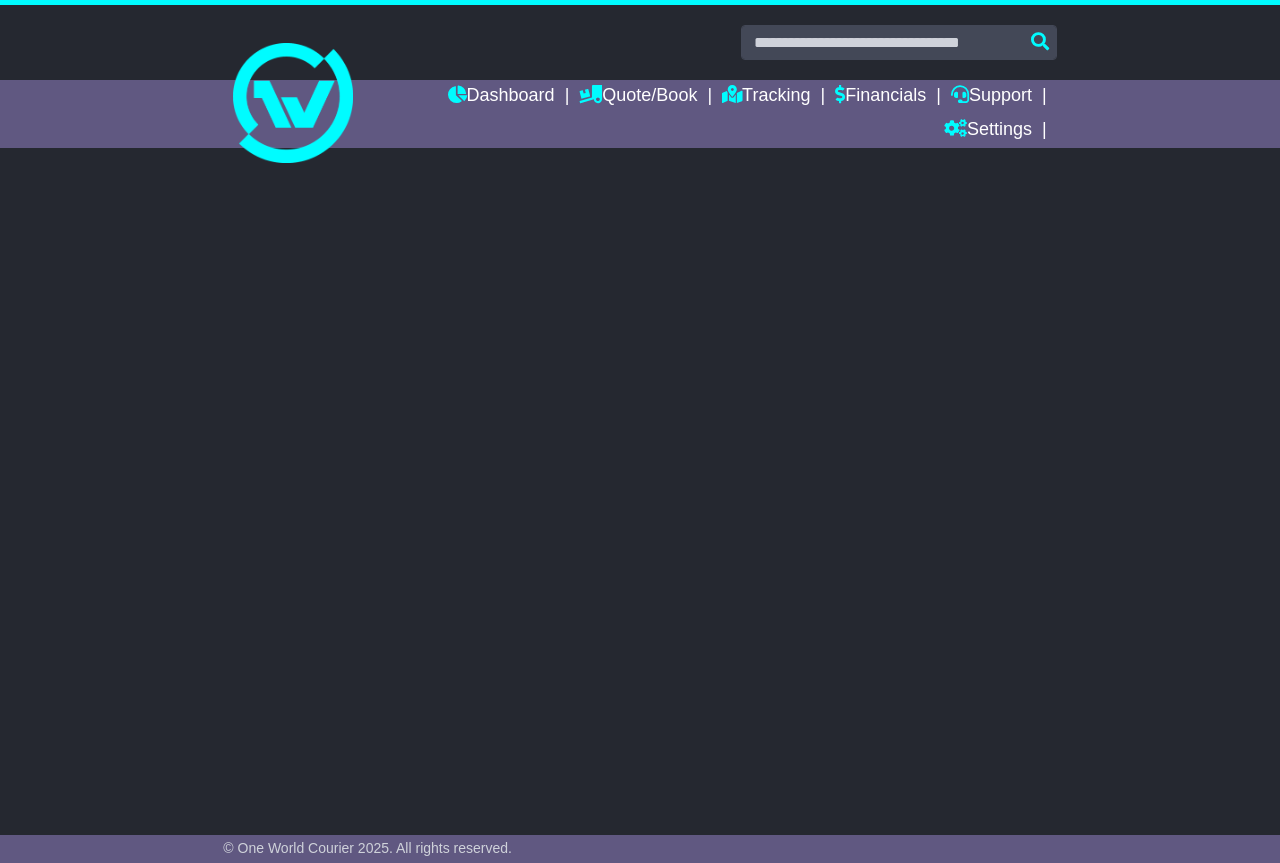 scroll, scrollTop: 0, scrollLeft: 0, axis: both 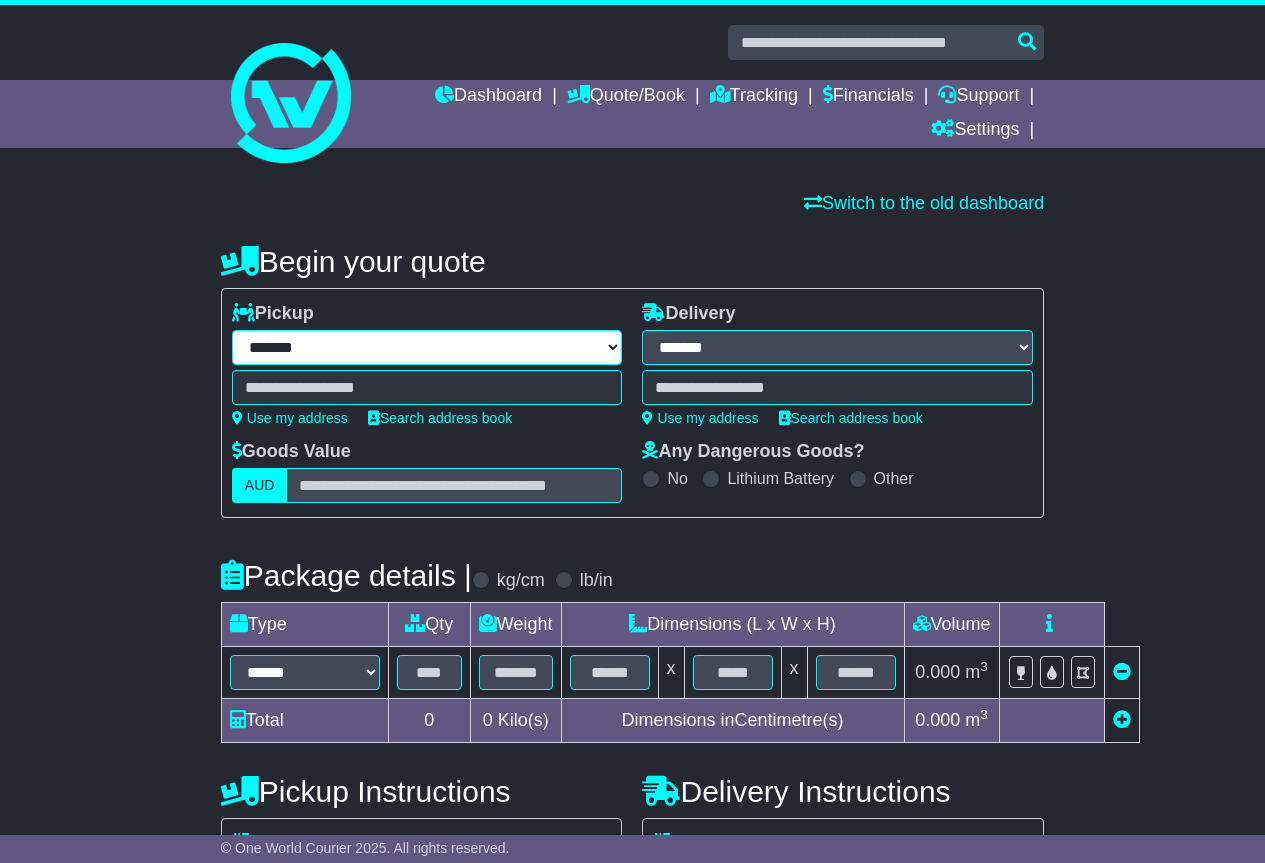 click on "**********" at bounding box center (427, 347) 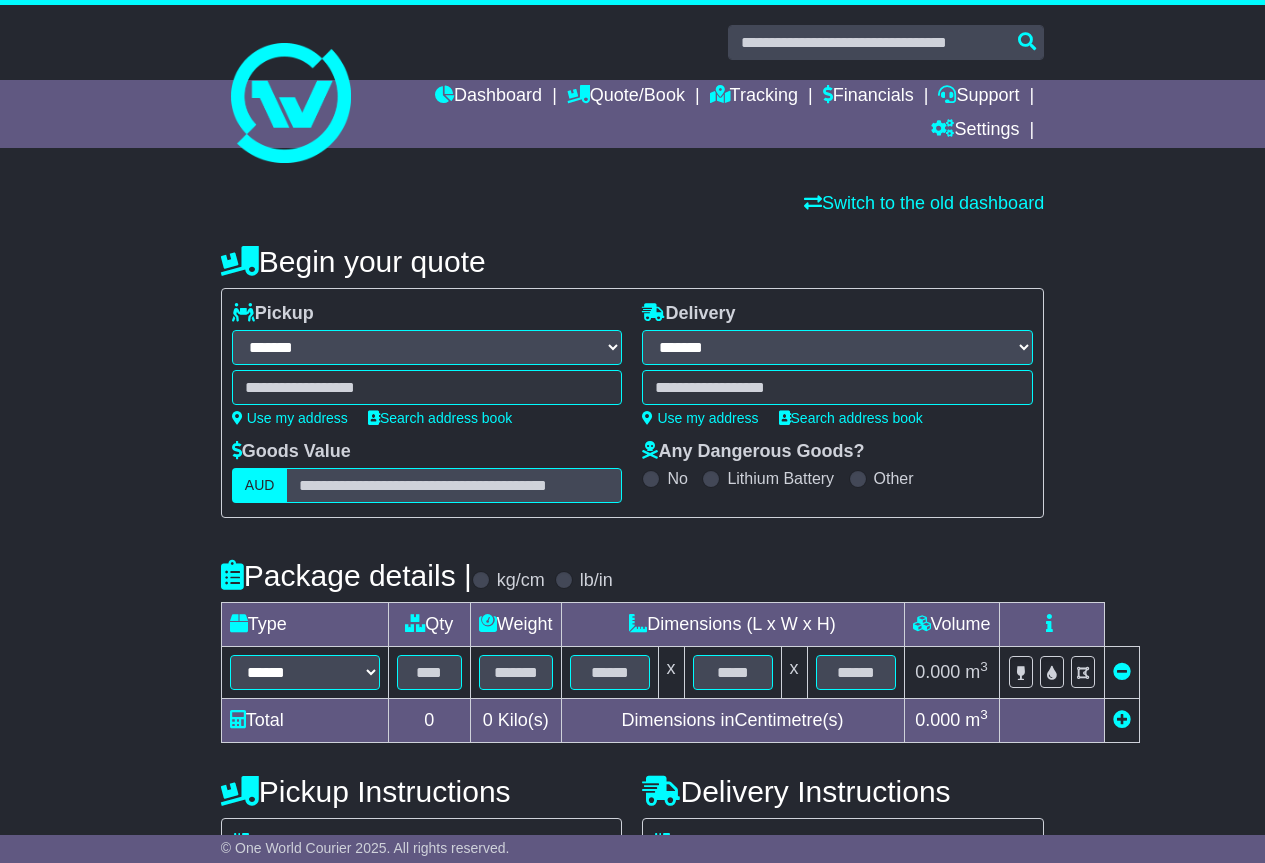 click on "**********" at bounding box center (427, 347) 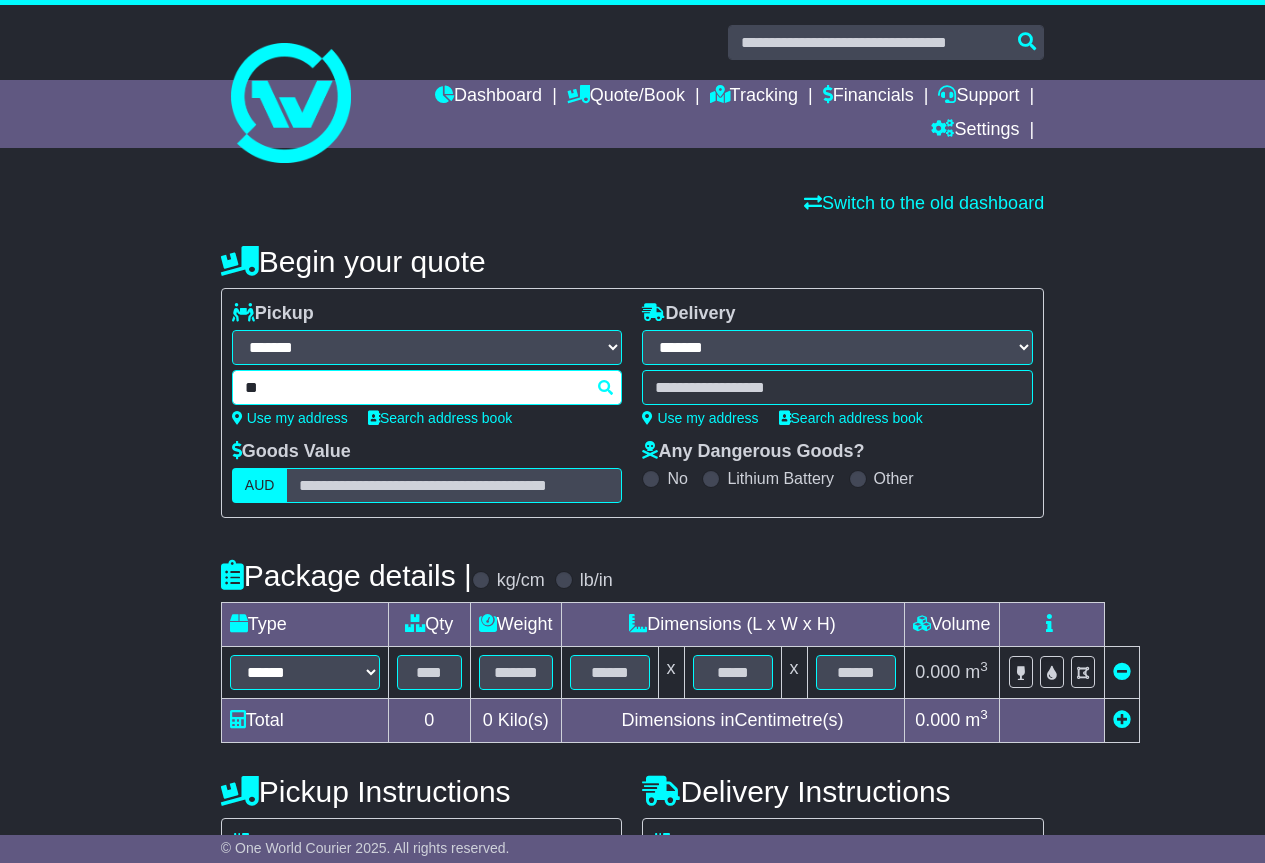type on "*" 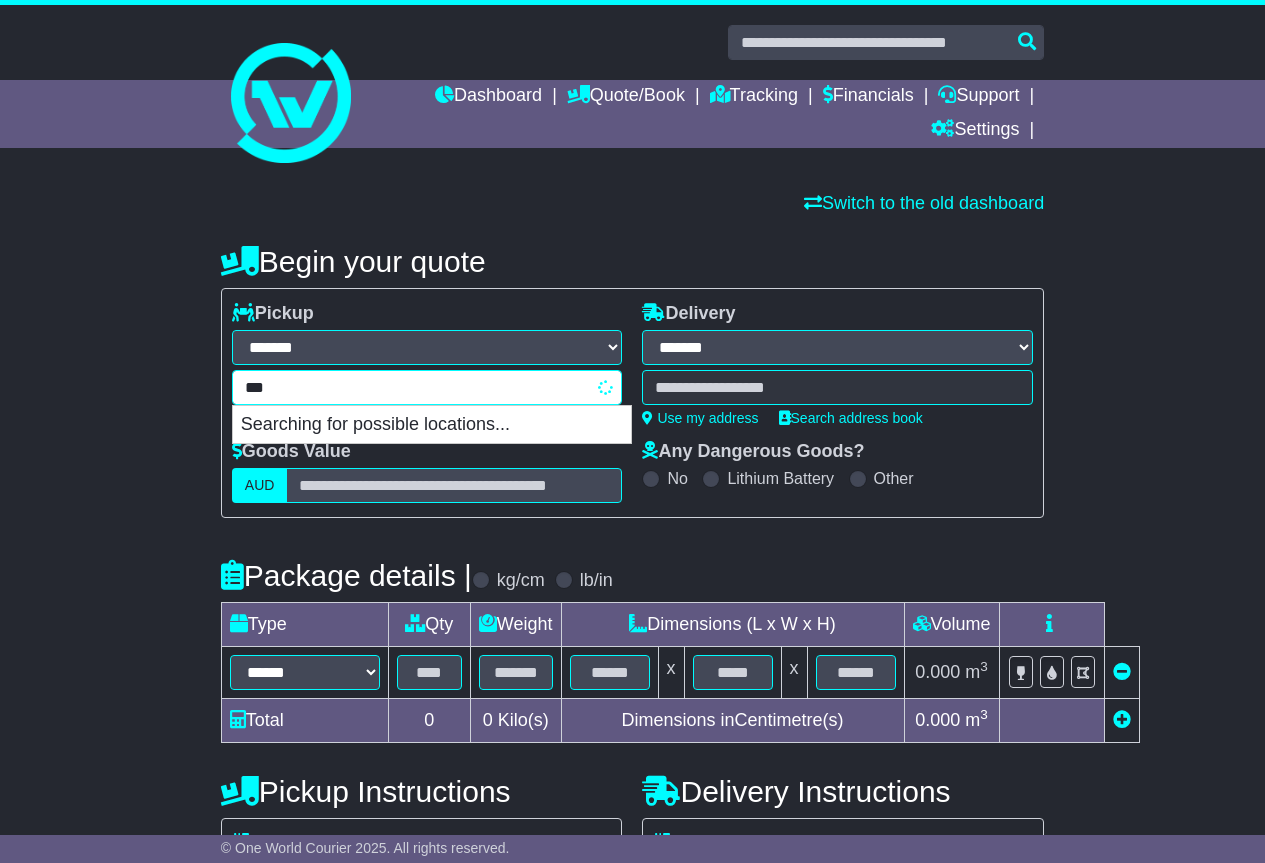type on "****" 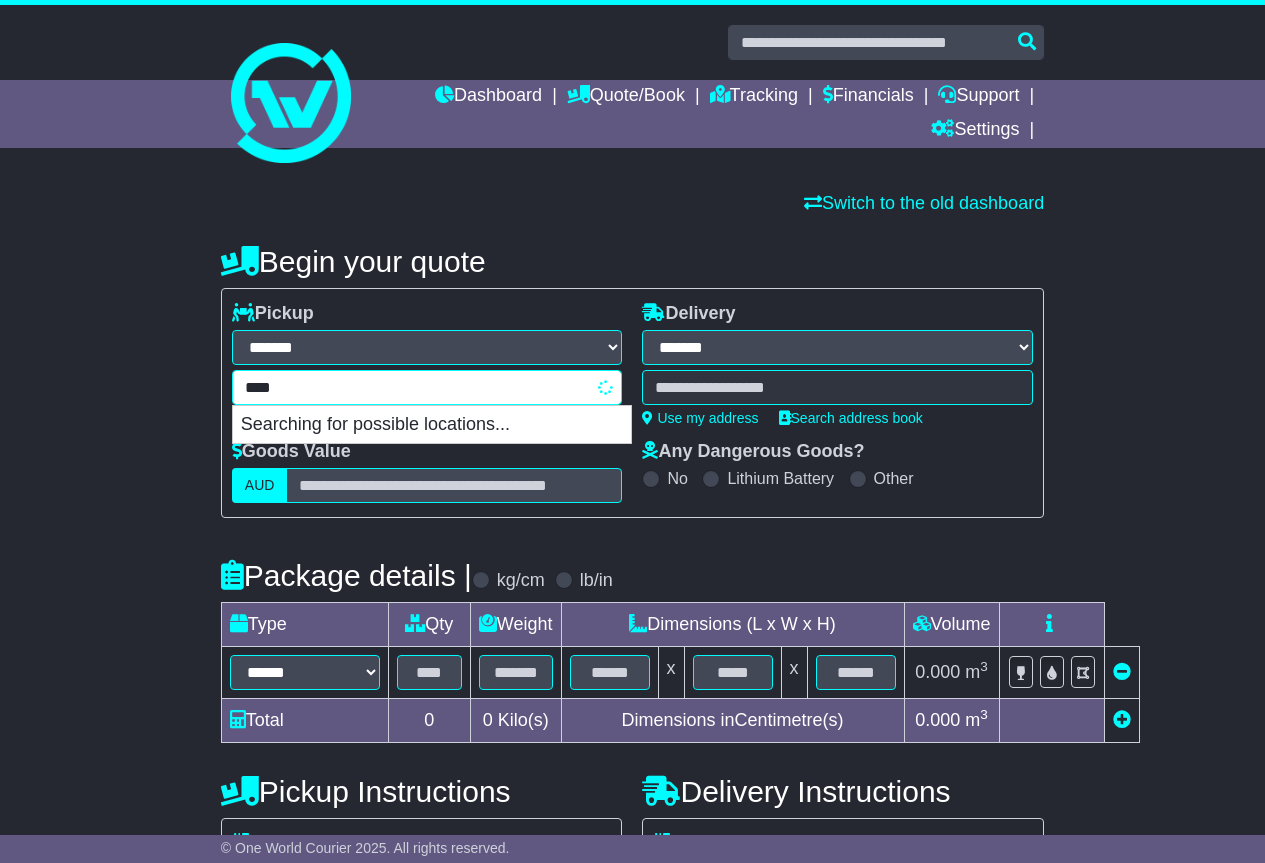 type on "*****" 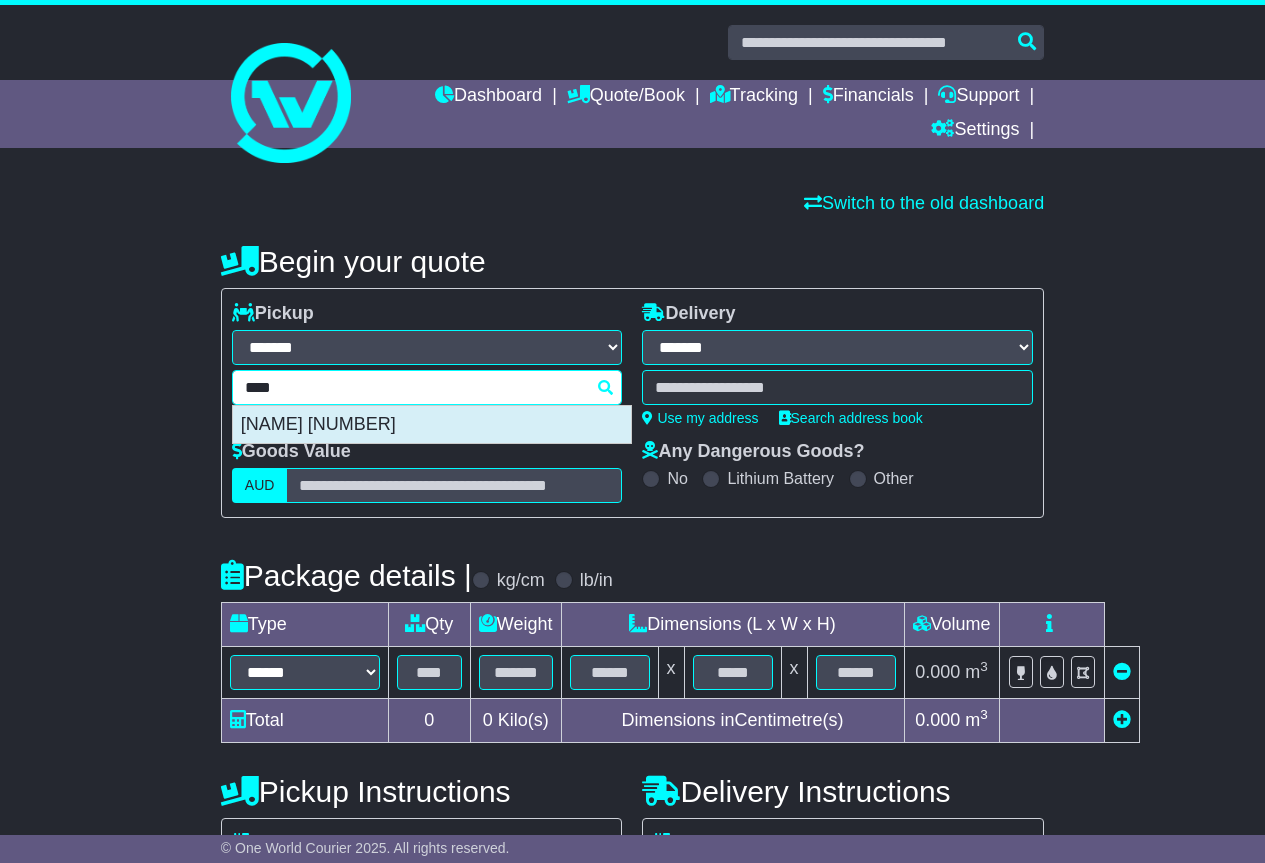 type 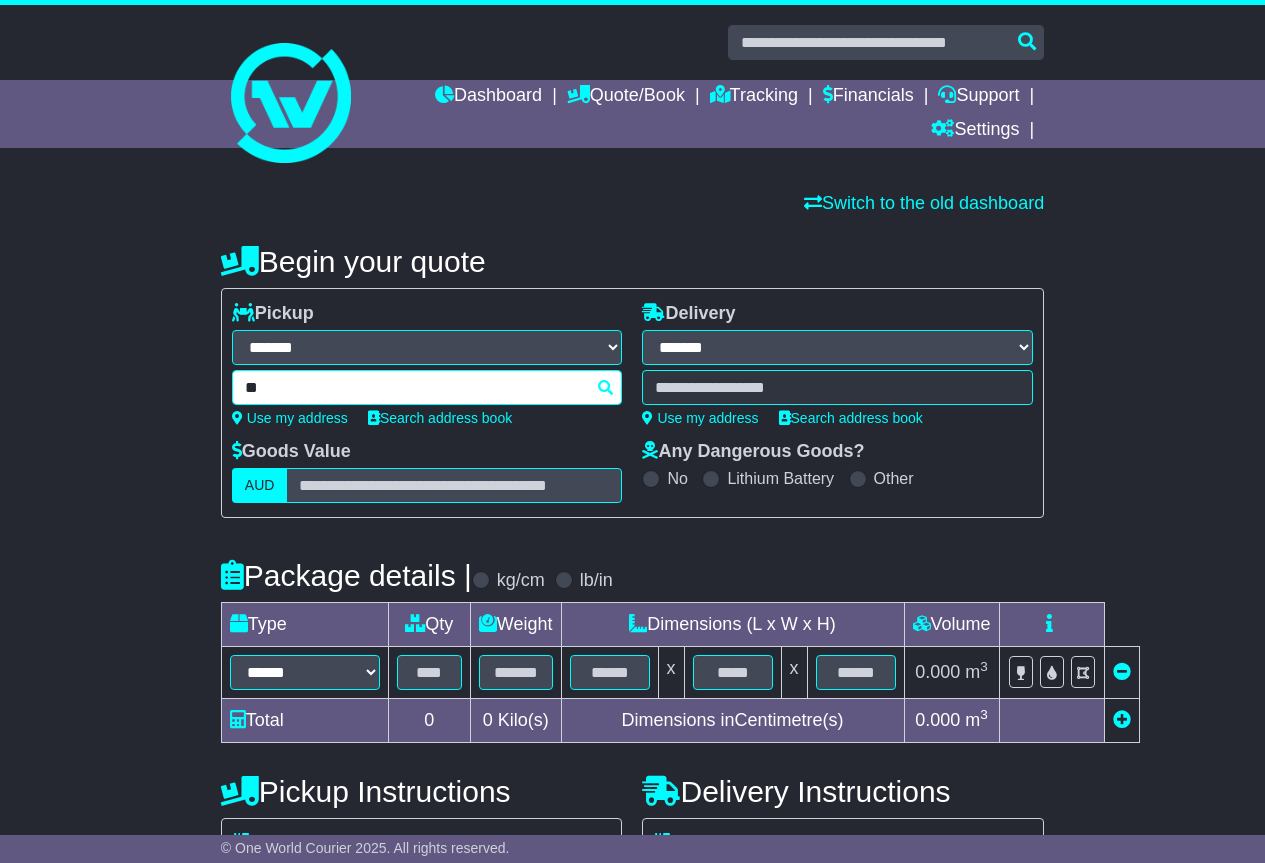 type on "*" 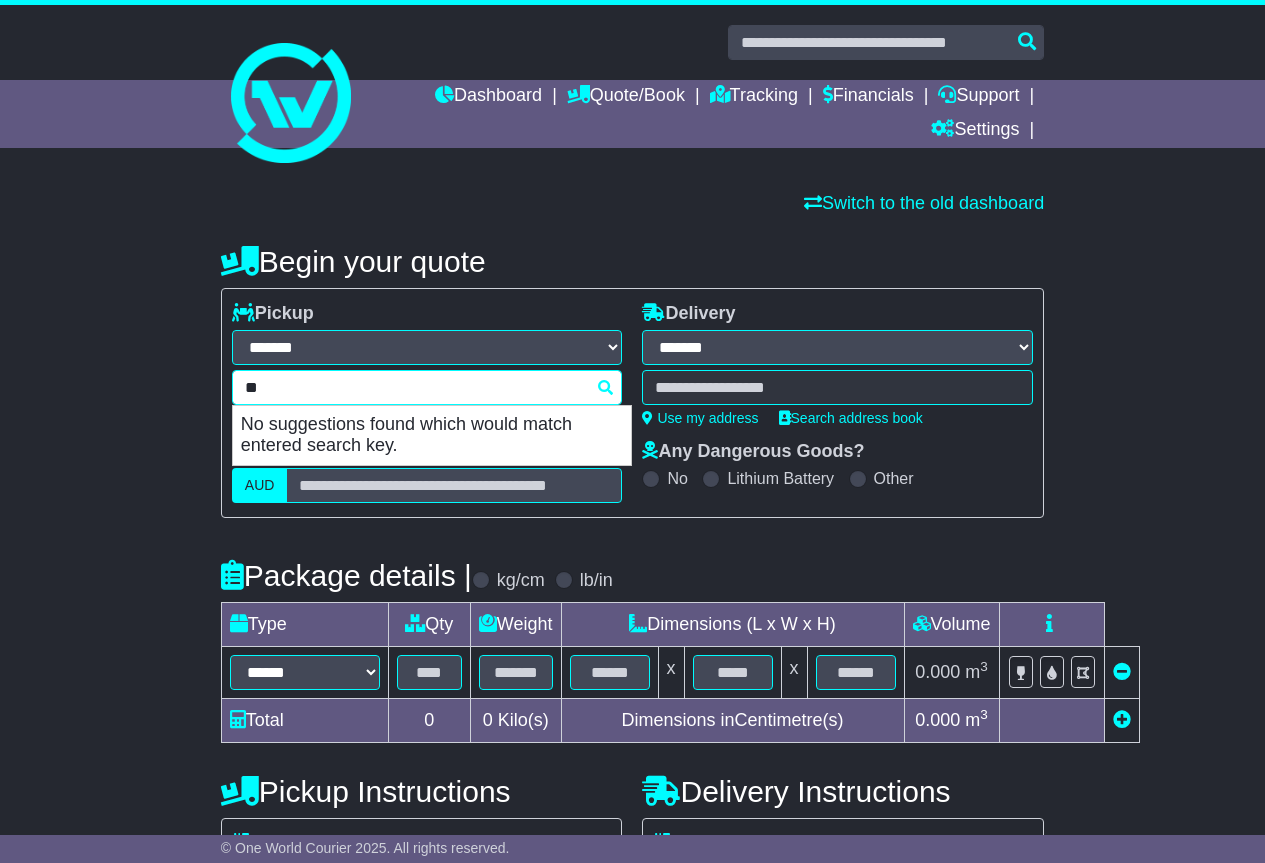 type on "*" 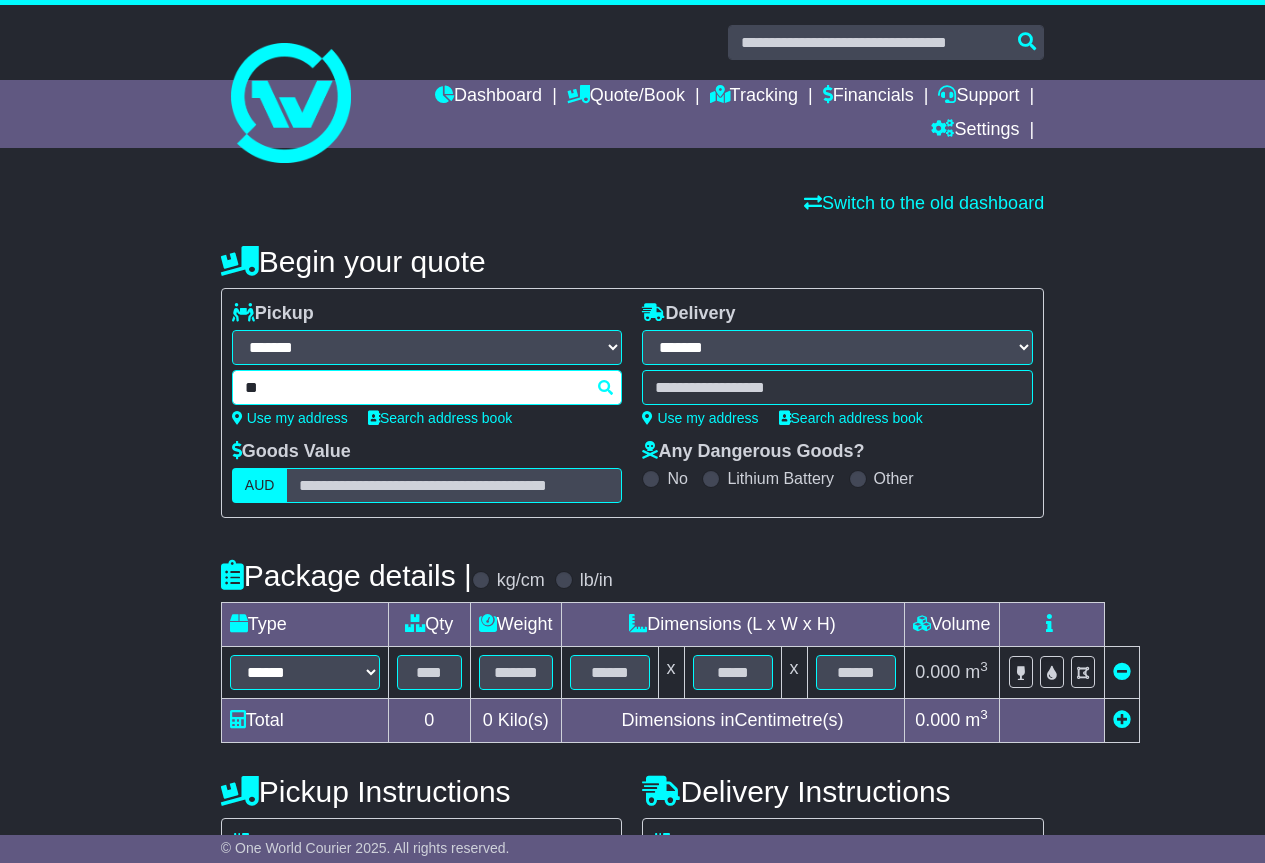 type on "***" 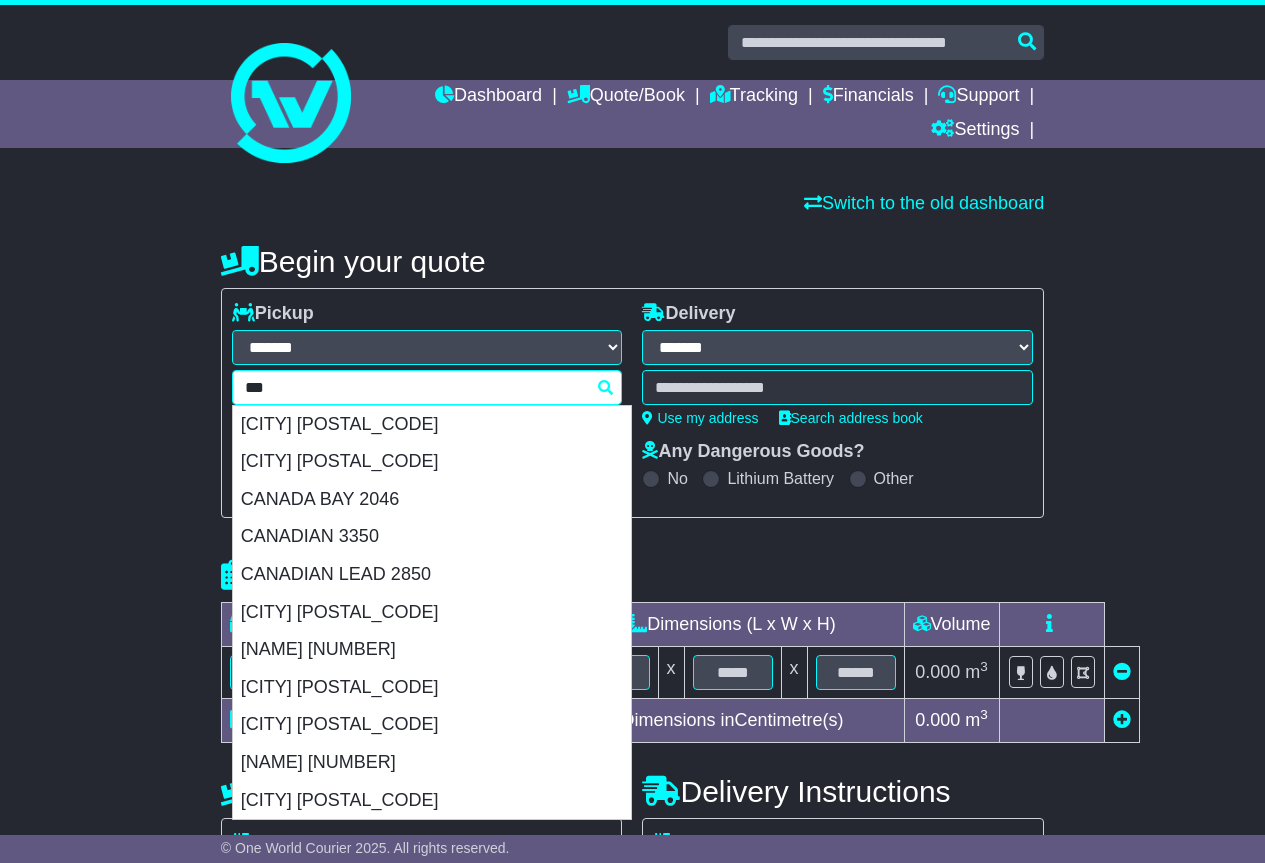 type on "*****" 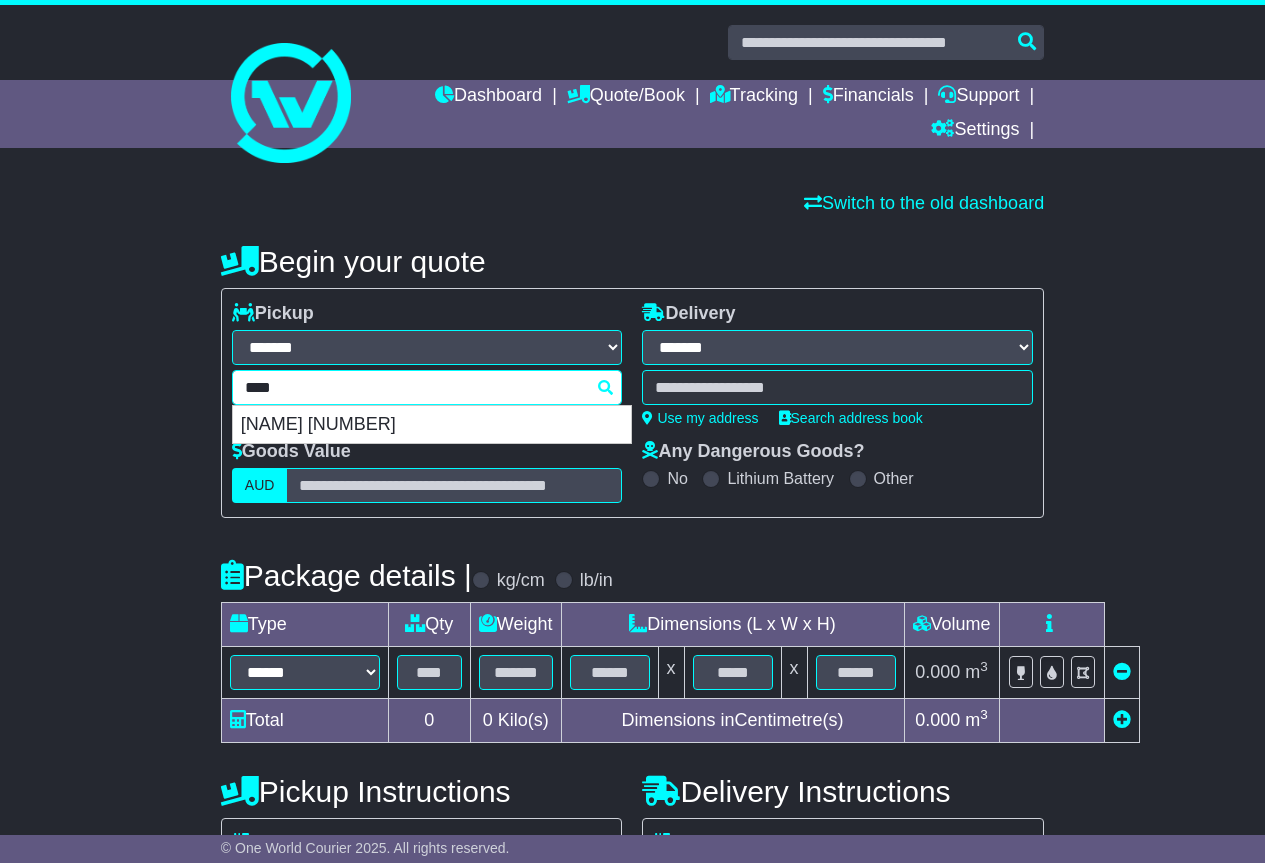 type 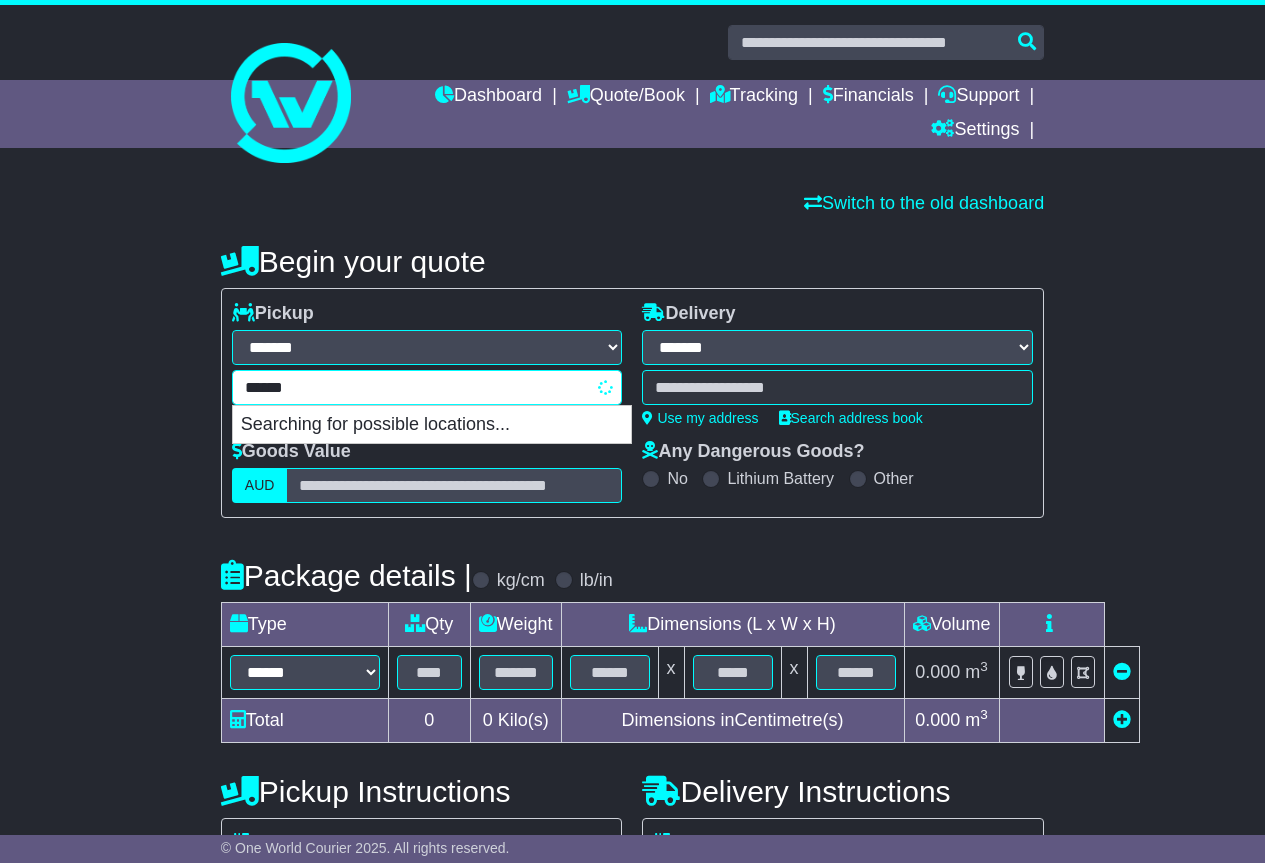 type on "****" 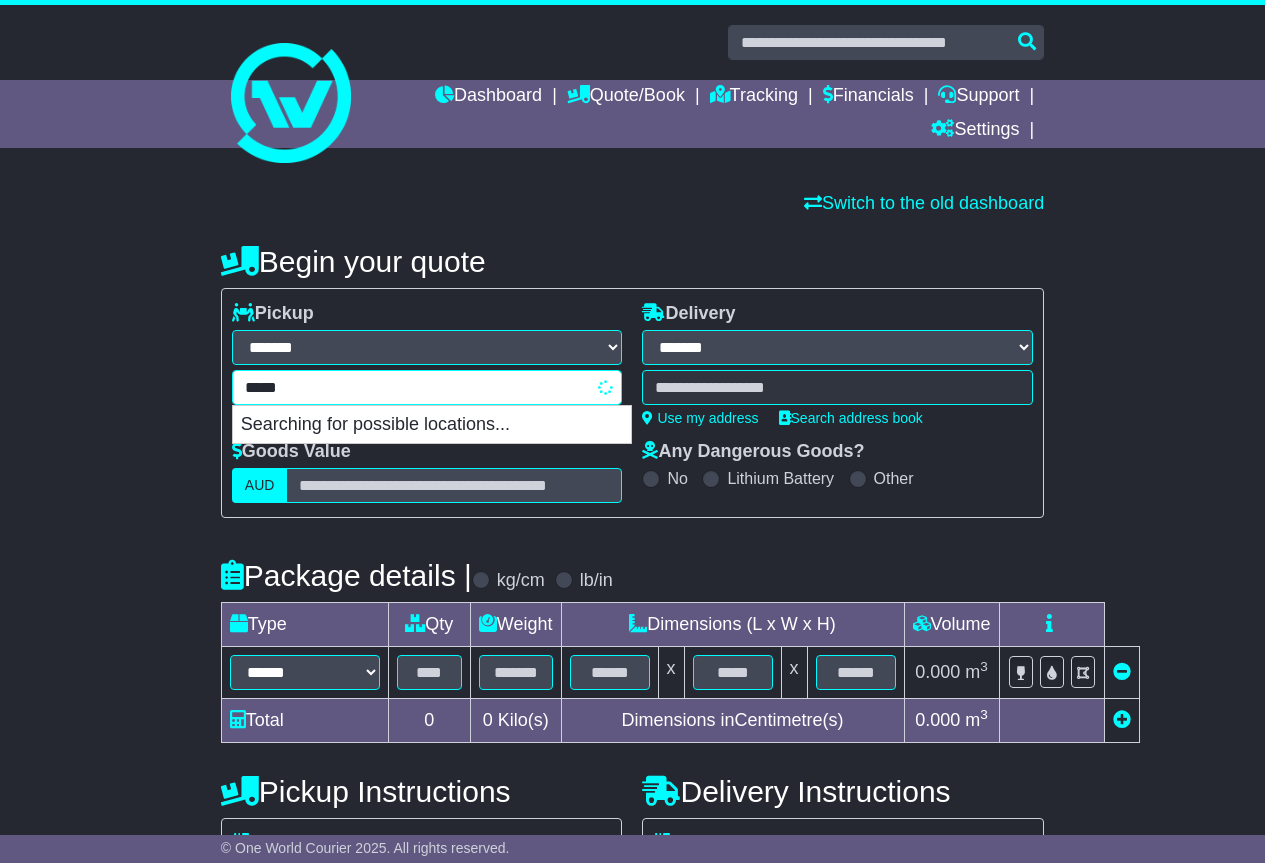 type on "*****" 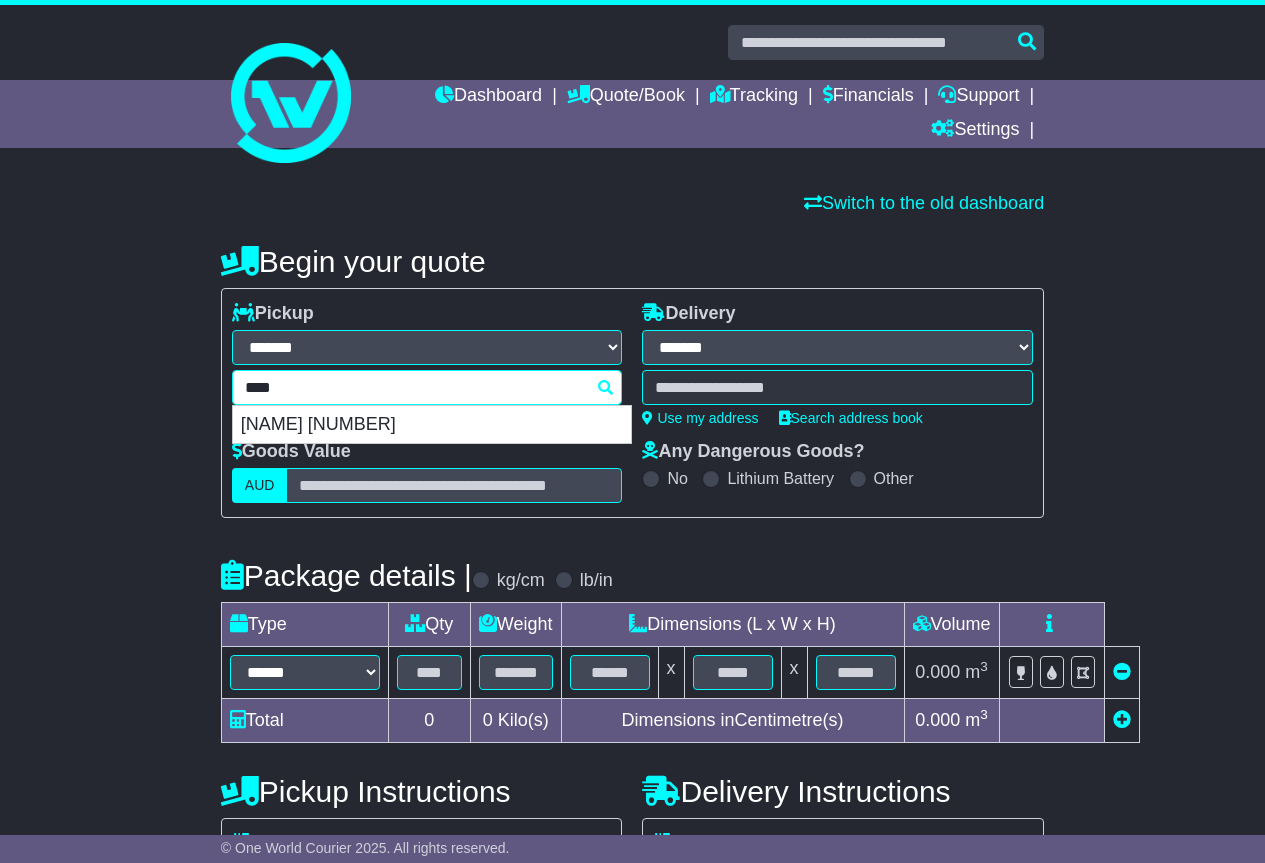 type 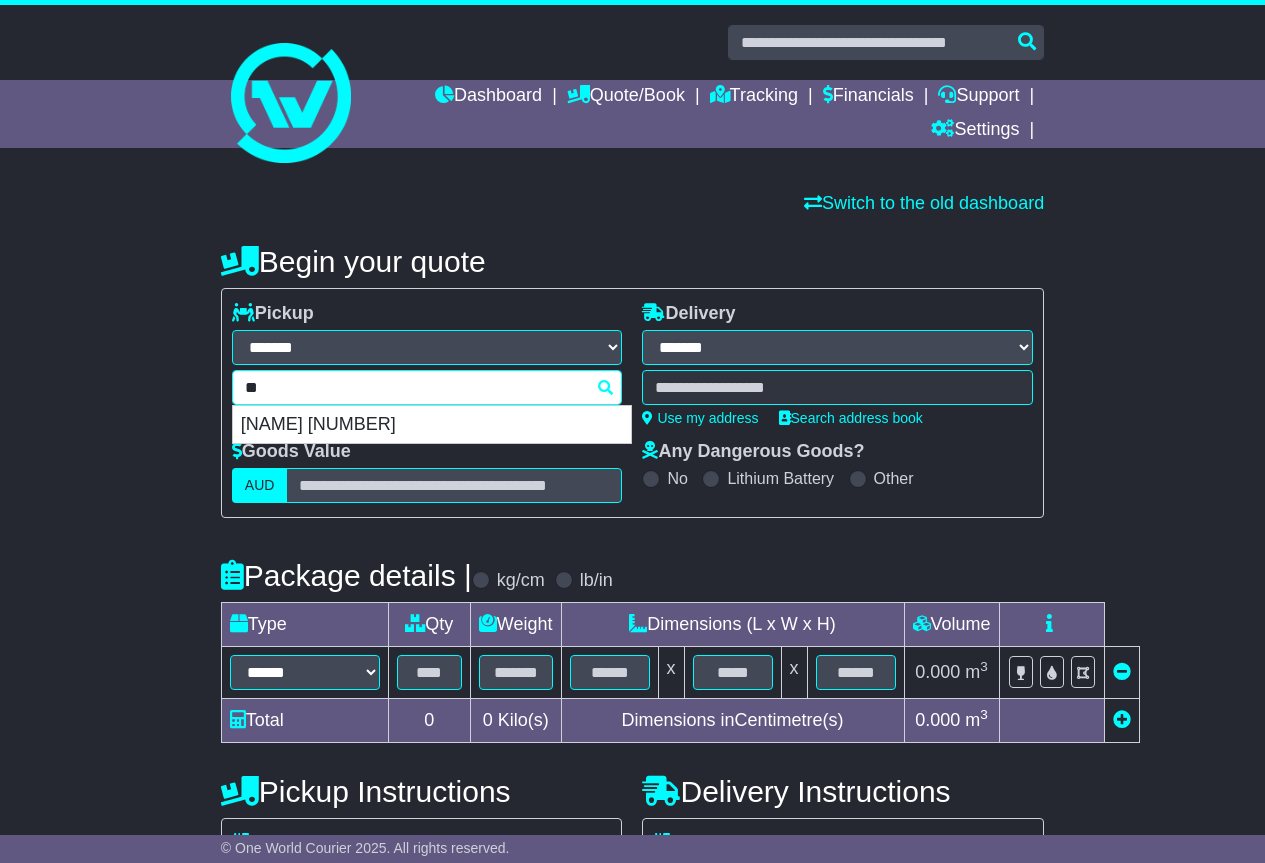 type on "*" 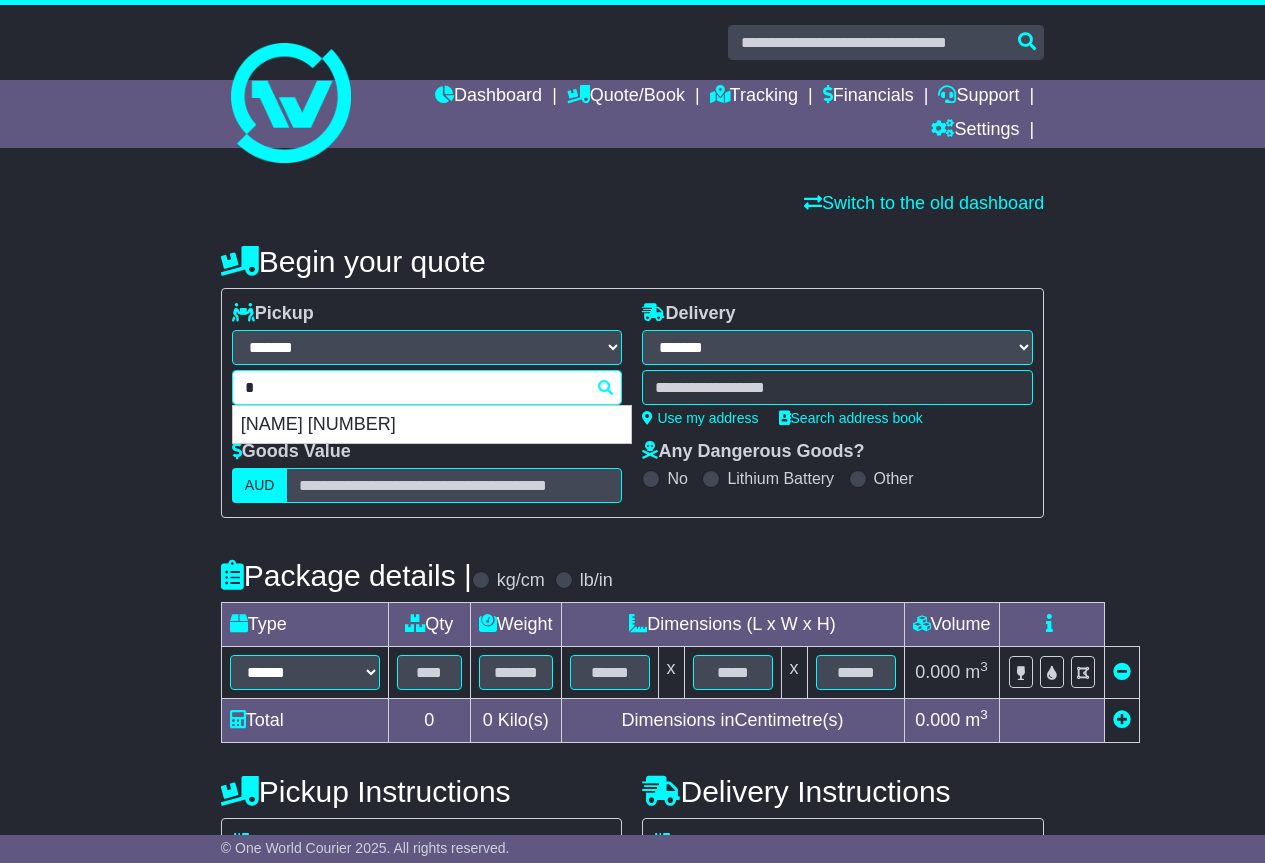 type 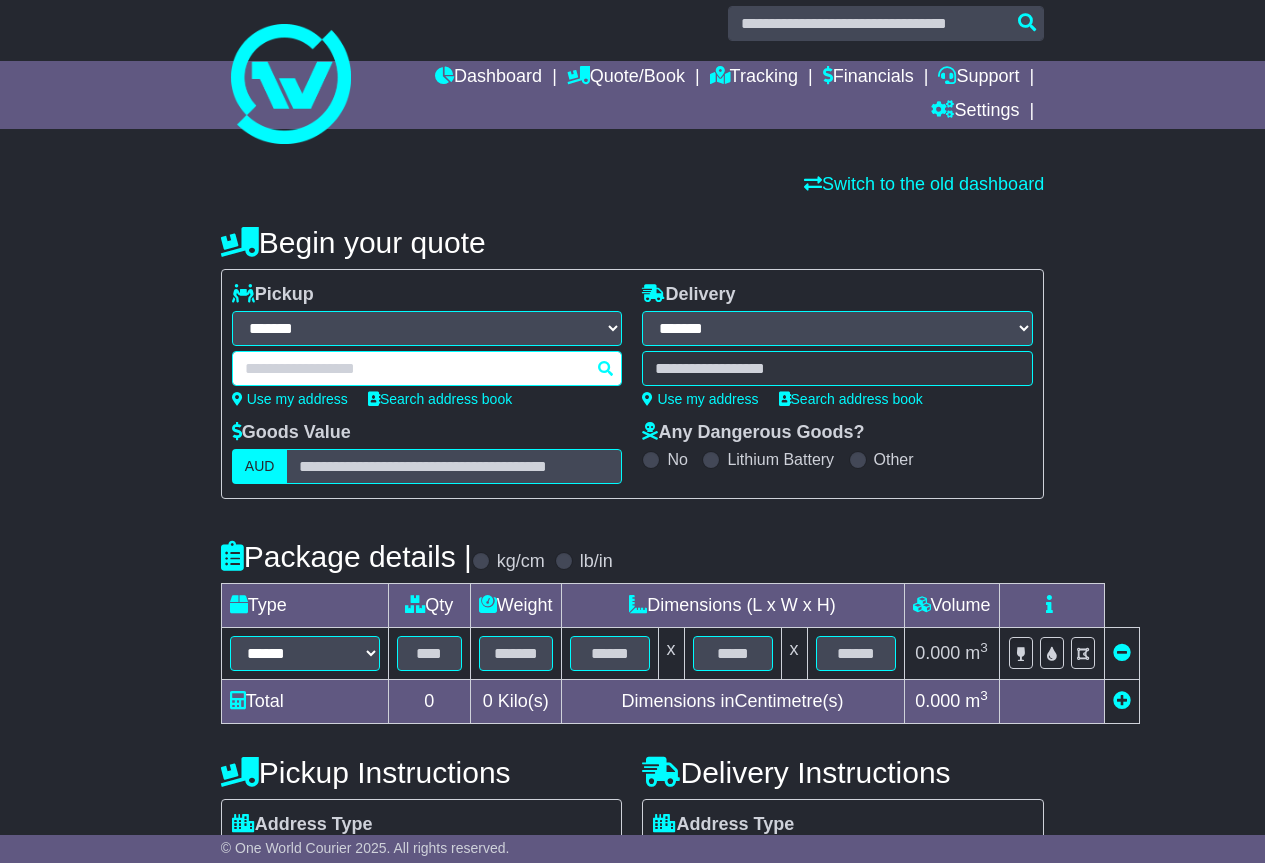scroll, scrollTop: 0, scrollLeft: 0, axis: both 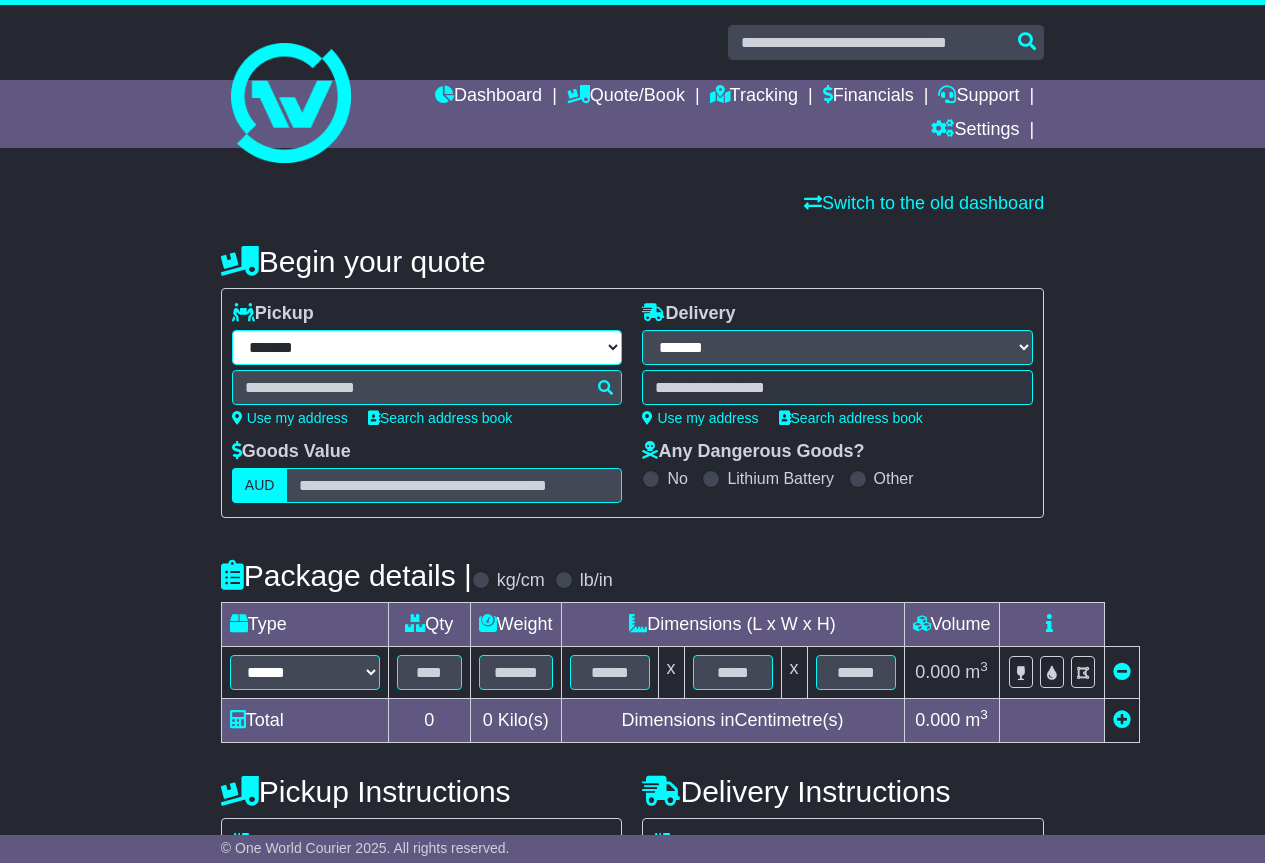 click on "**********" at bounding box center (427, 347) 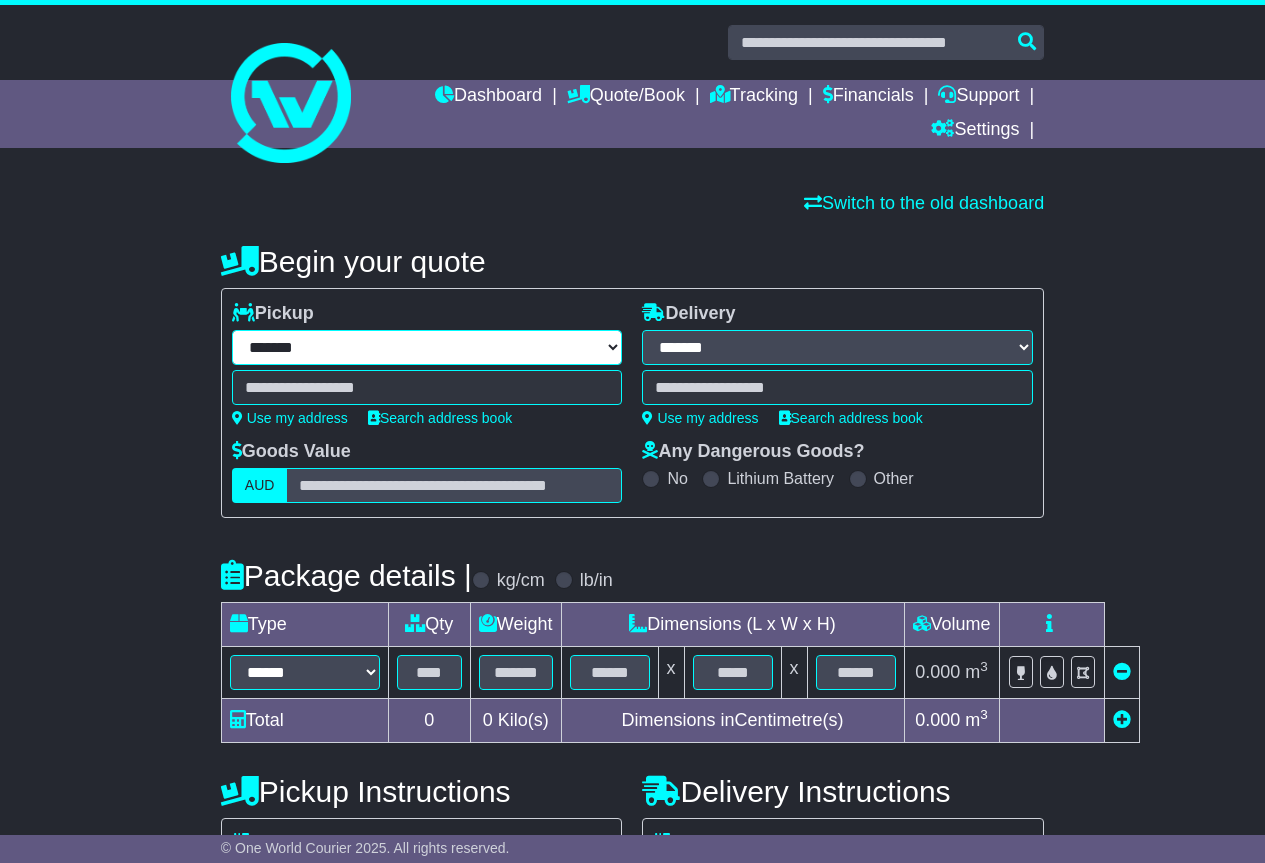 select on "**" 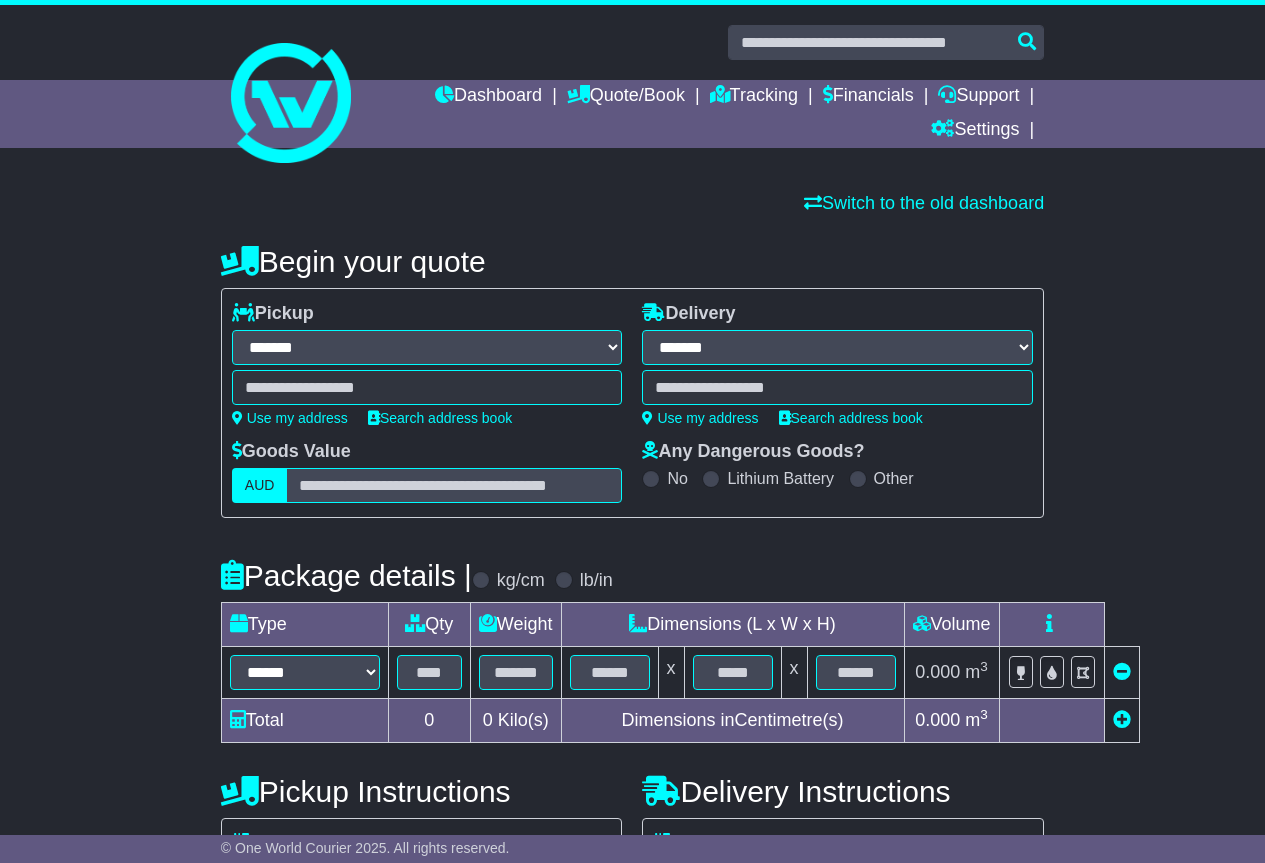 click on "**********" at bounding box center [427, 347] 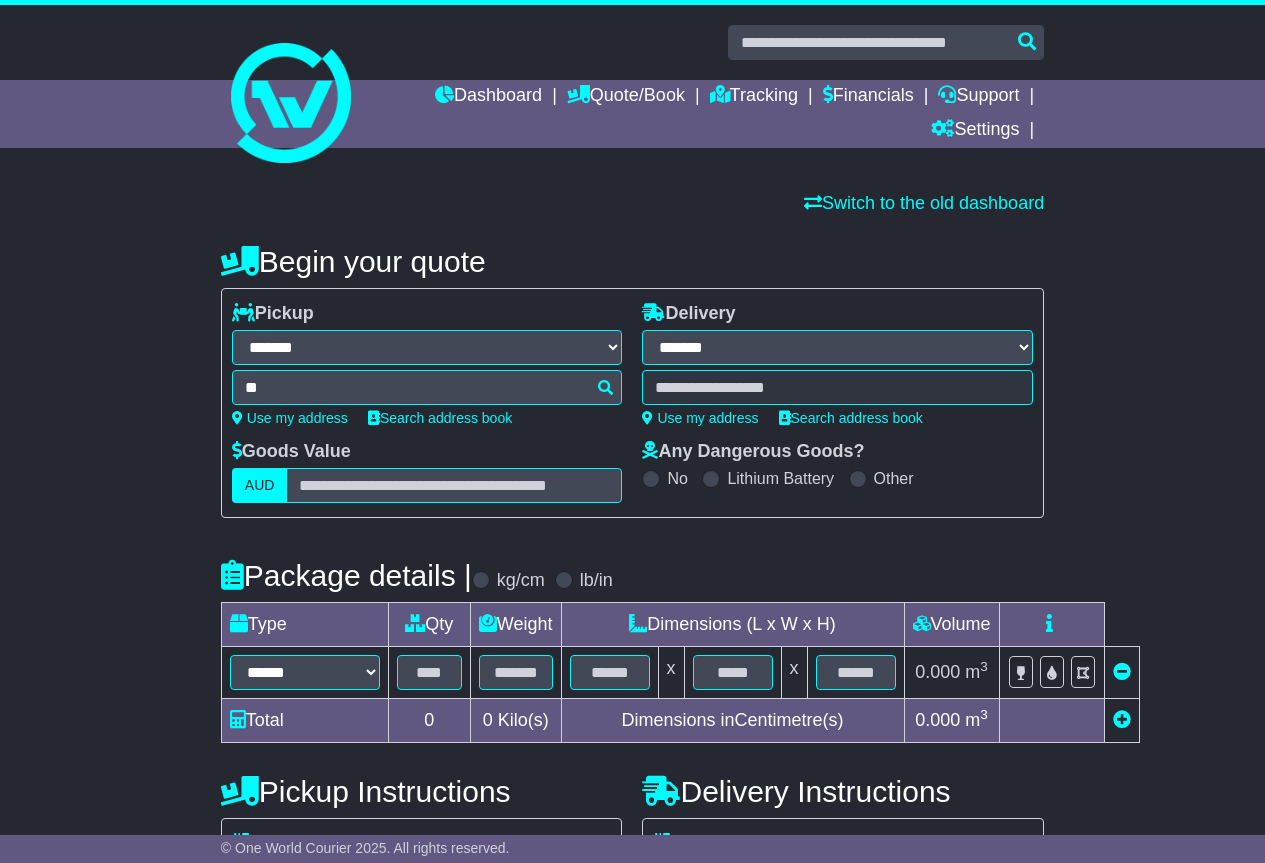 type on "***" 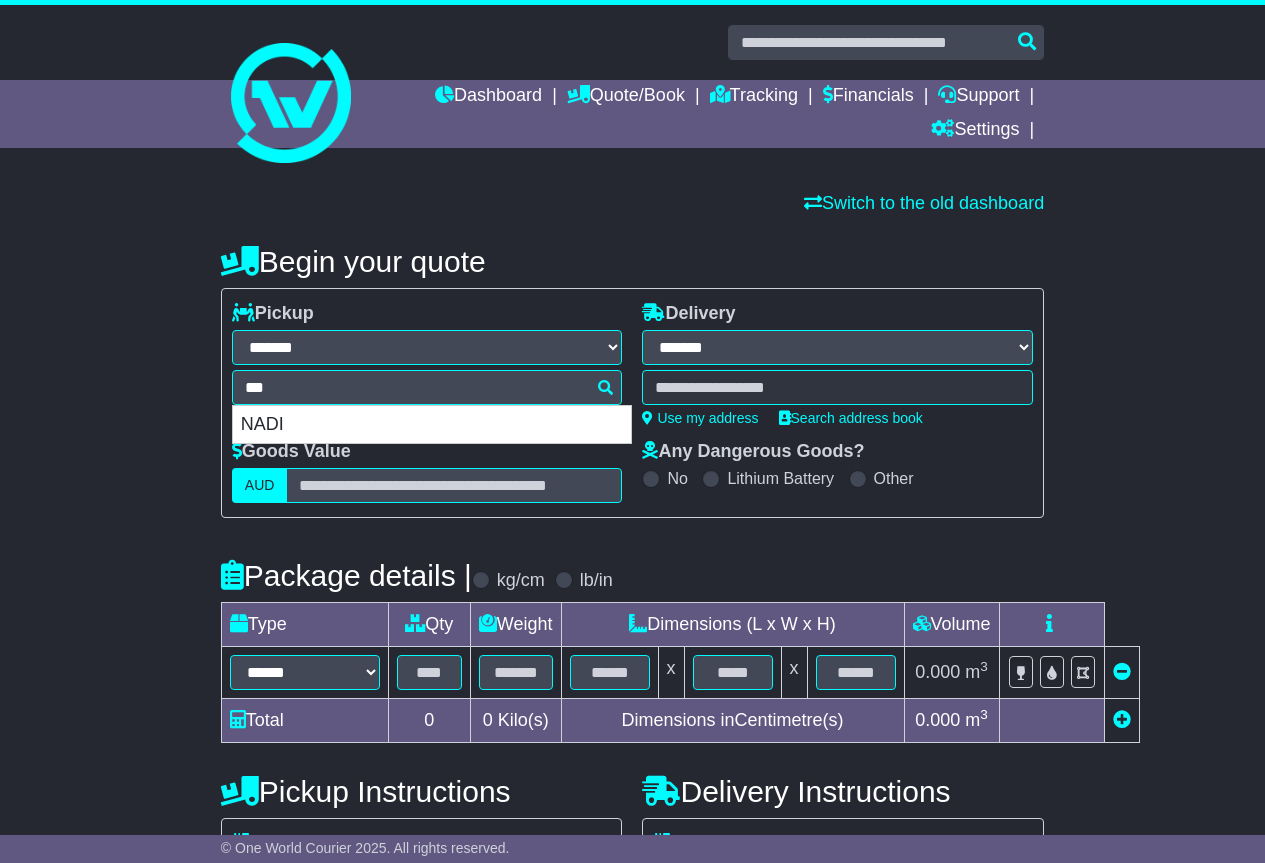 type on "****" 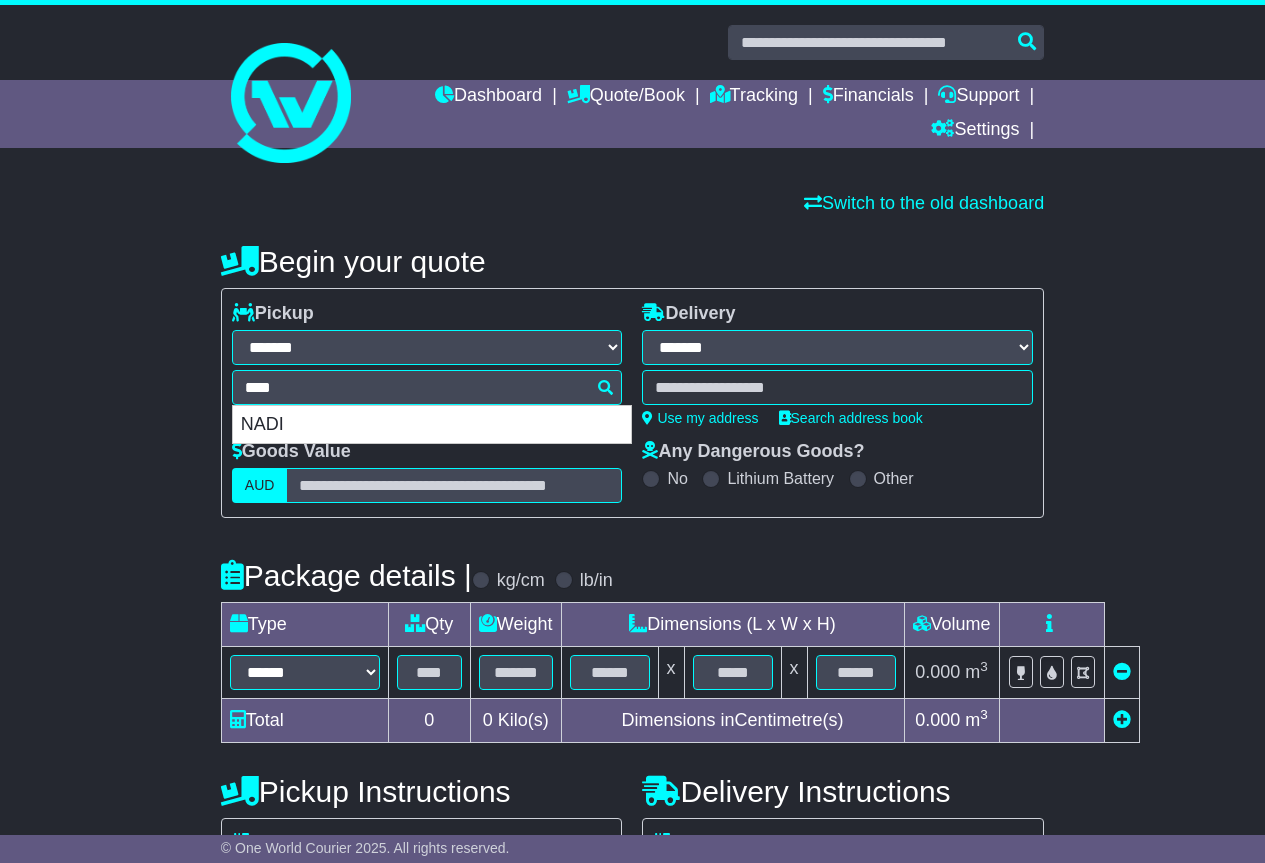type 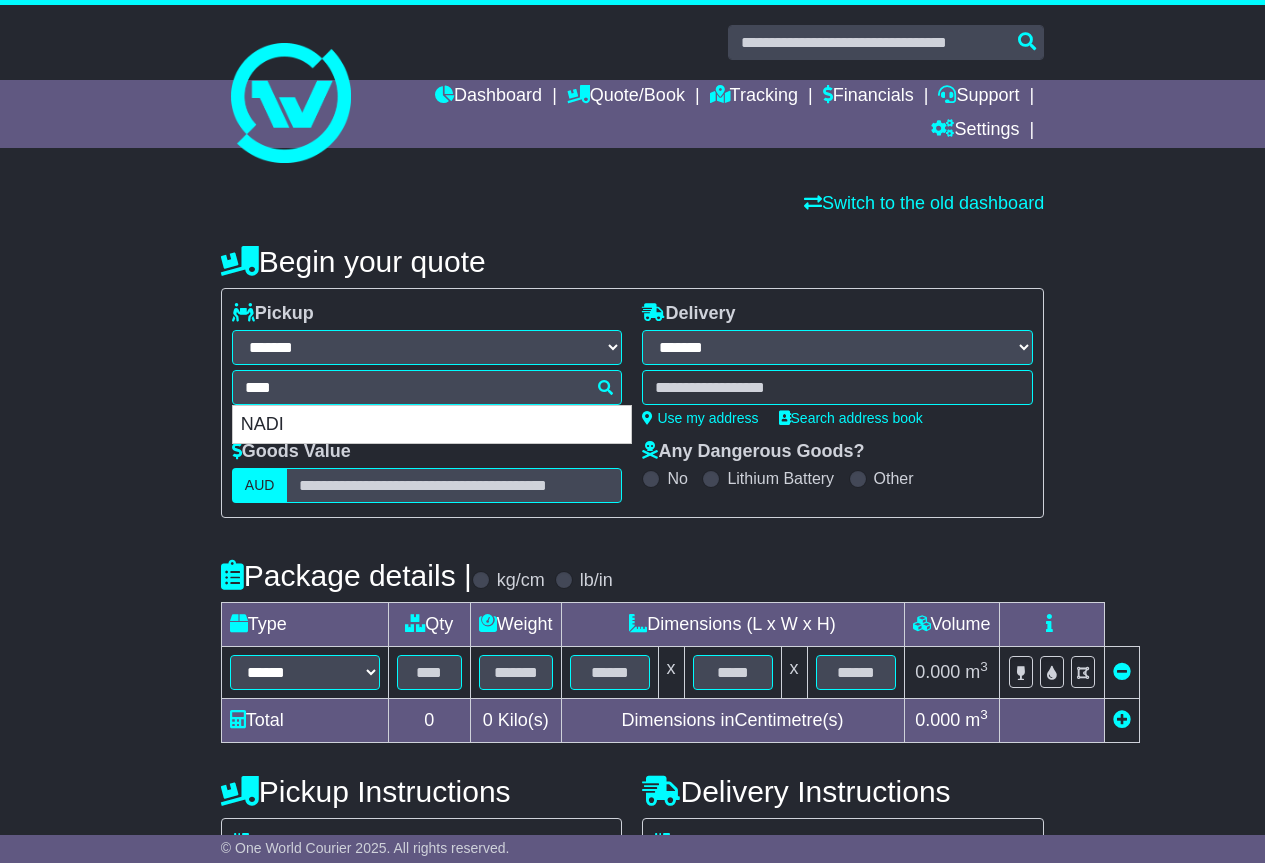 click on "NADI" at bounding box center [432, 425] 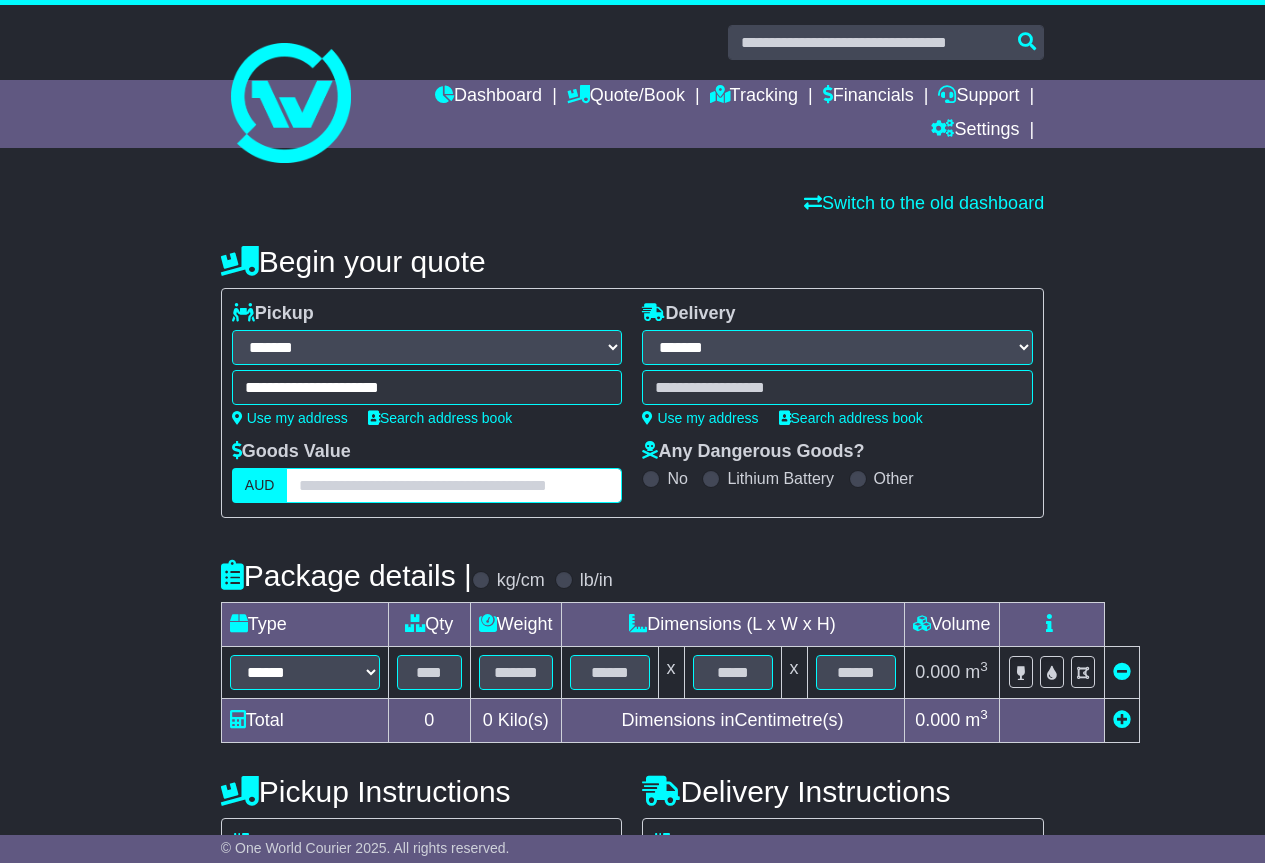 click at bounding box center [454, 485] 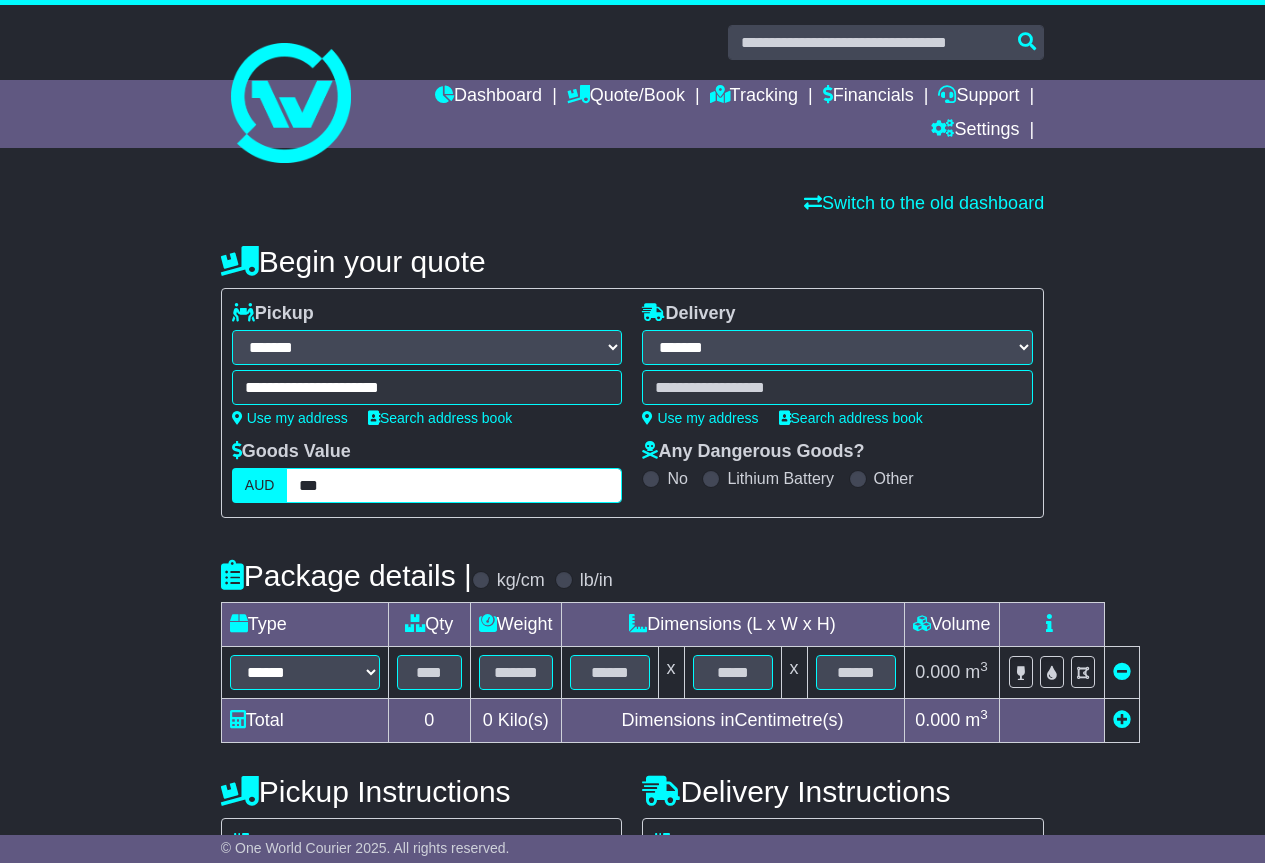 type on "***" 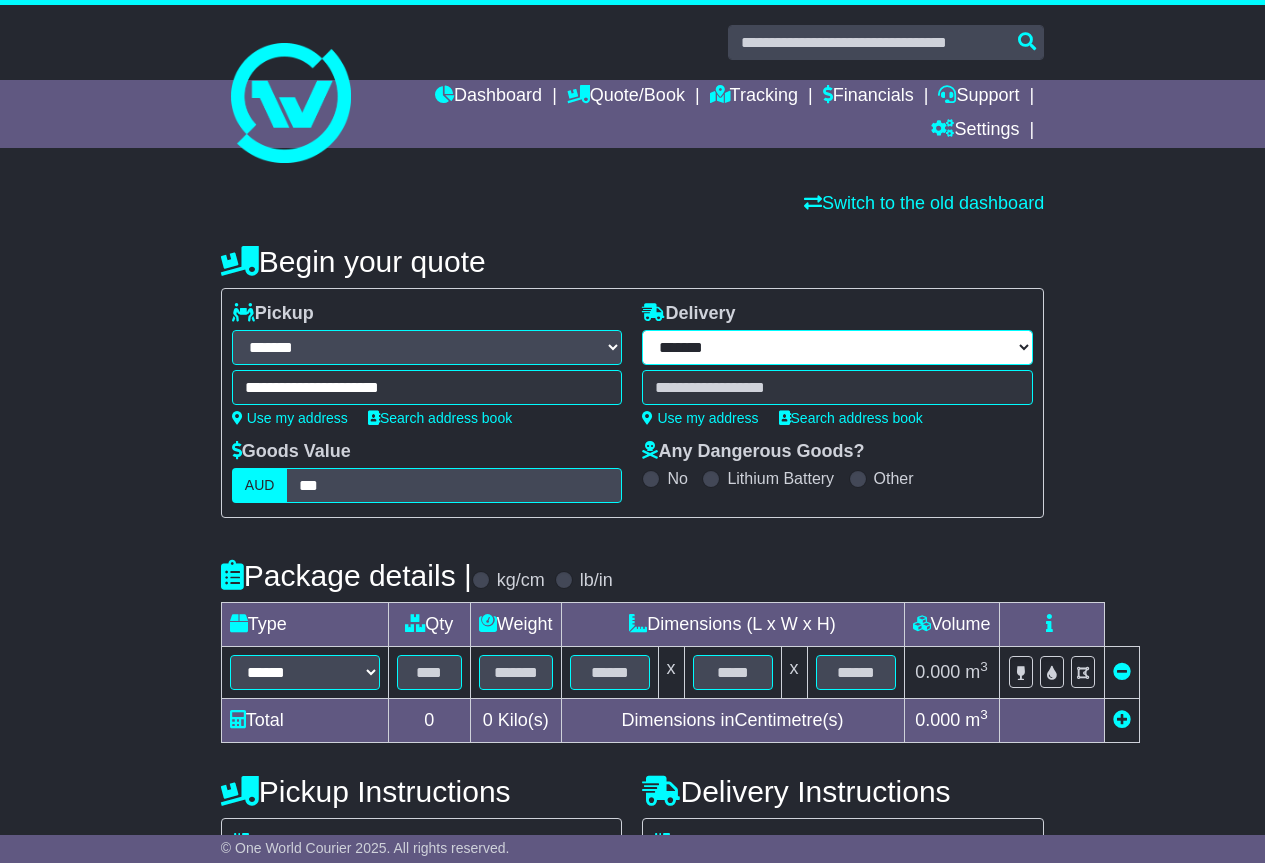 click on "**********" at bounding box center [837, 347] 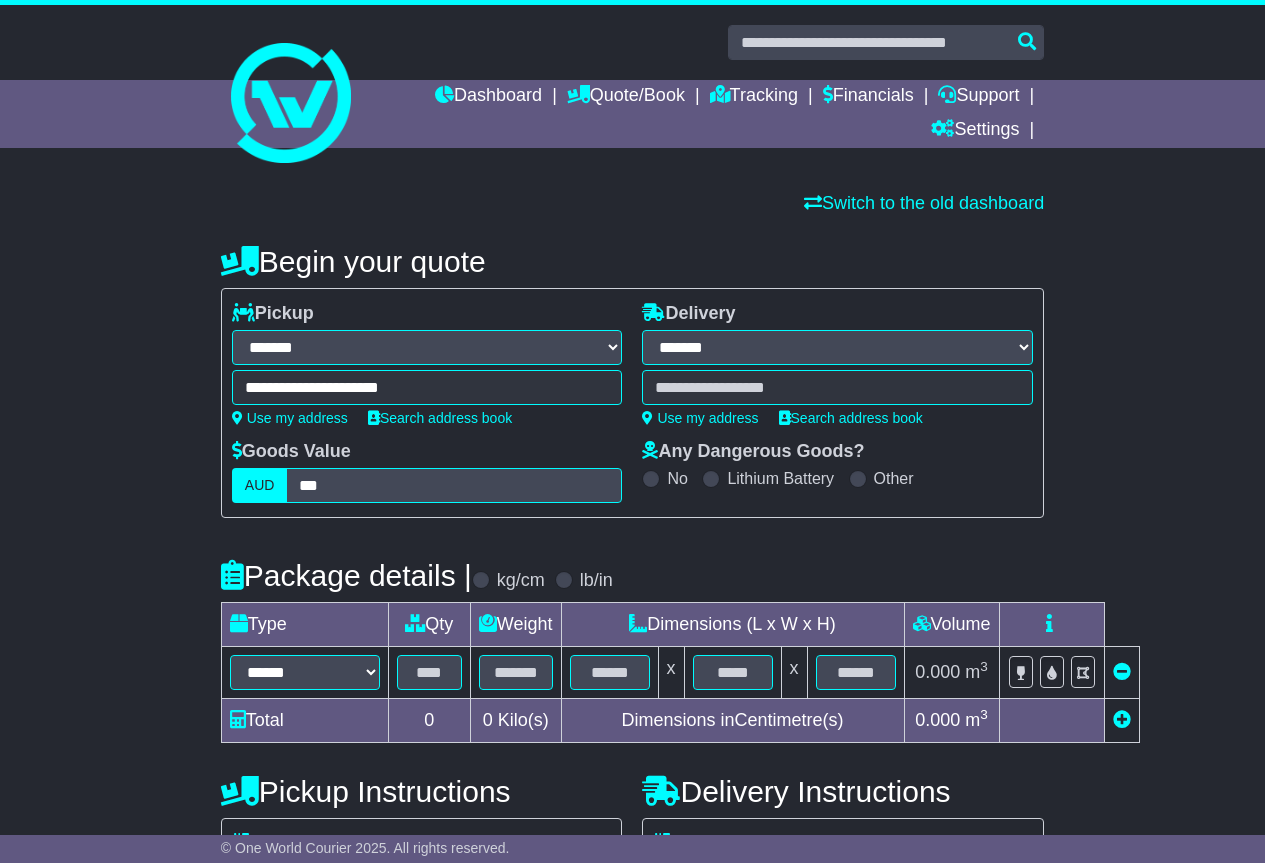 click on "**********" at bounding box center (837, 347) 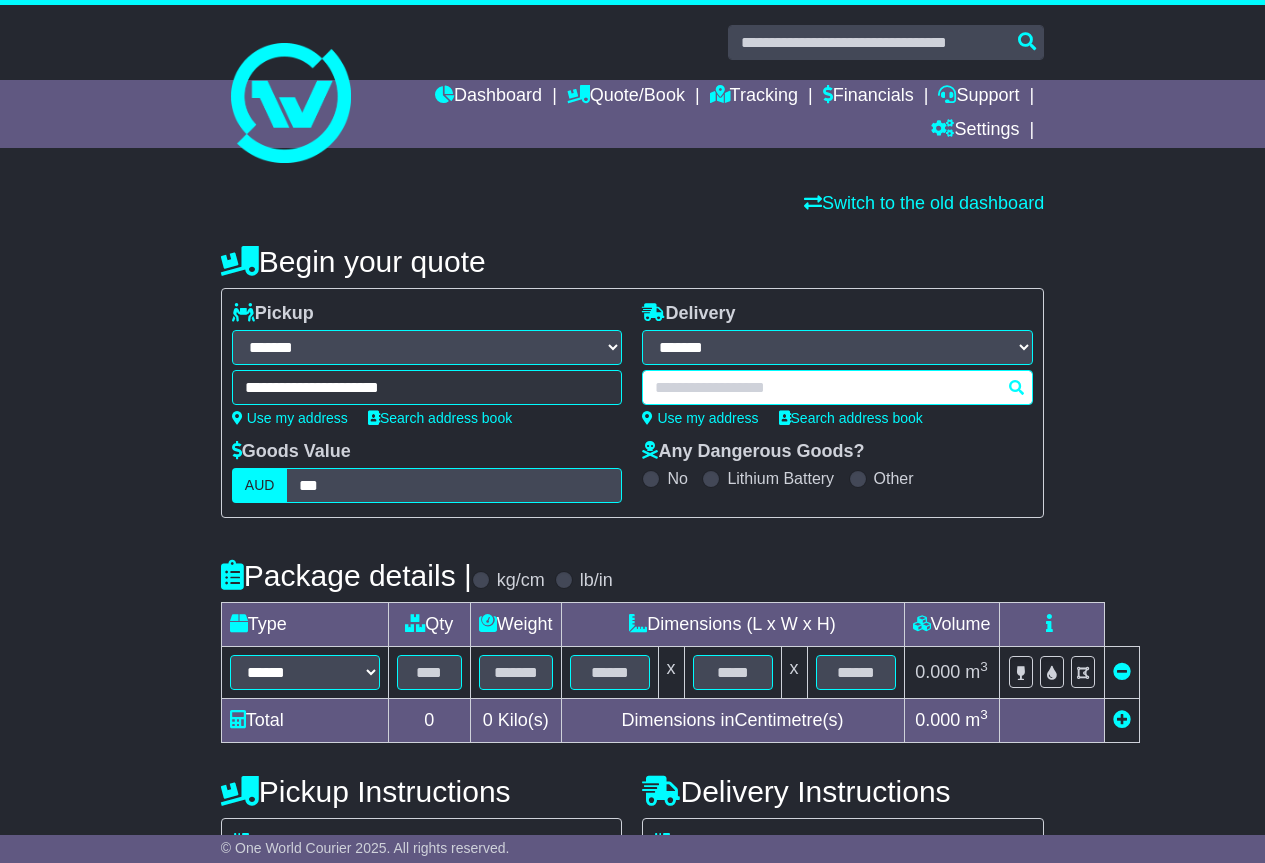 click at bounding box center (837, 387) 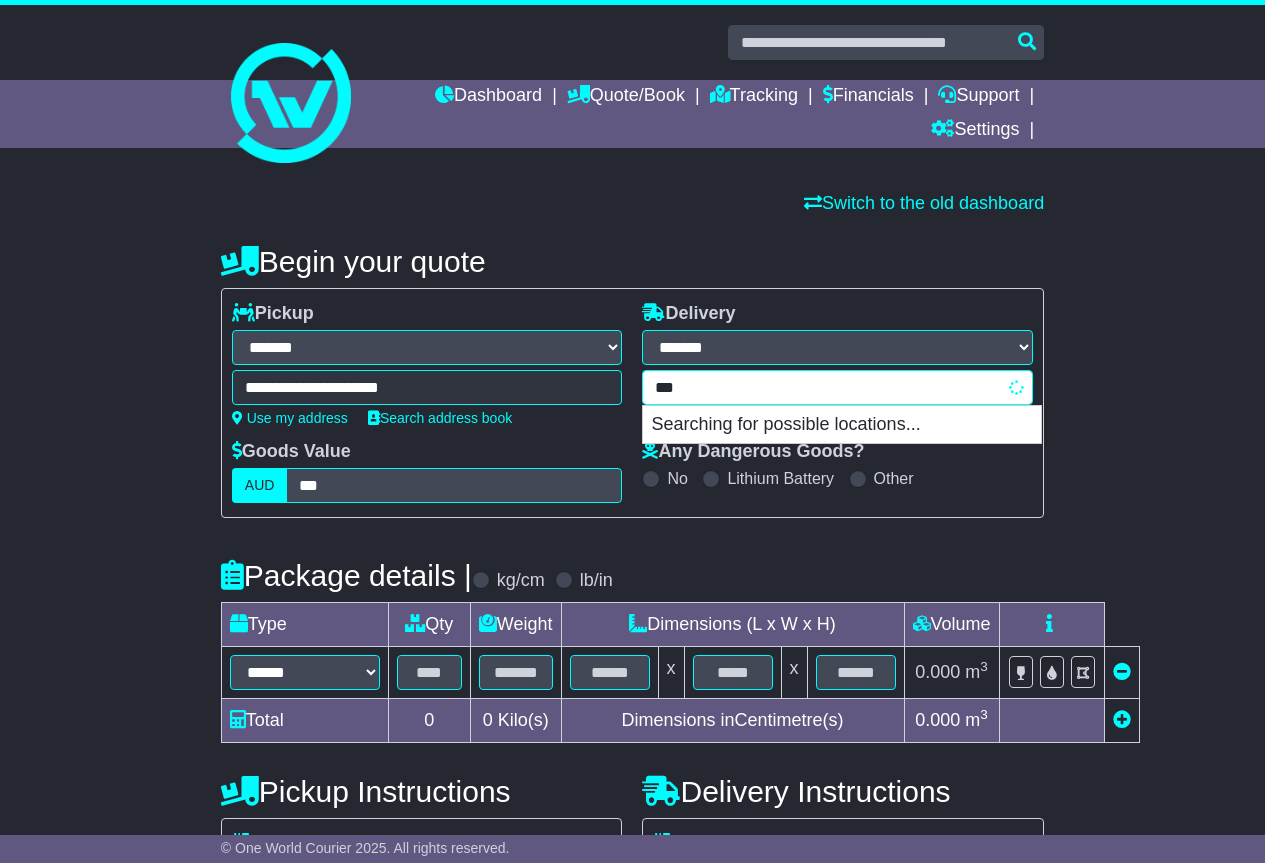 type on "****" 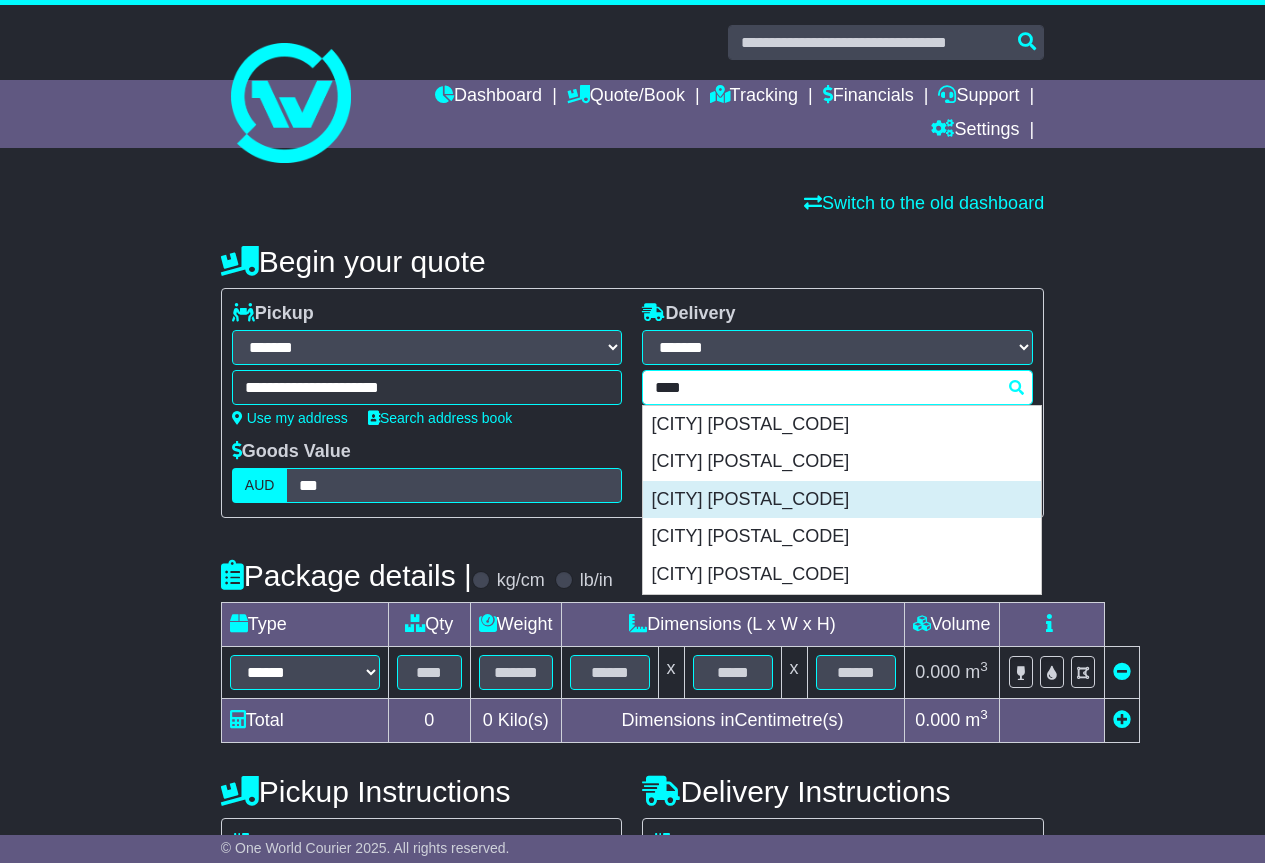 click on "INALA 4077" at bounding box center [842, 500] 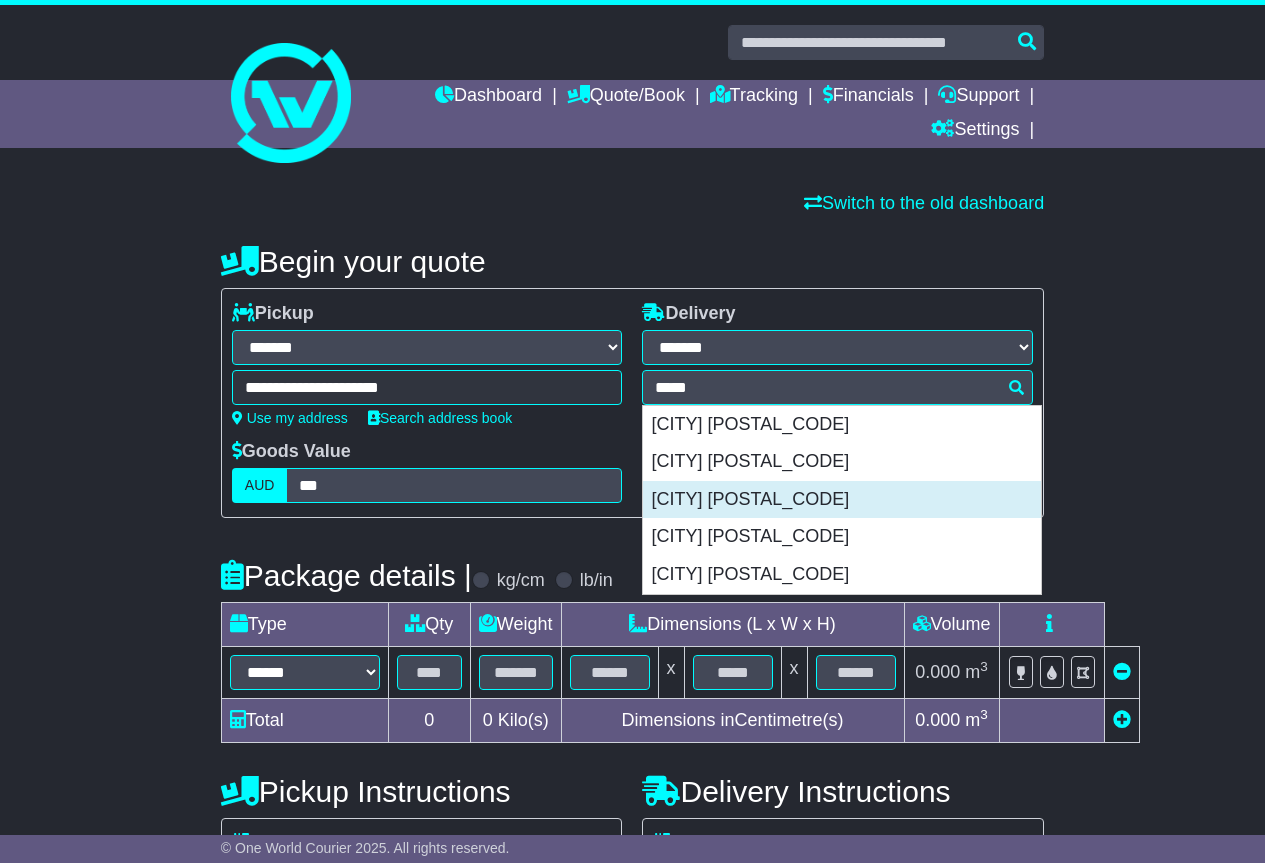 type on "**********" 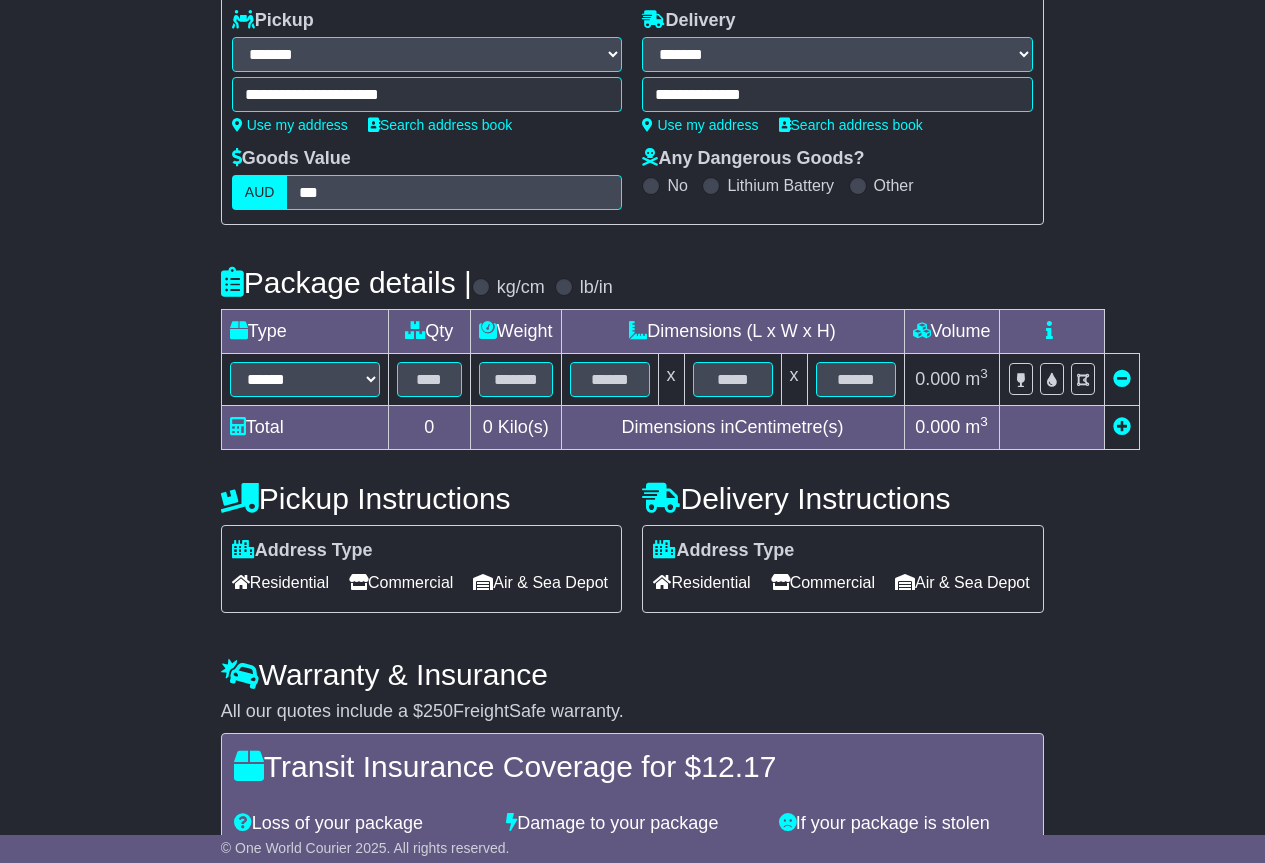 scroll, scrollTop: 300, scrollLeft: 0, axis: vertical 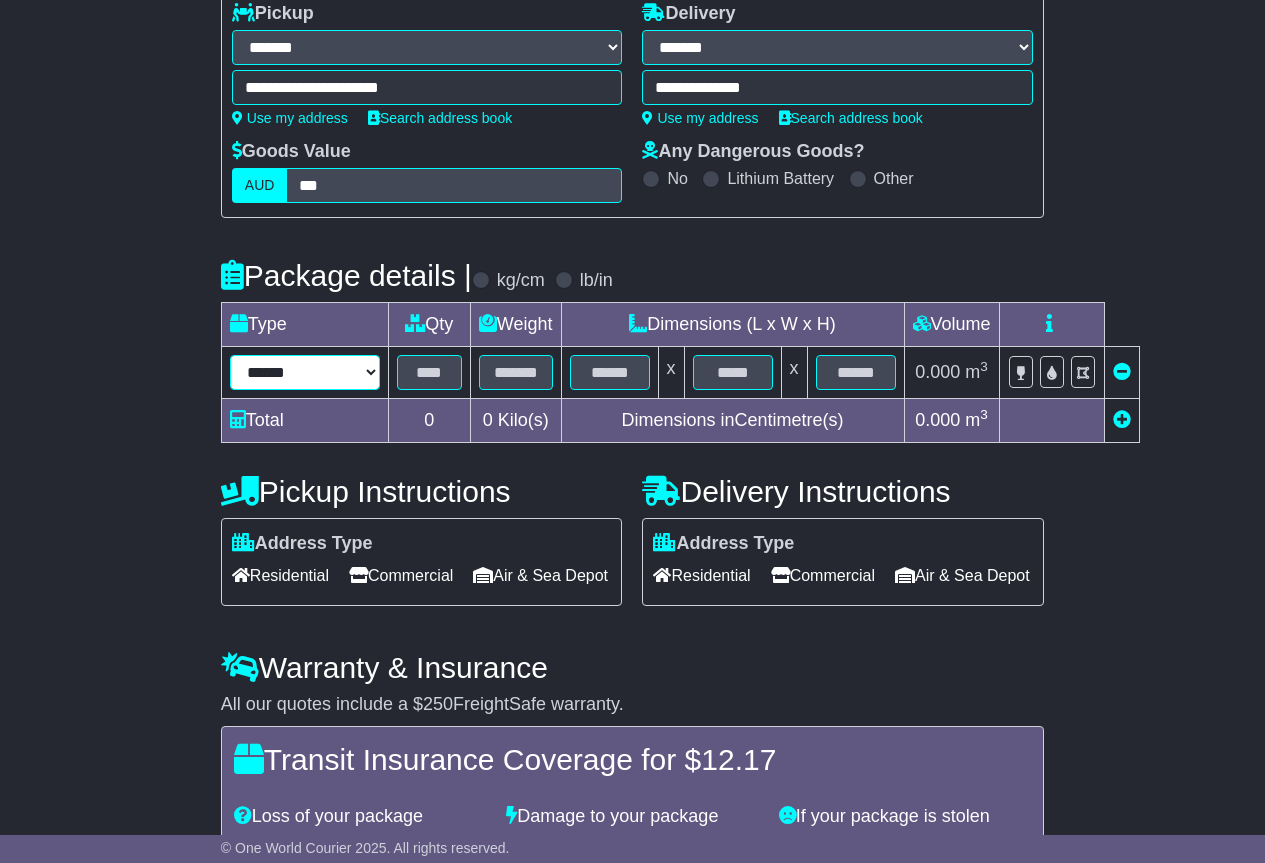 click on "****** ****** *** ******** ***** **** **** ****** *** *******" at bounding box center (305, 372) 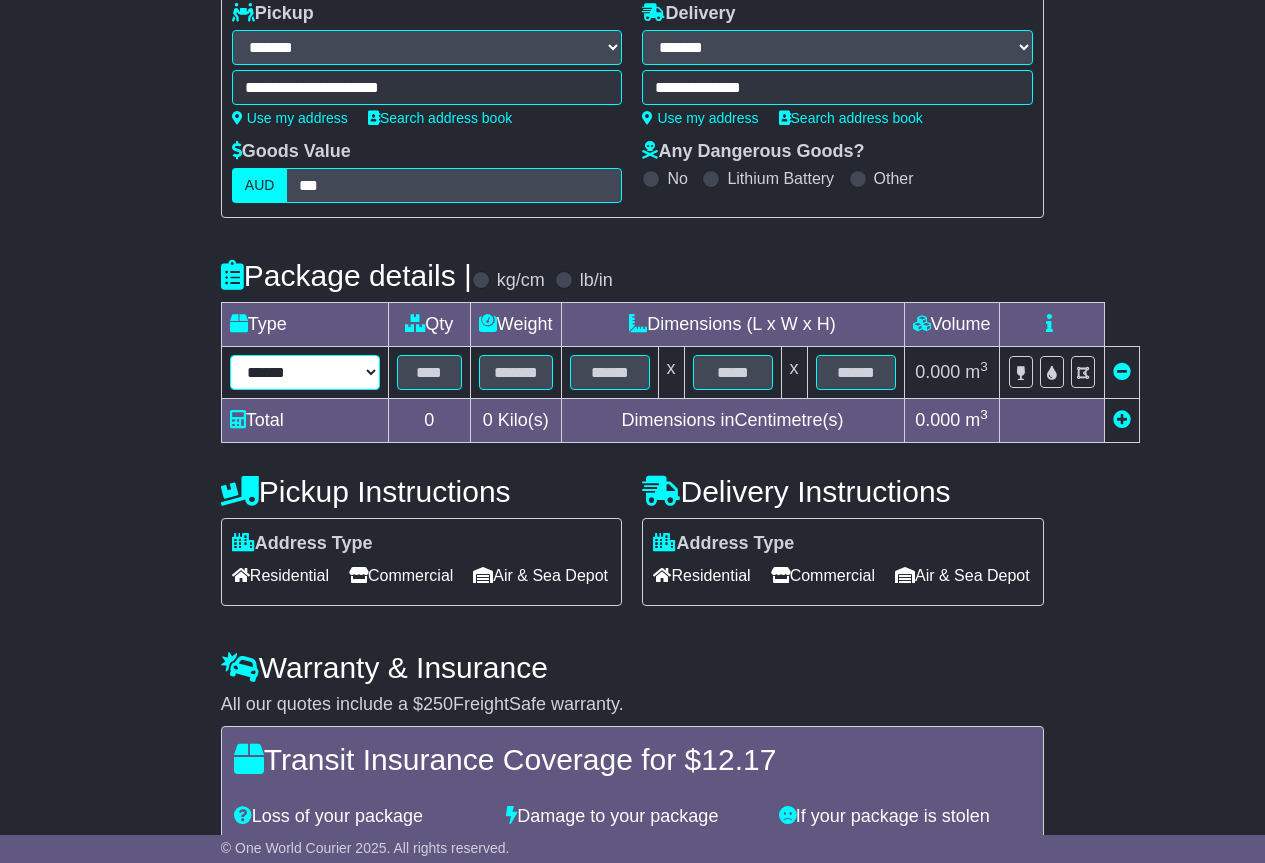 select on "****" 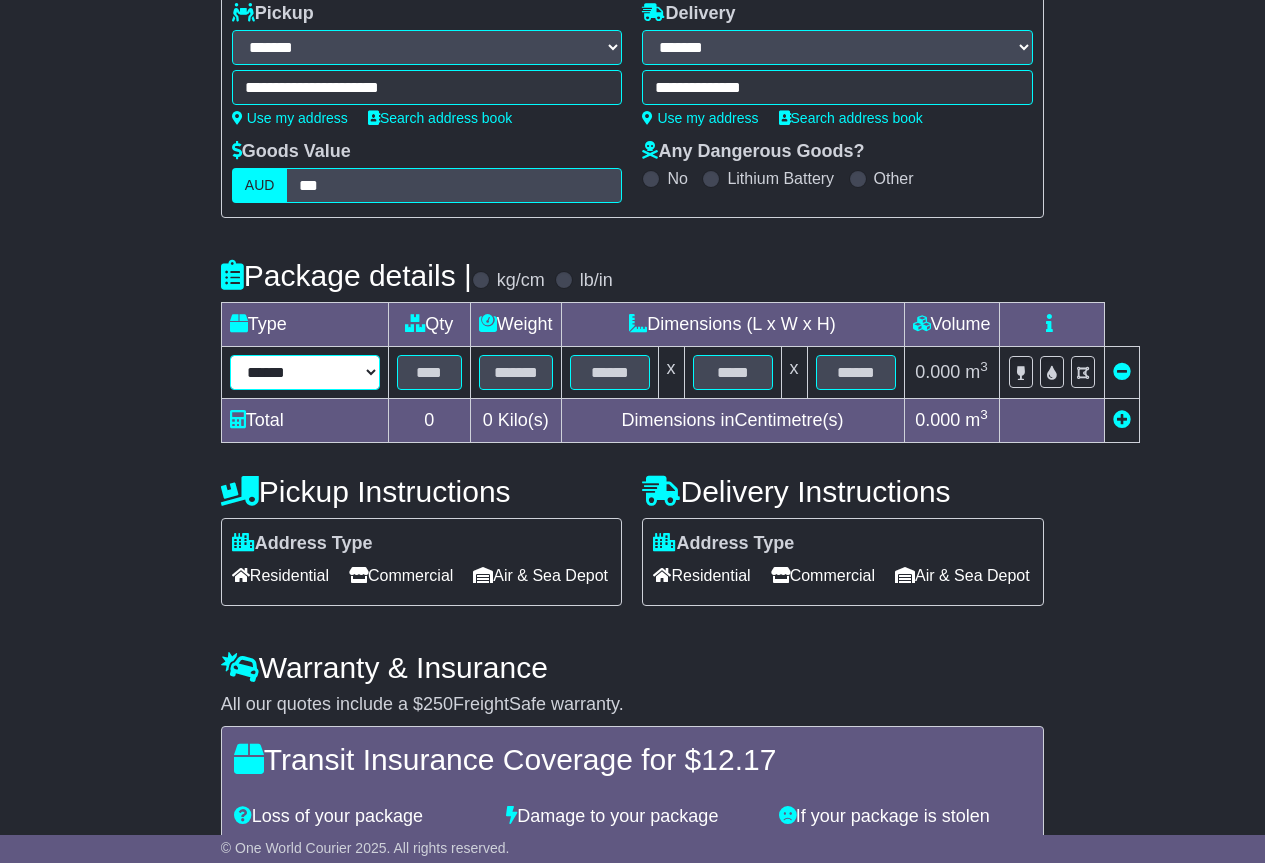 click on "****** ****** *** ******** ***** **** **** ****** *** *******" at bounding box center [305, 372] 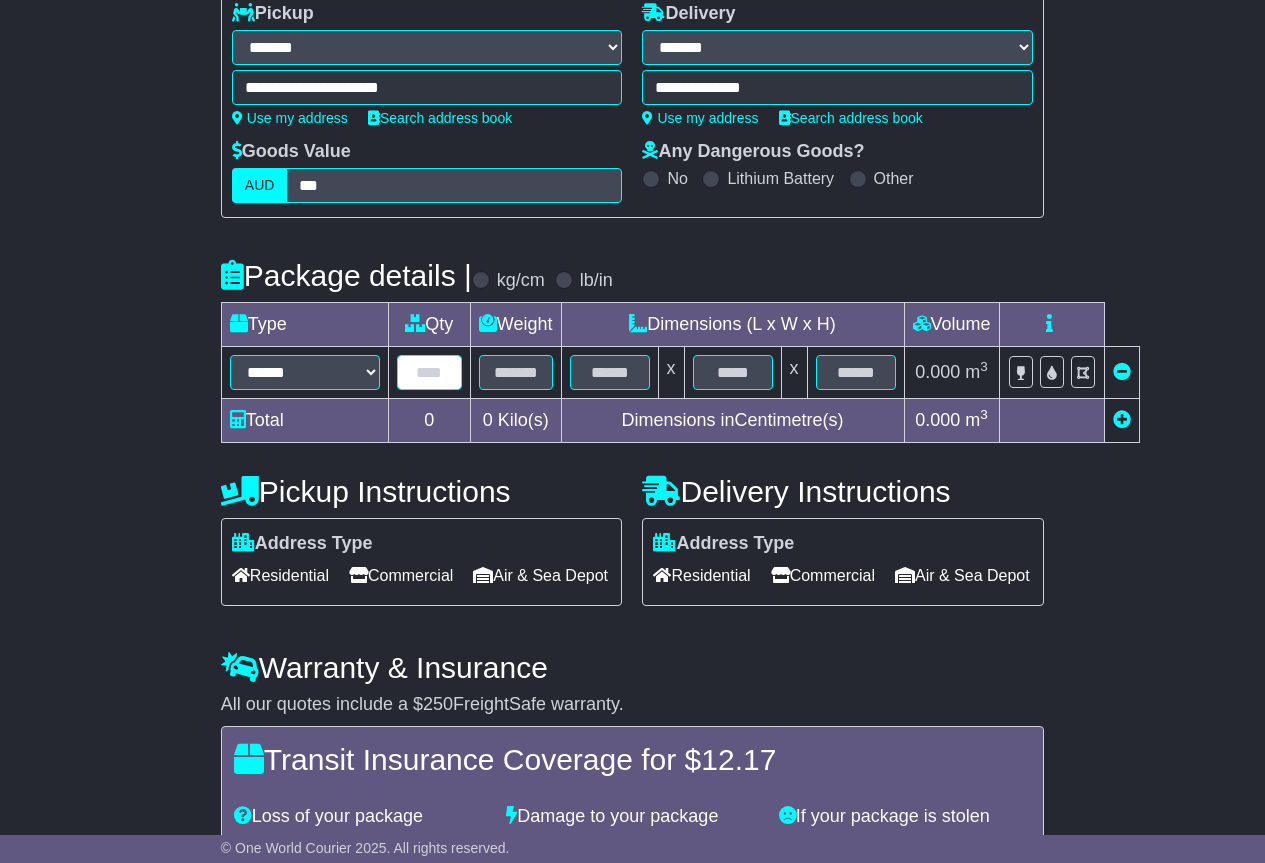 click at bounding box center (429, 372) 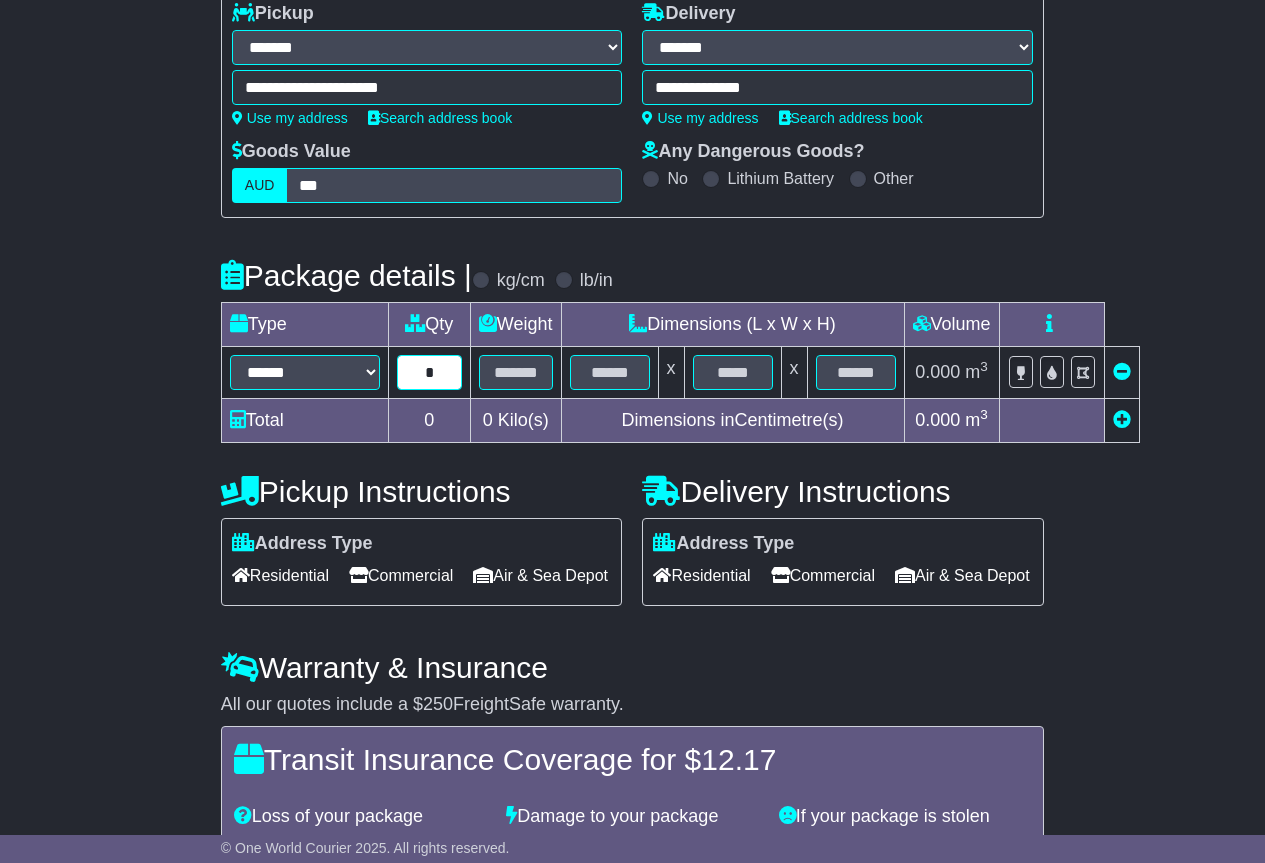type on "*" 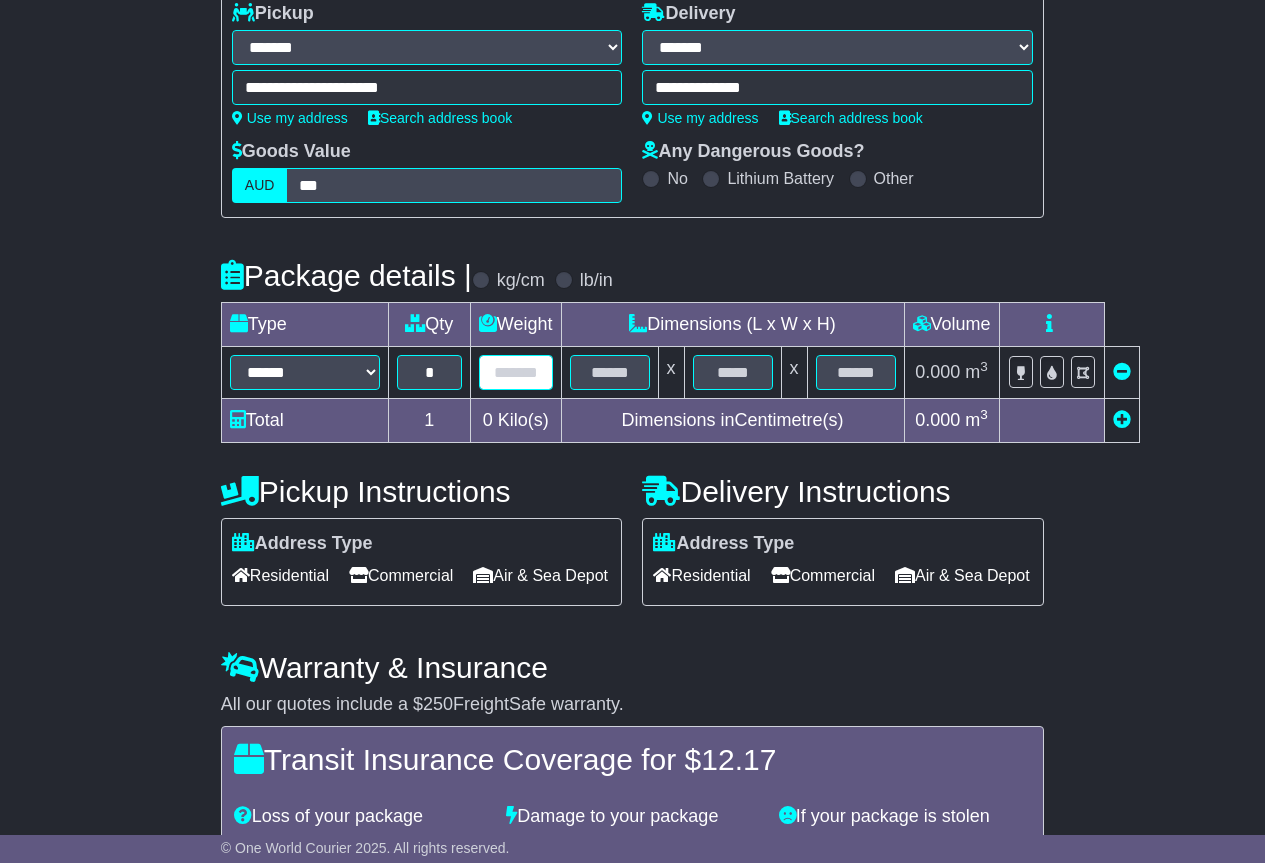 click at bounding box center (516, 372) 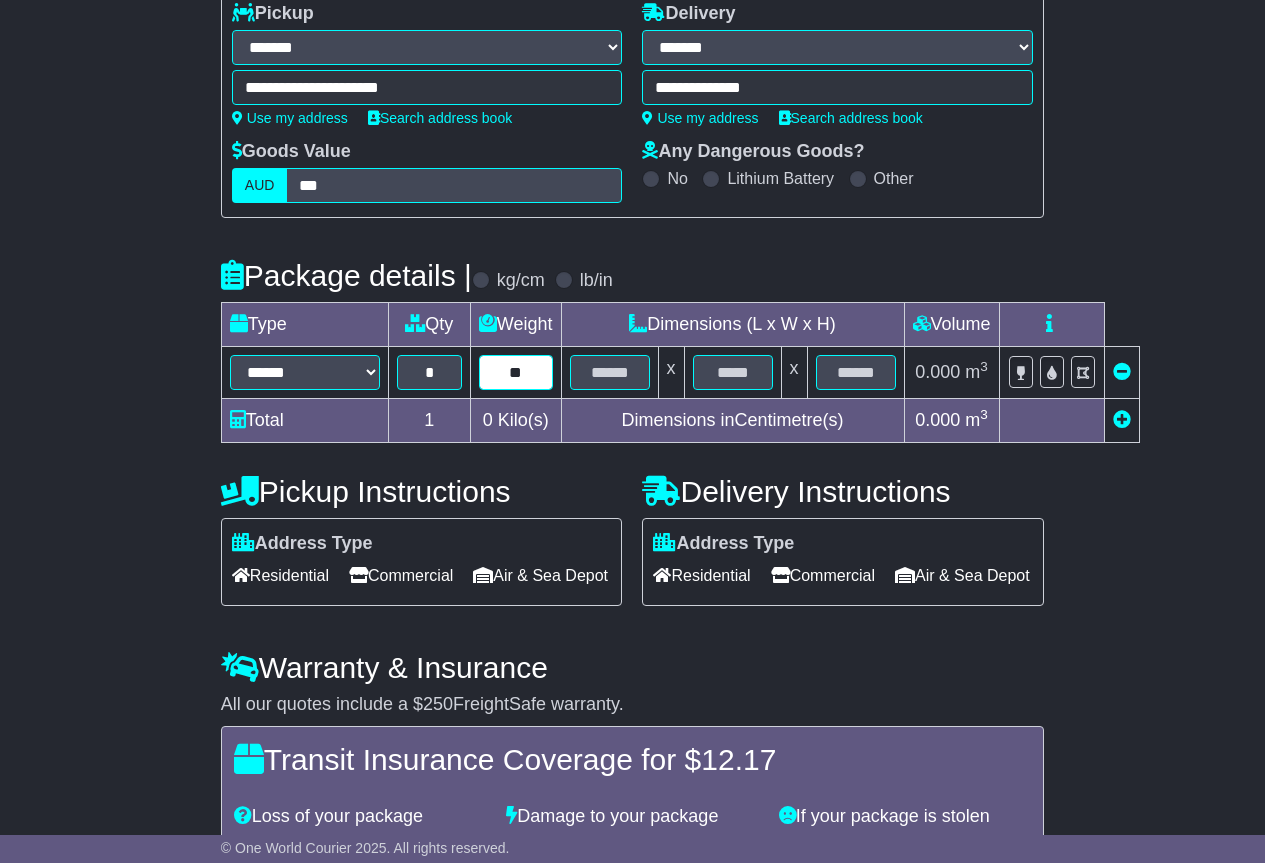 type on "**" 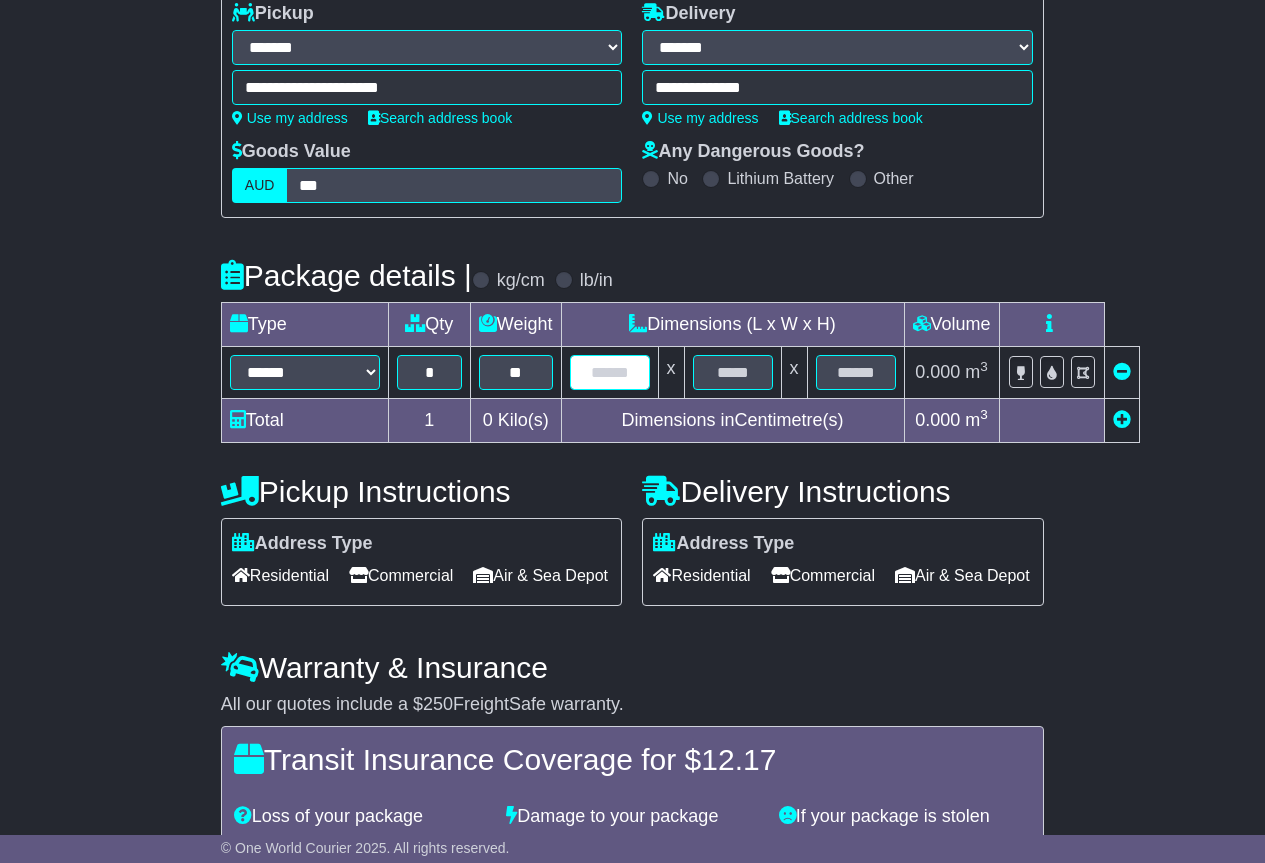 click at bounding box center (610, 372) 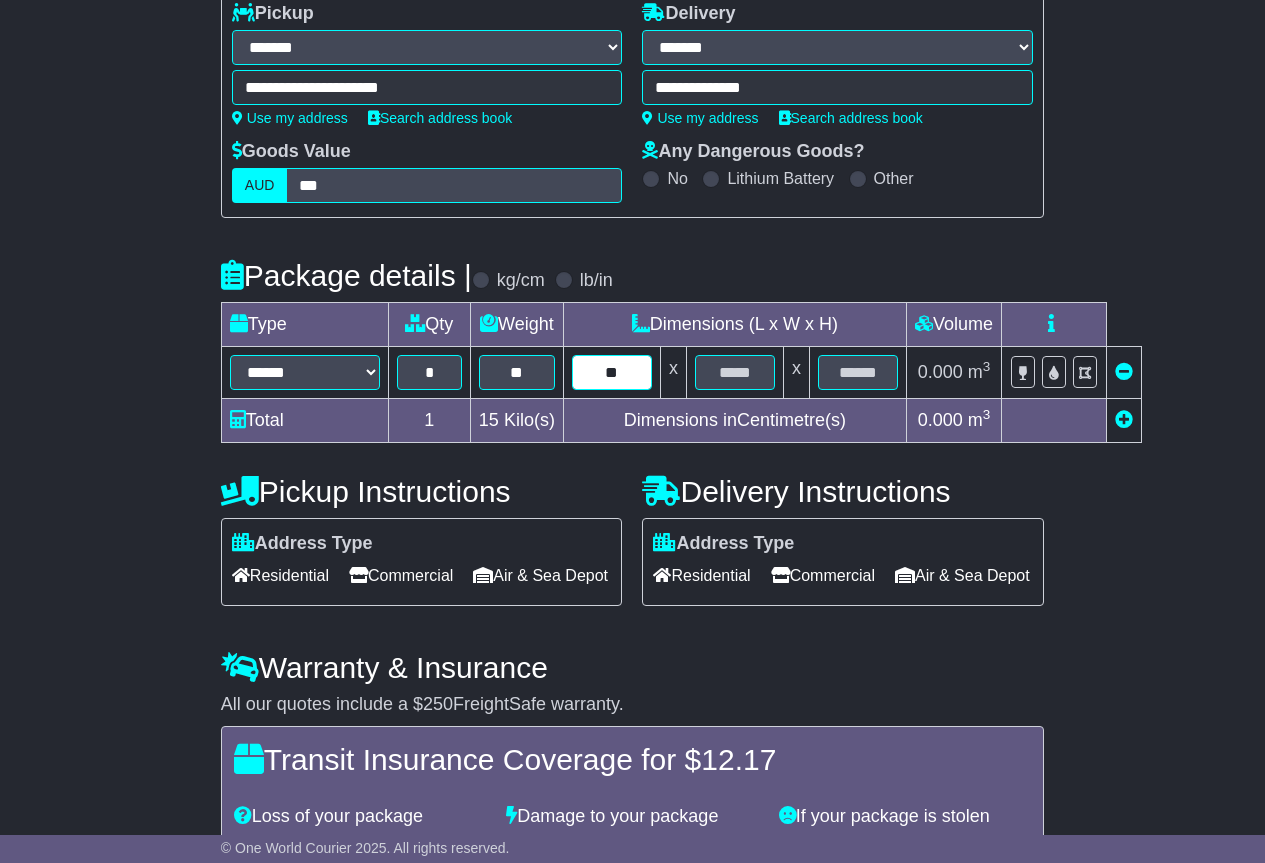 type on "**" 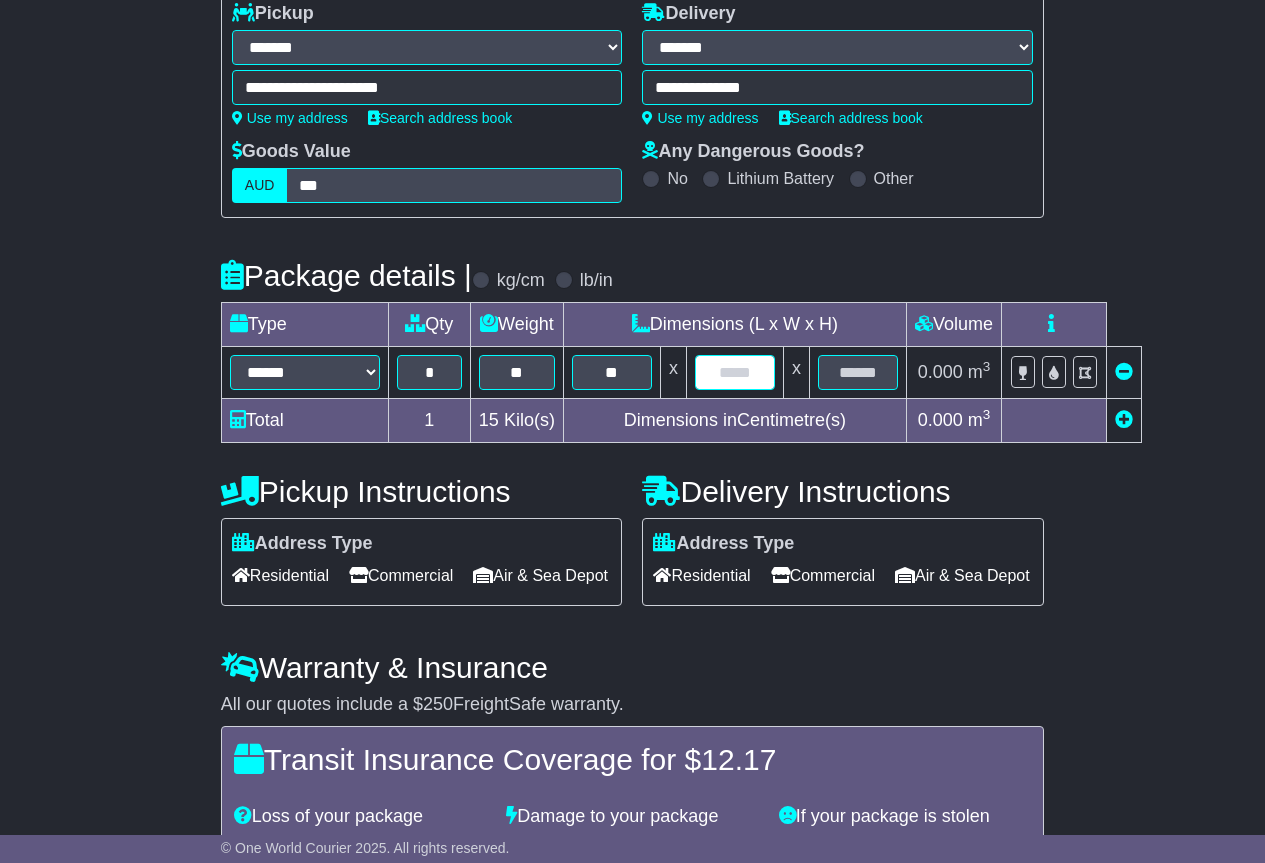 click at bounding box center (735, 372) 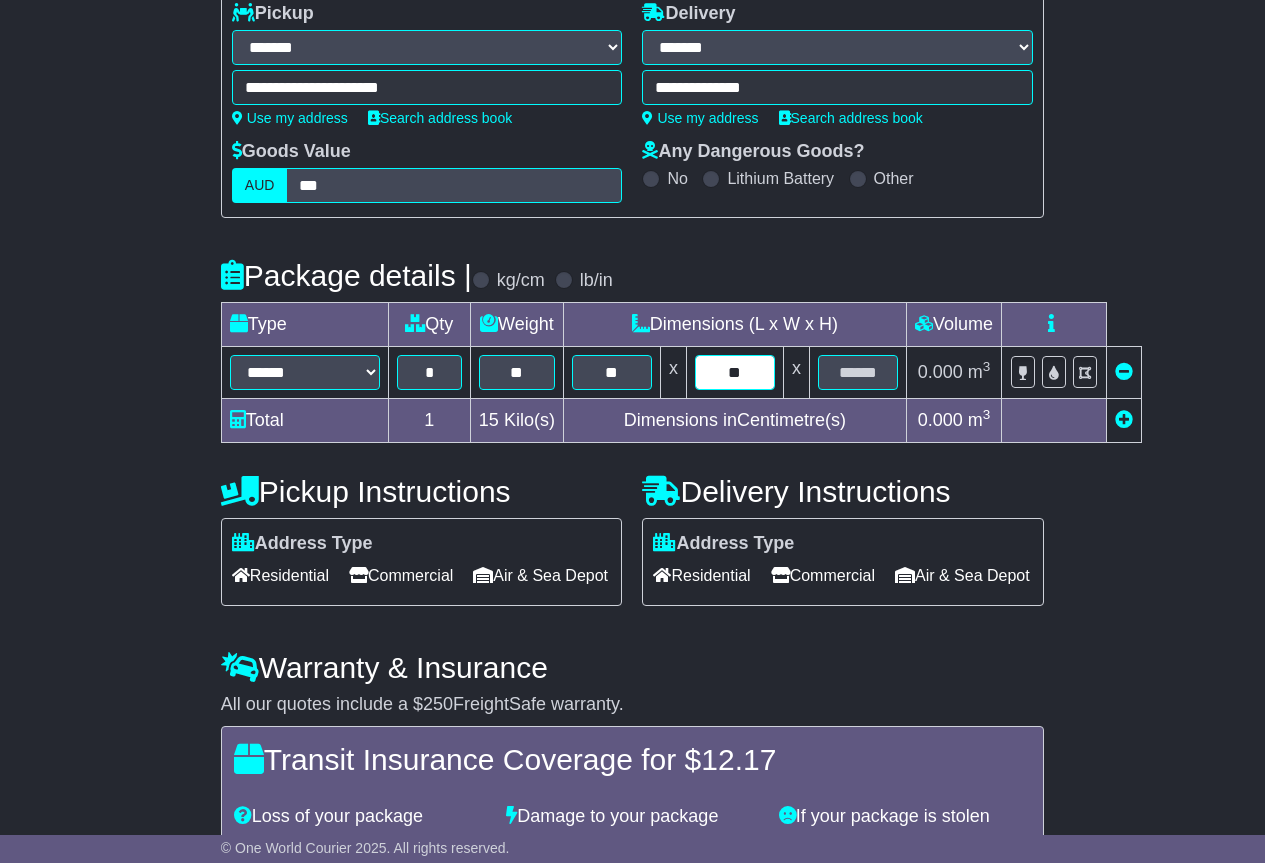 type on "**" 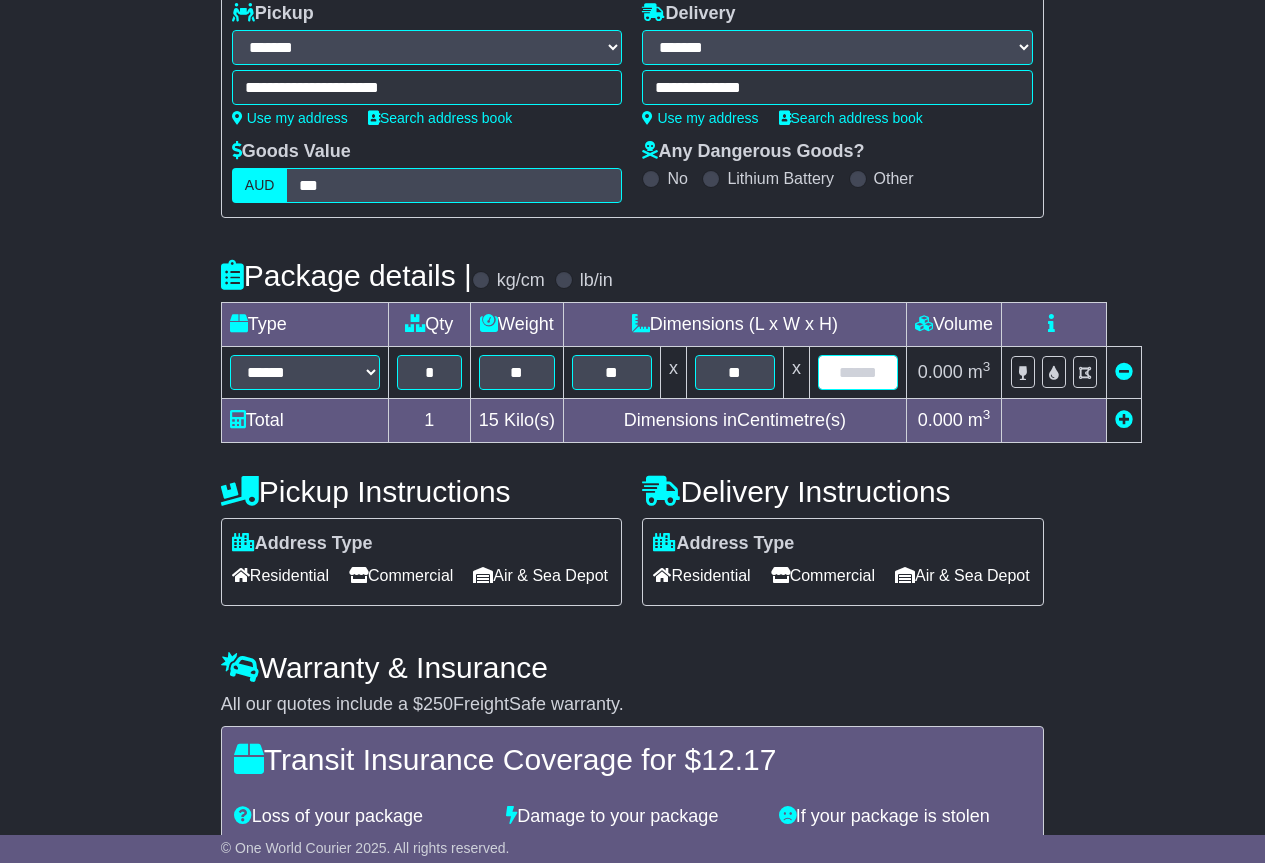 click at bounding box center [858, 372] 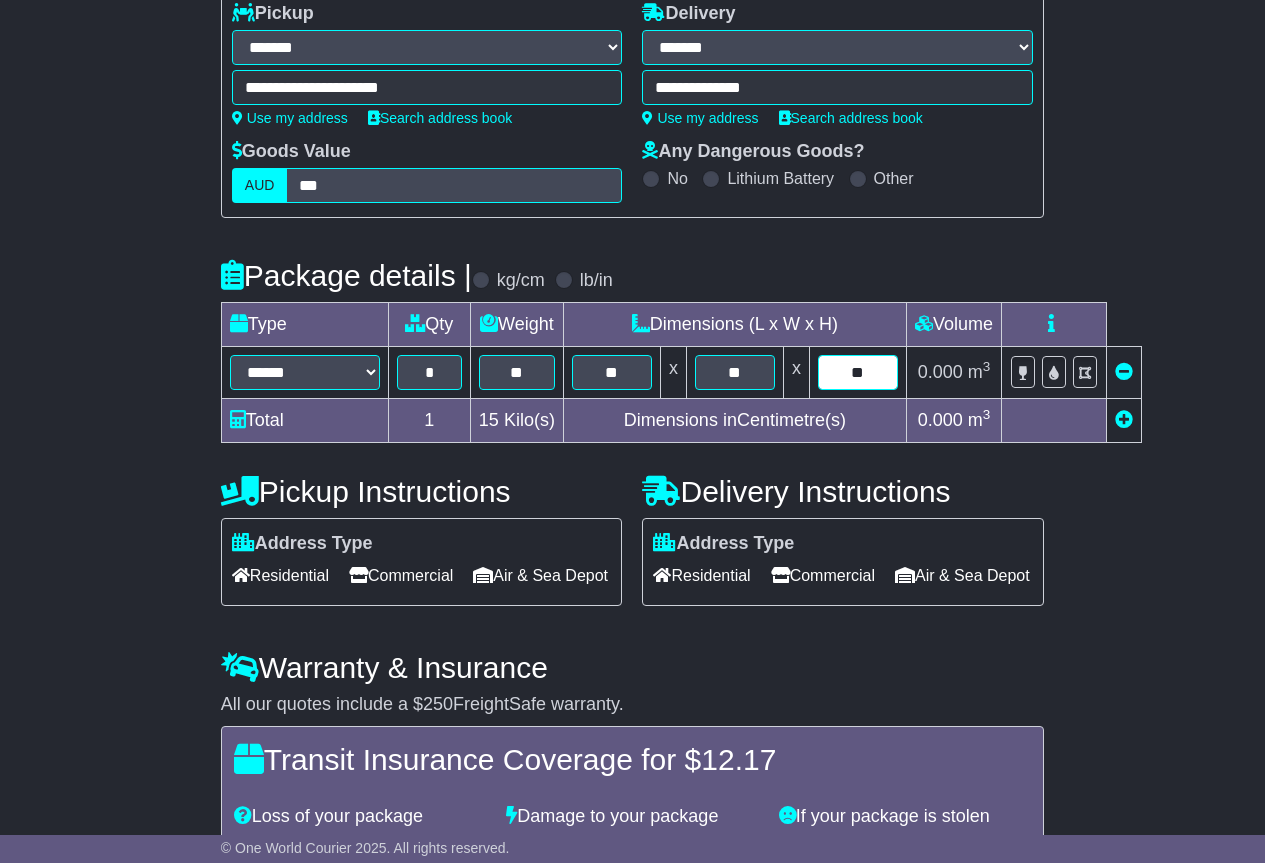 type on "**" 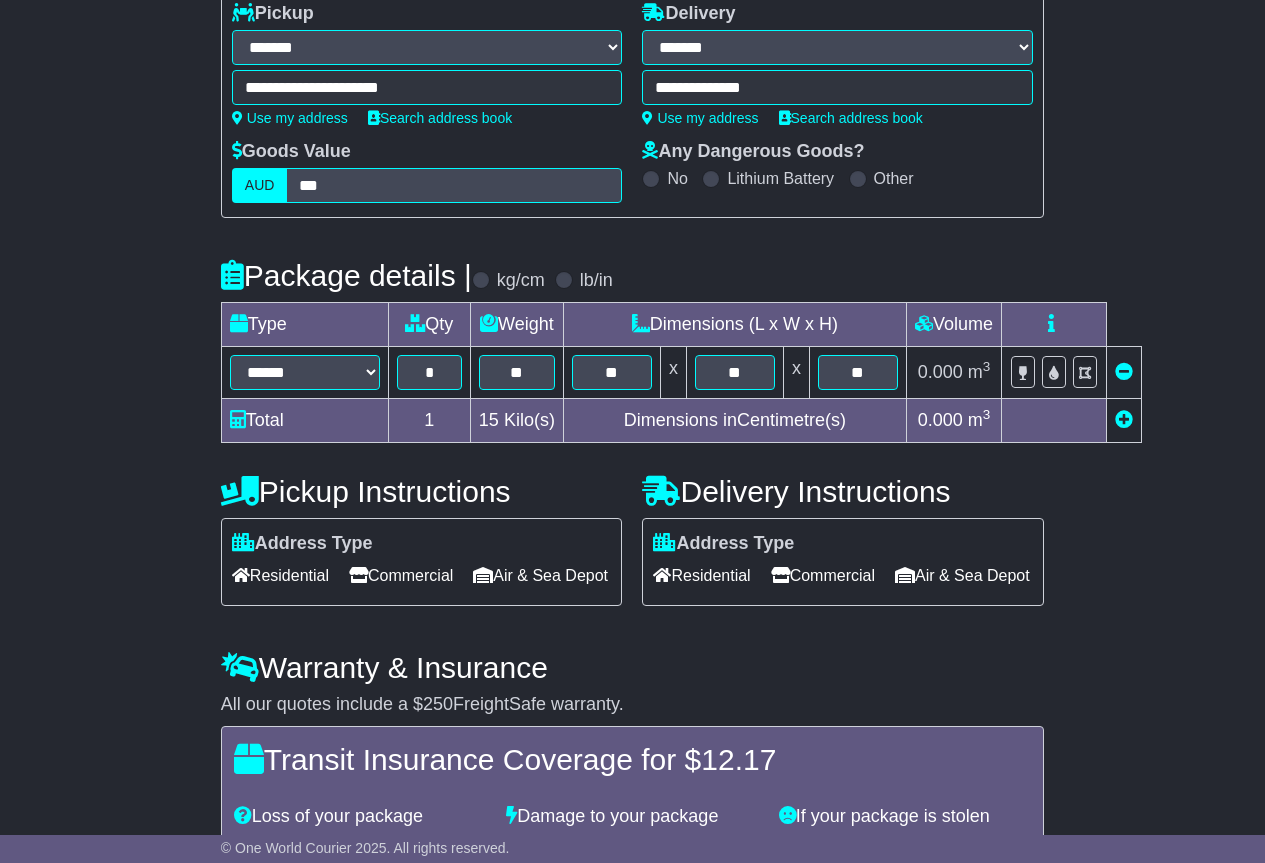 click on "**********" at bounding box center (632, 467) 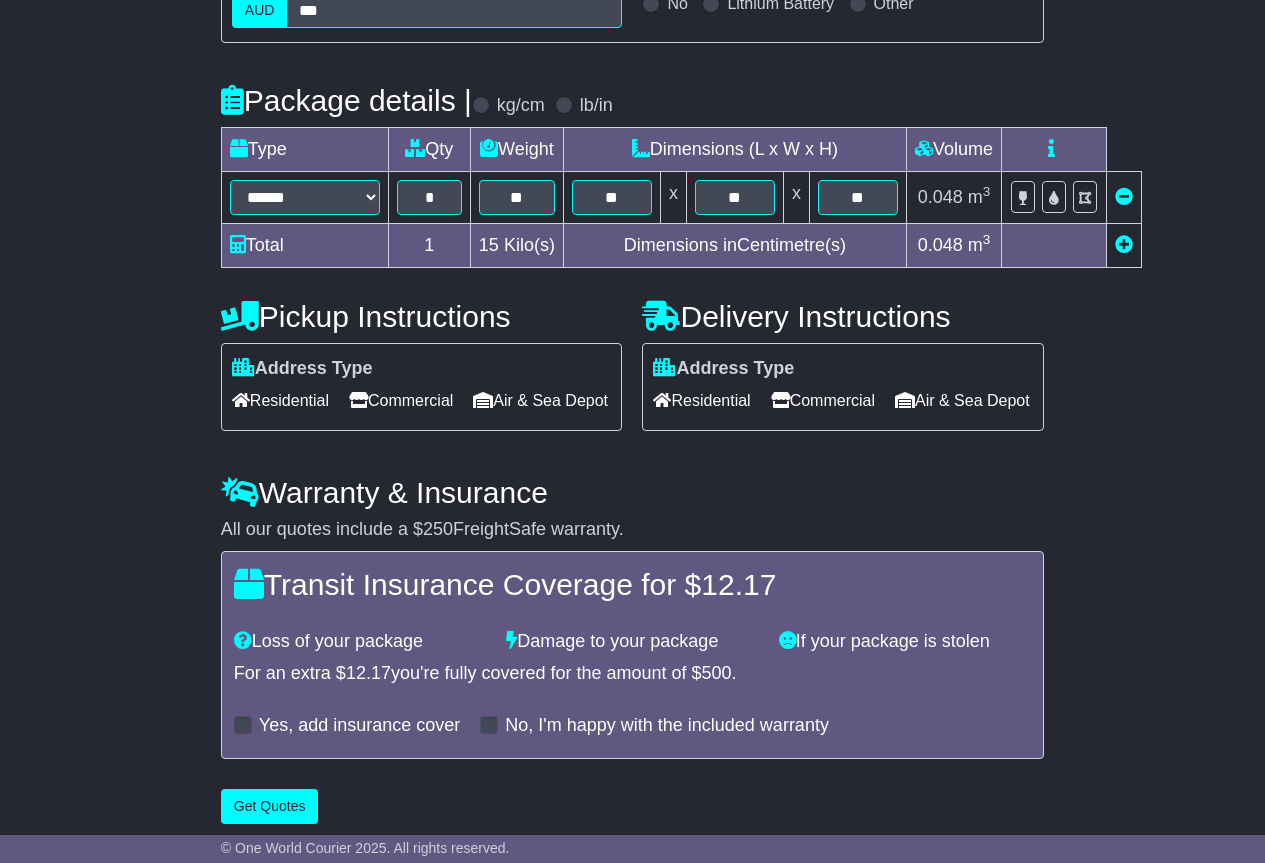 scroll, scrollTop: 517, scrollLeft: 0, axis: vertical 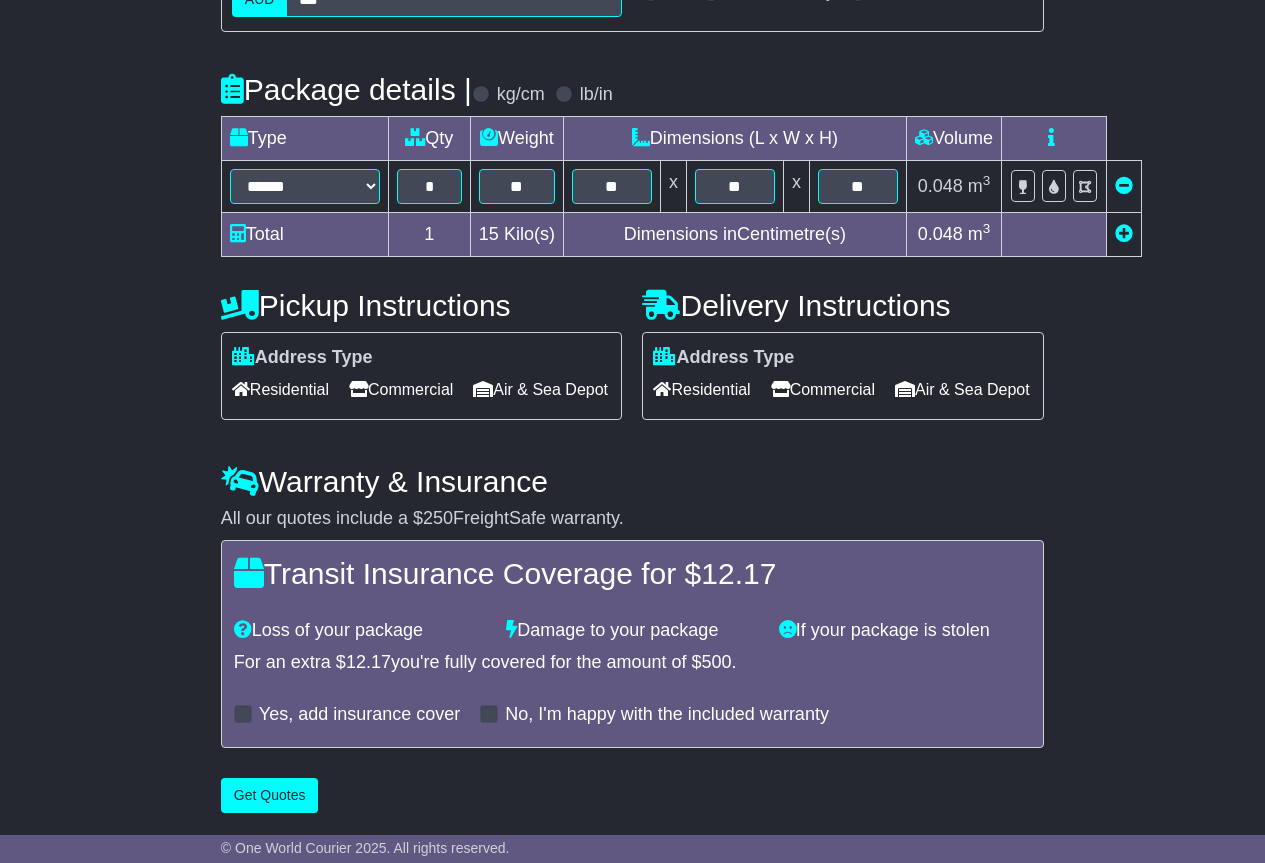 click on "Commercial" at bounding box center [401, 389] 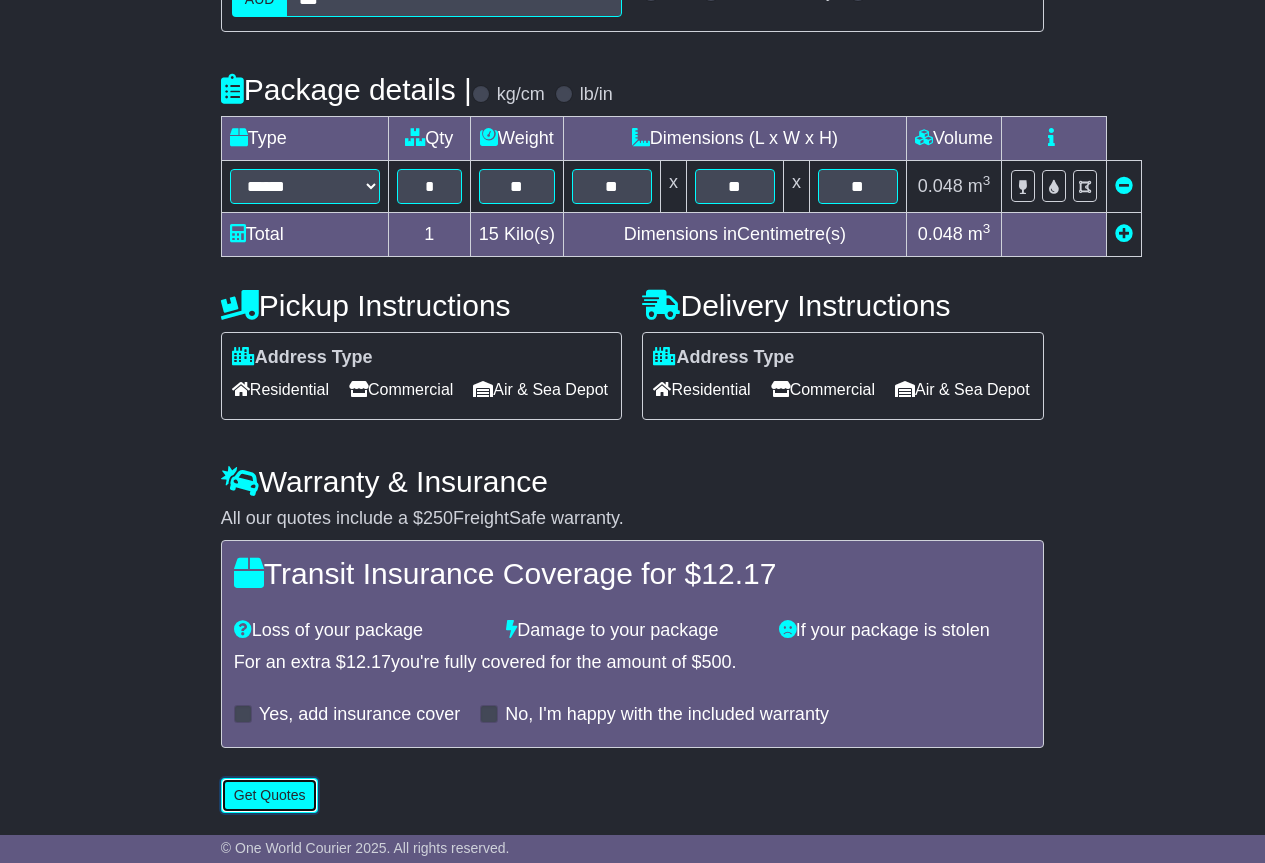 click on "Get Quotes" at bounding box center (270, 795) 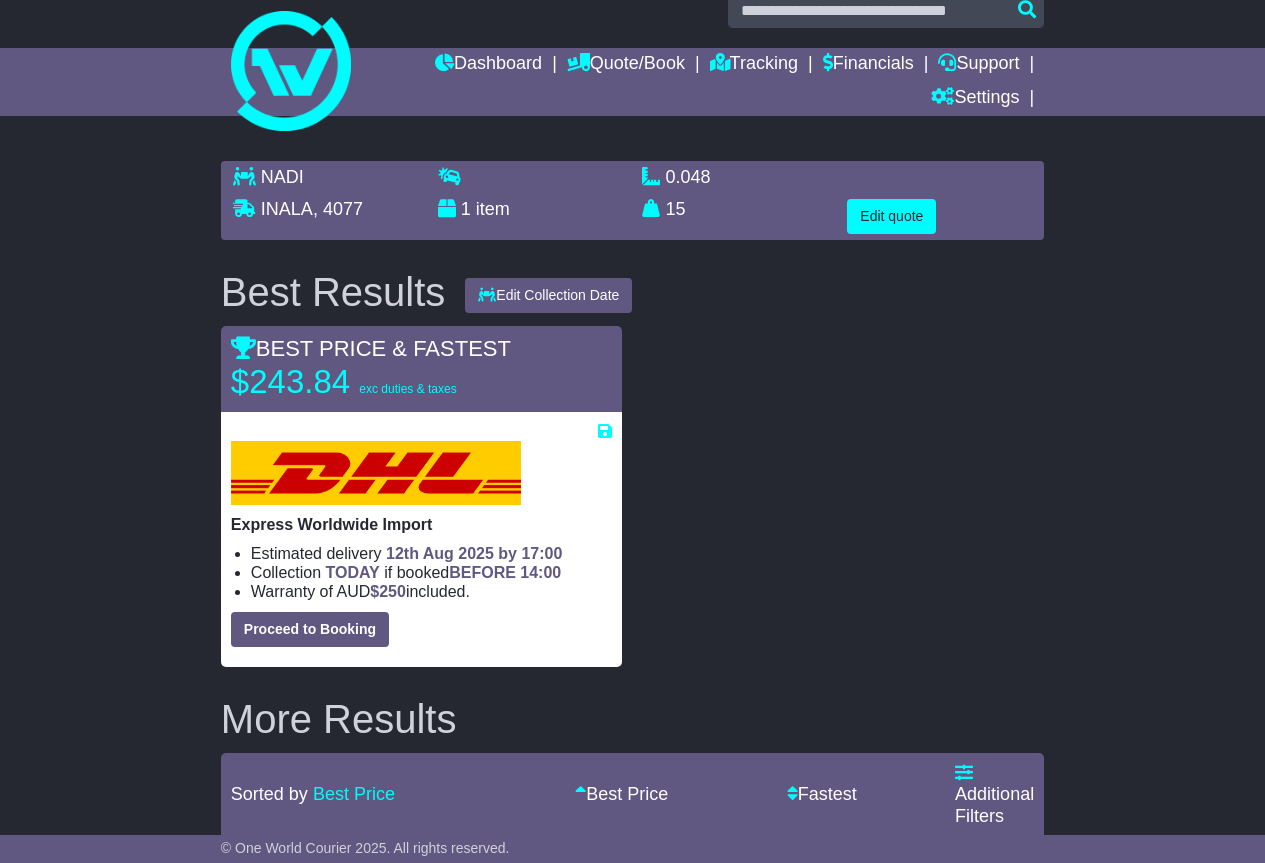 scroll, scrollTop: 0, scrollLeft: 0, axis: both 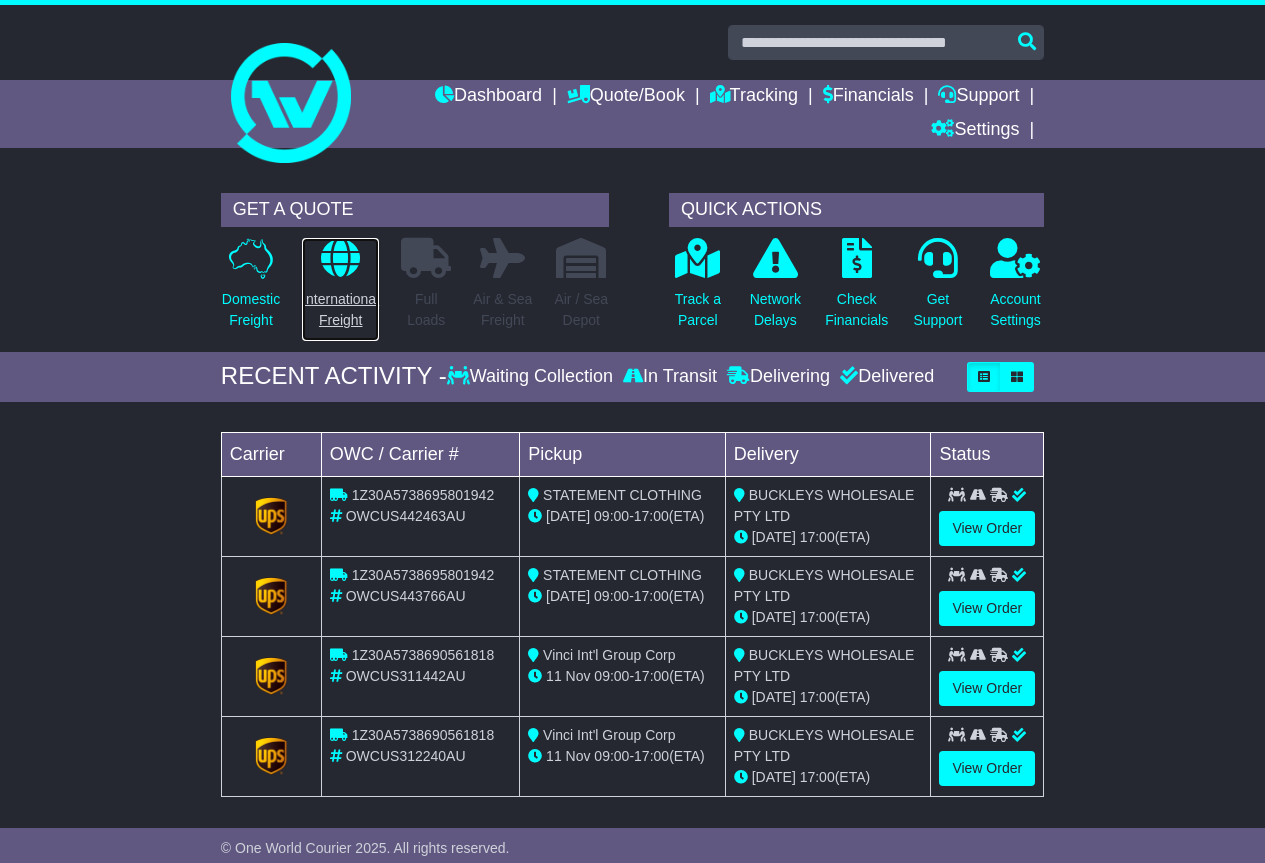 click on "International Freight" at bounding box center [340, 289] 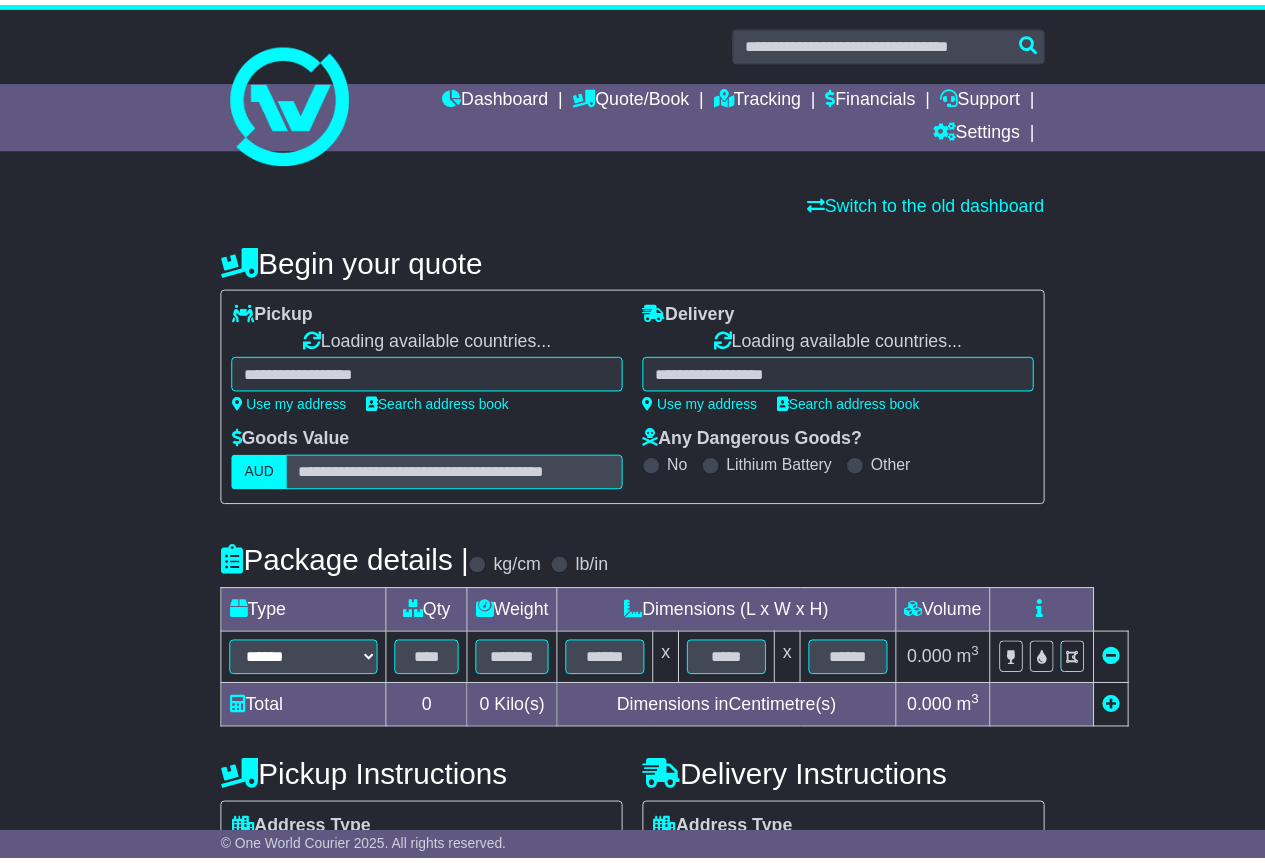 scroll, scrollTop: 0, scrollLeft: 0, axis: both 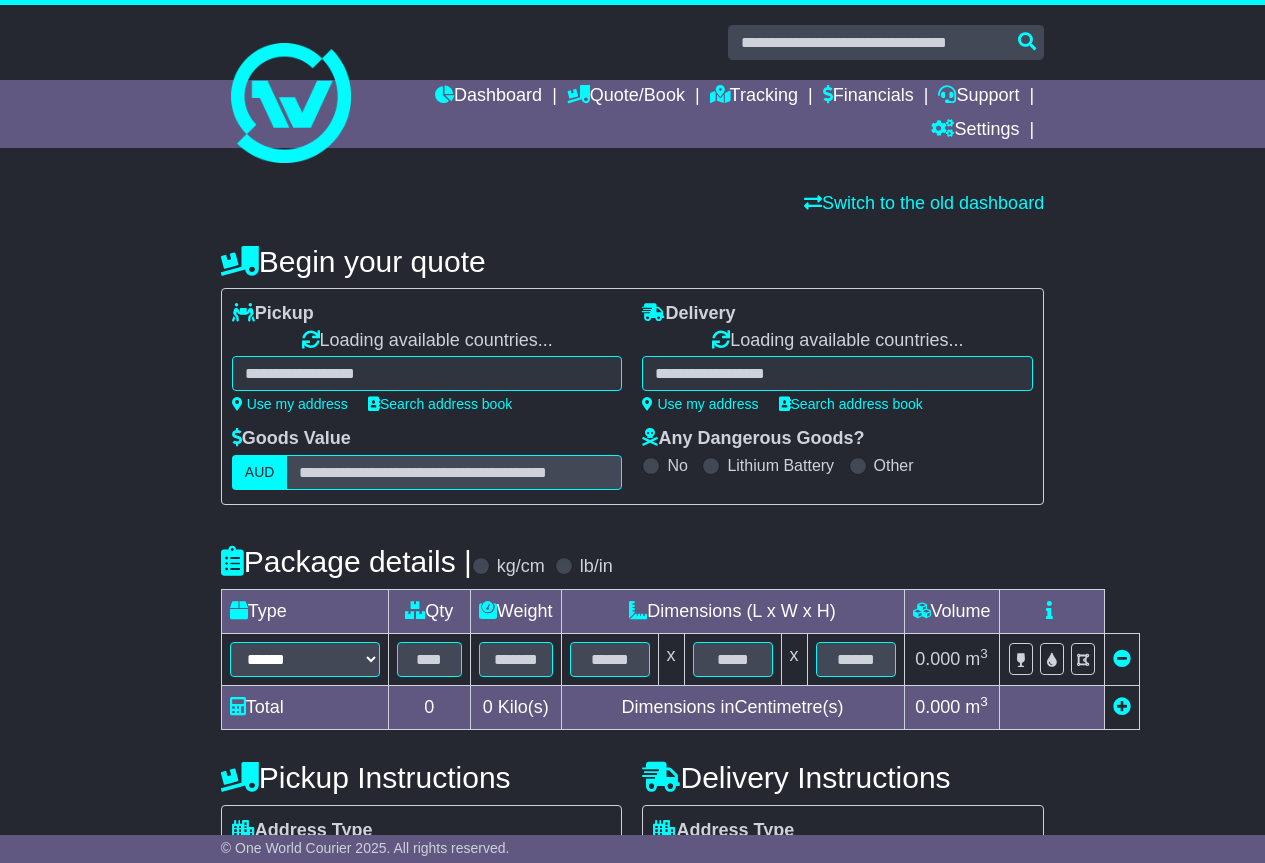 select on "**" 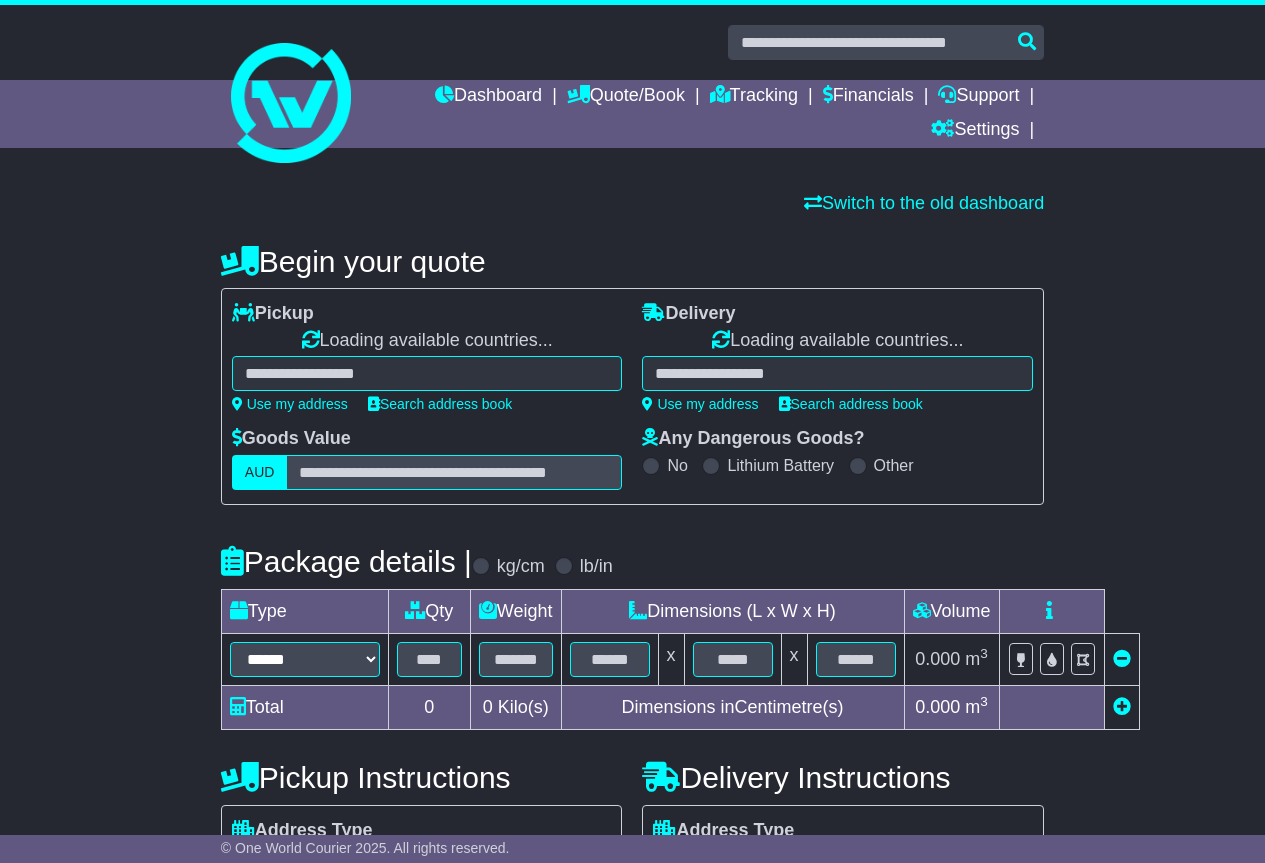 select on "**" 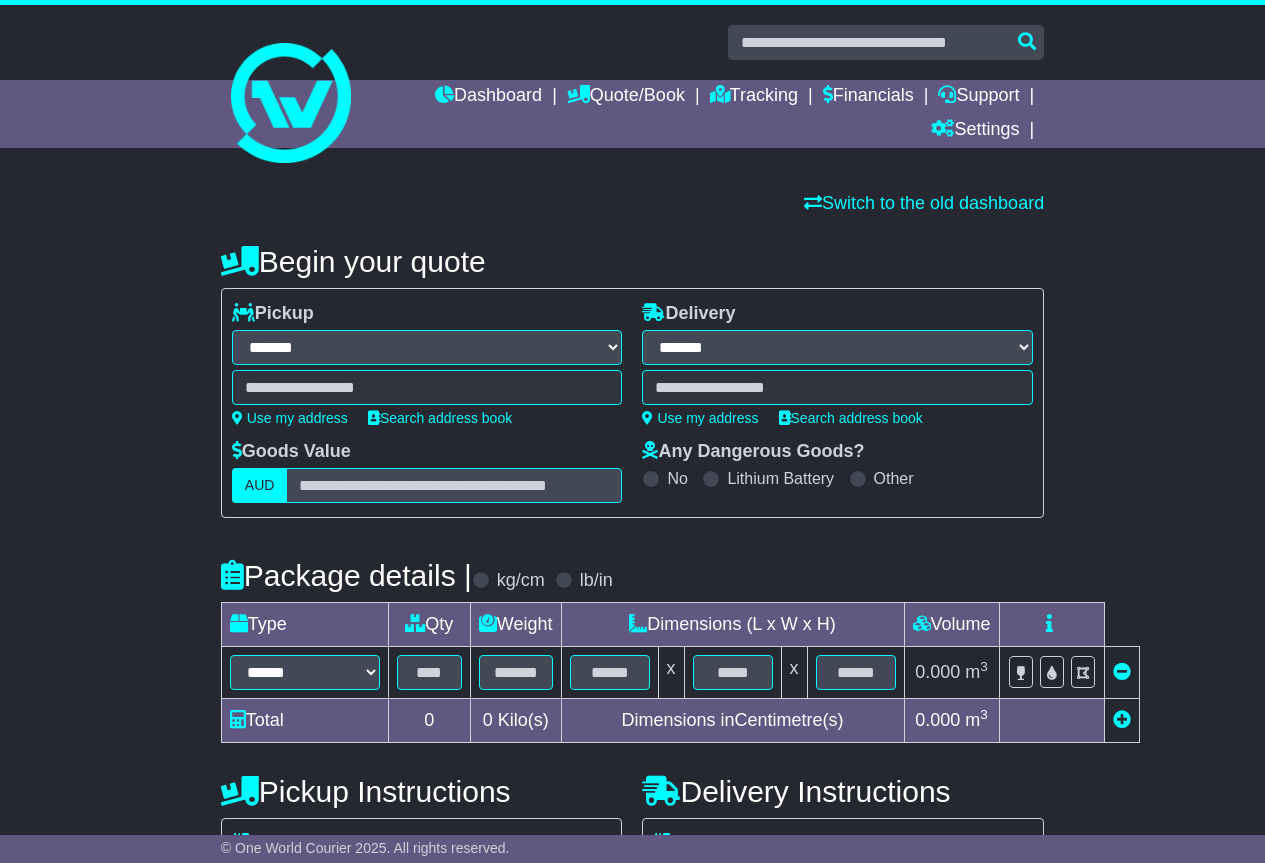 scroll, scrollTop: 0, scrollLeft: 0, axis: both 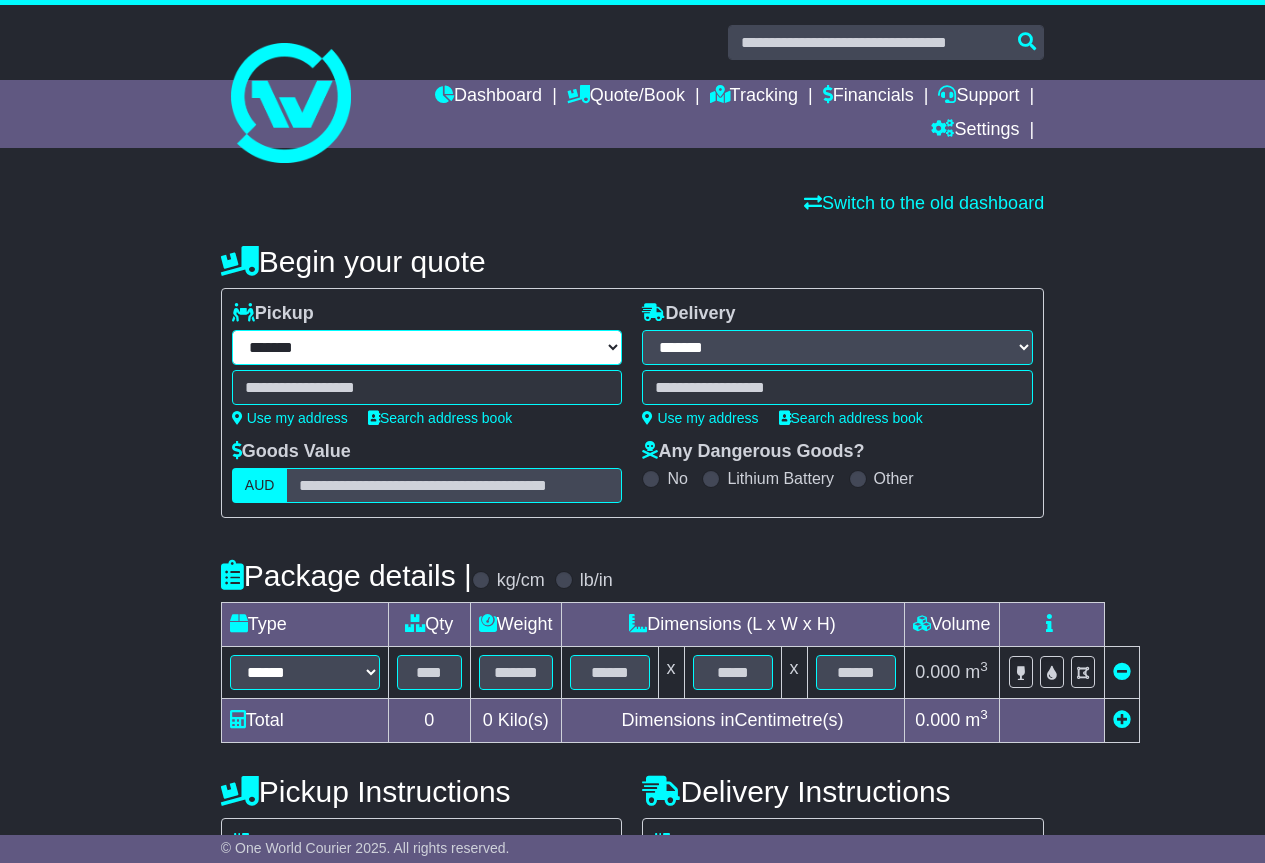 click on "**********" at bounding box center [427, 347] 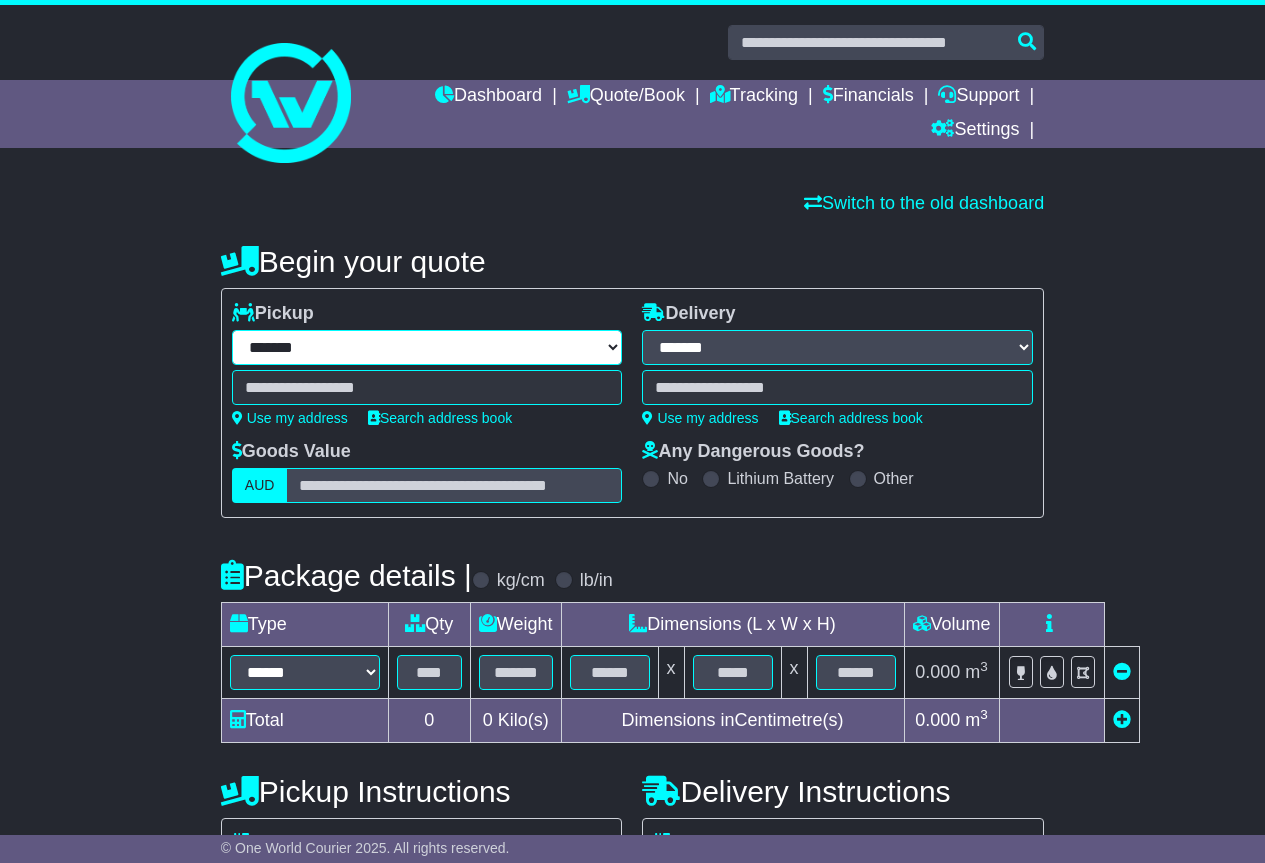 select on "**" 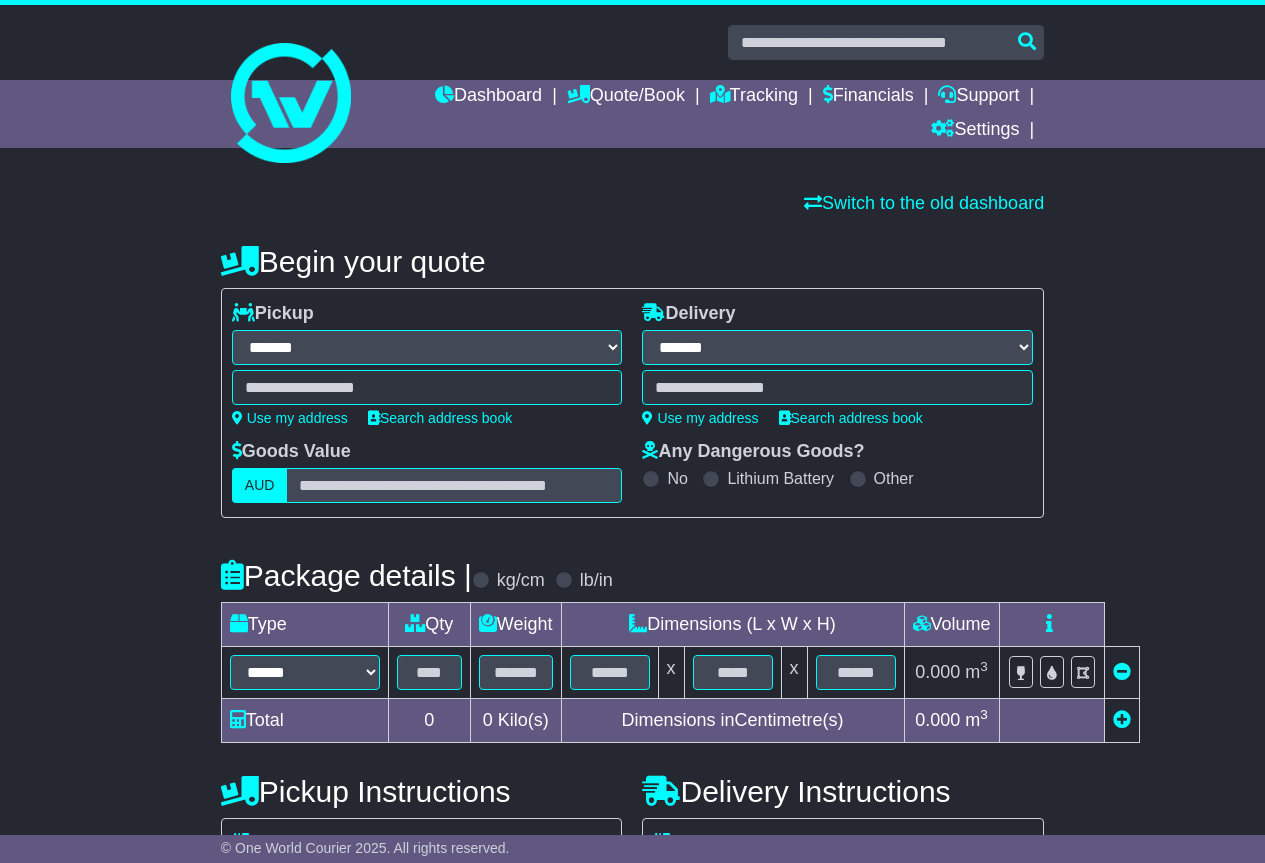 click on "**********" at bounding box center (427, 347) 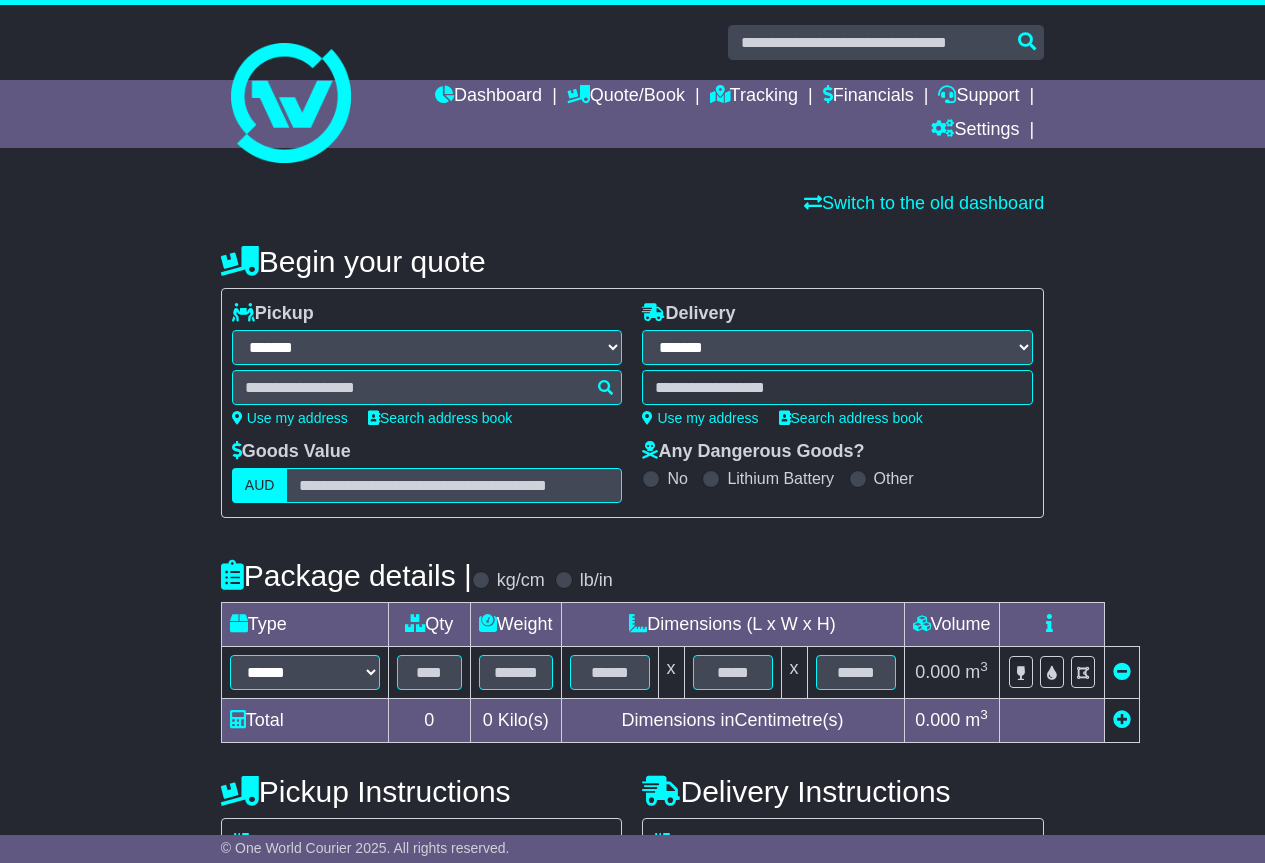 click at bounding box center (427, 387) 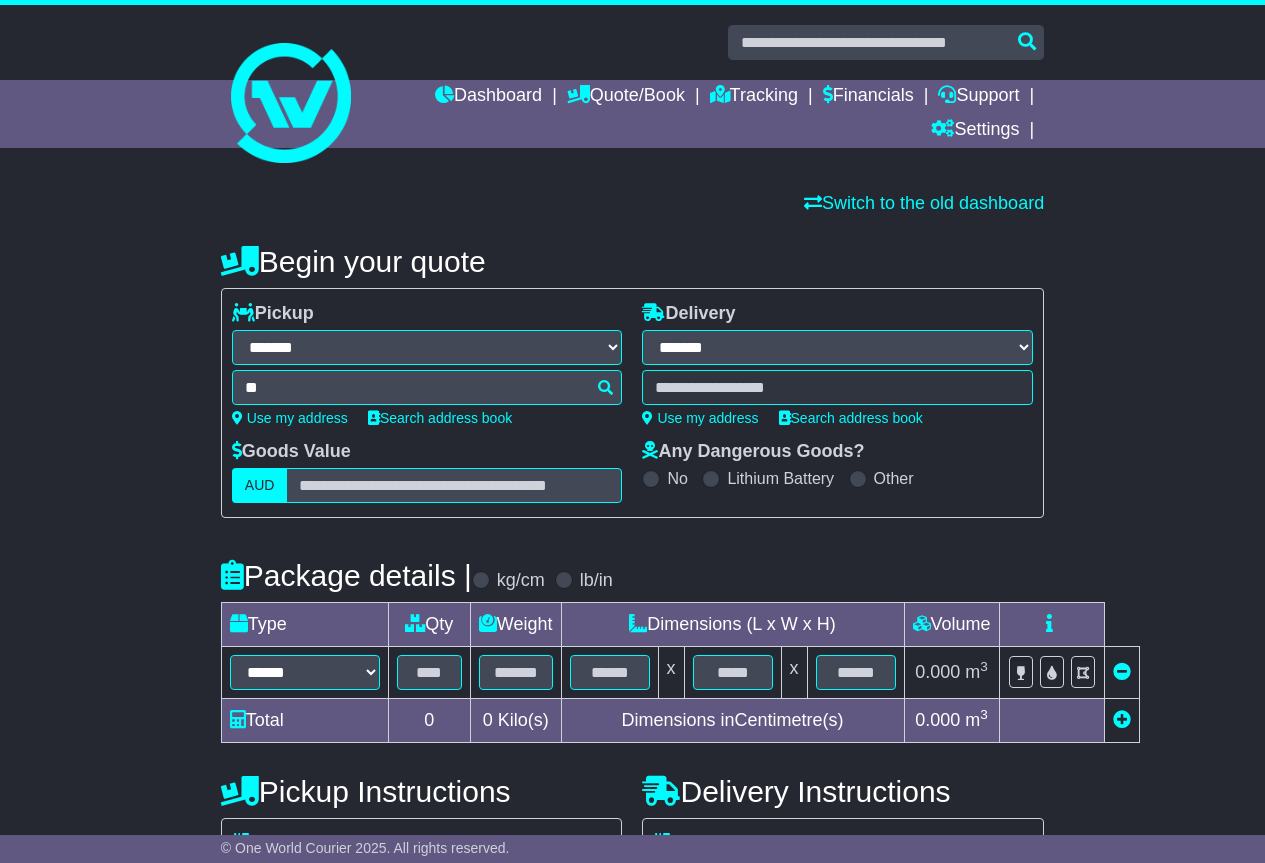 type on "***" 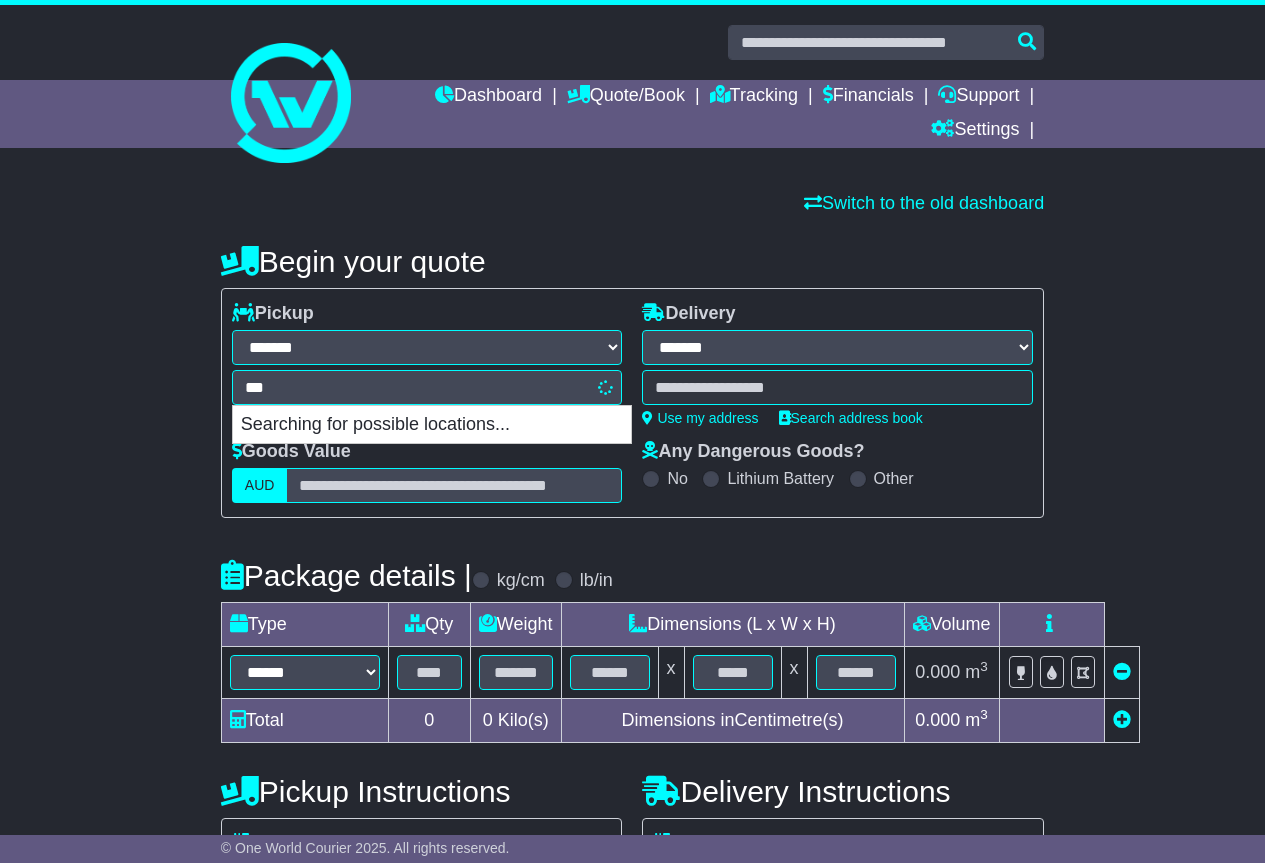 type 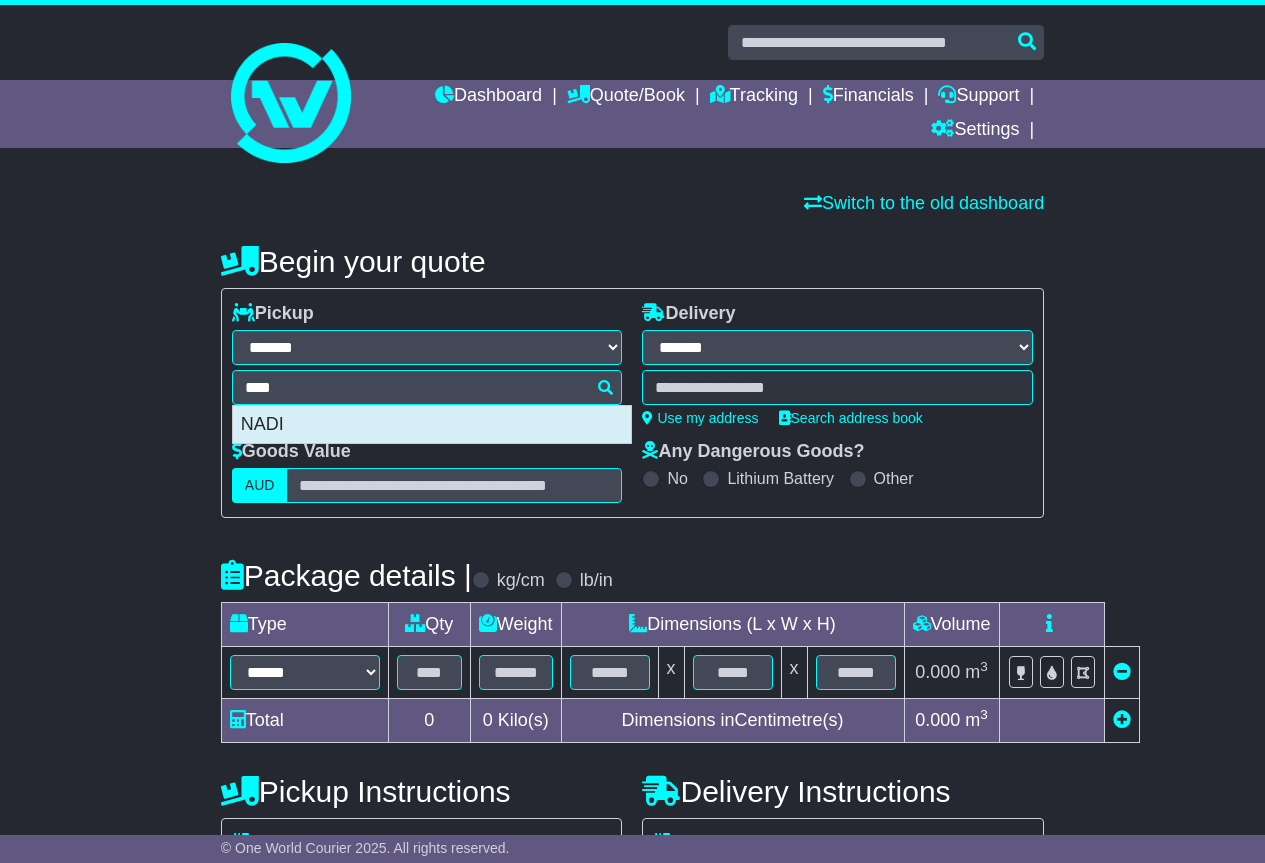 click on "NADI" at bounding box center (432, 425) 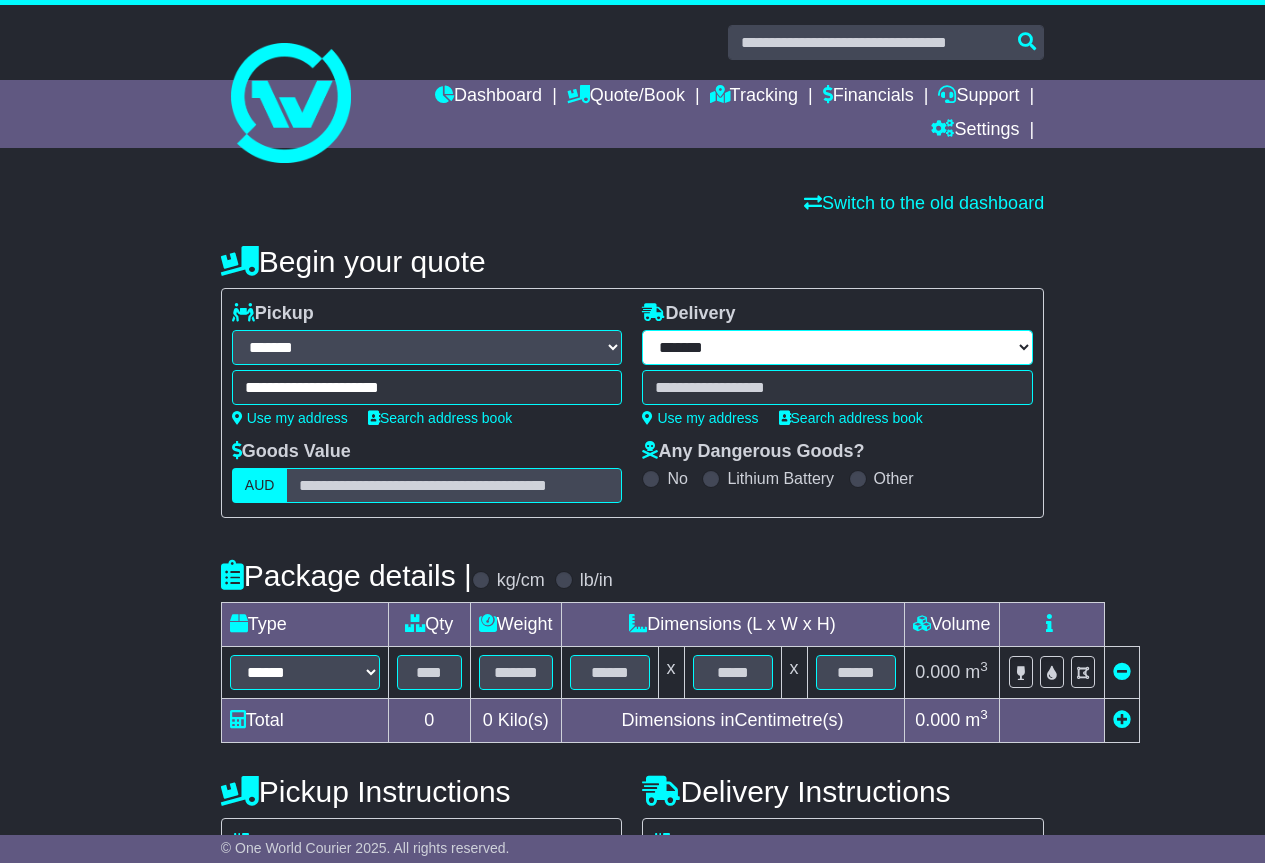 click on "**********" at bounding box center [837, 347] 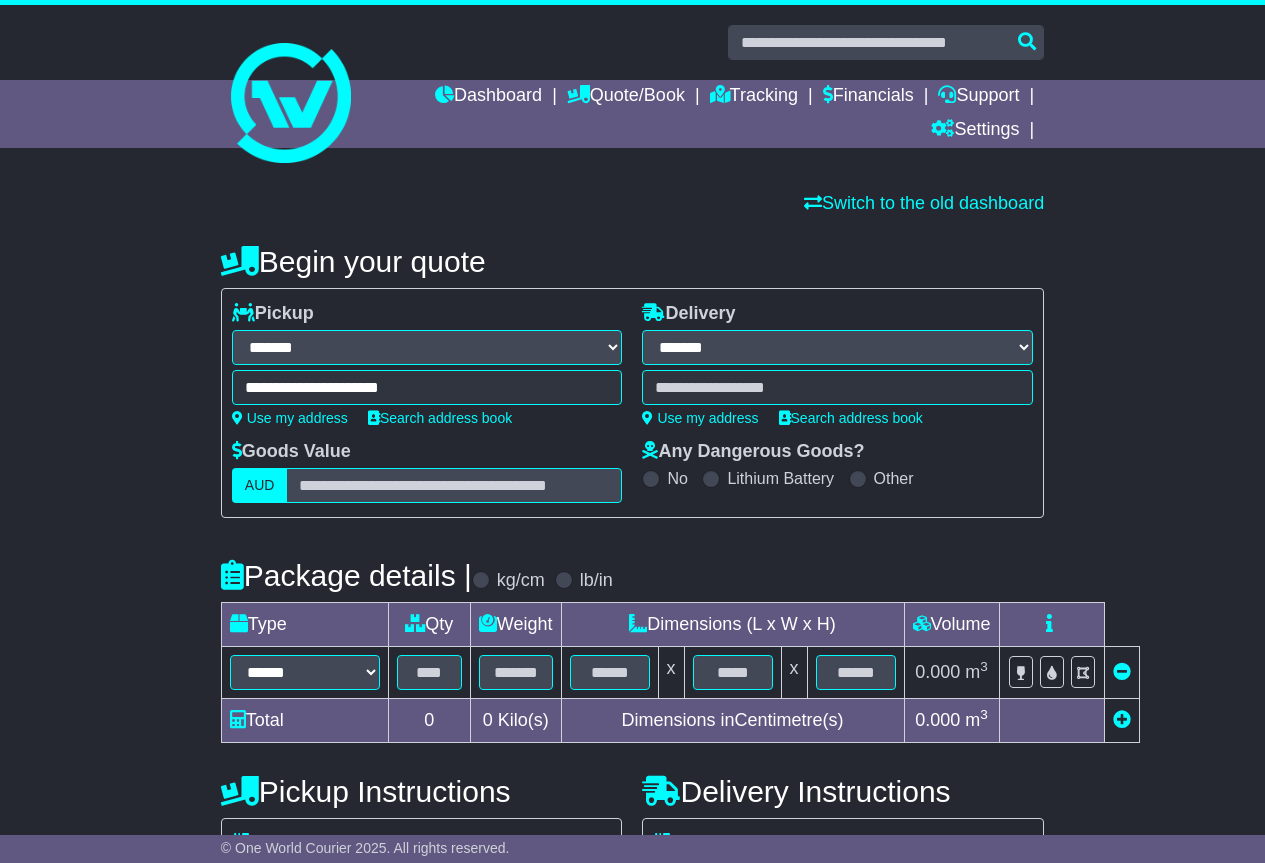 click on "**********" at bounding box center (632, 403) 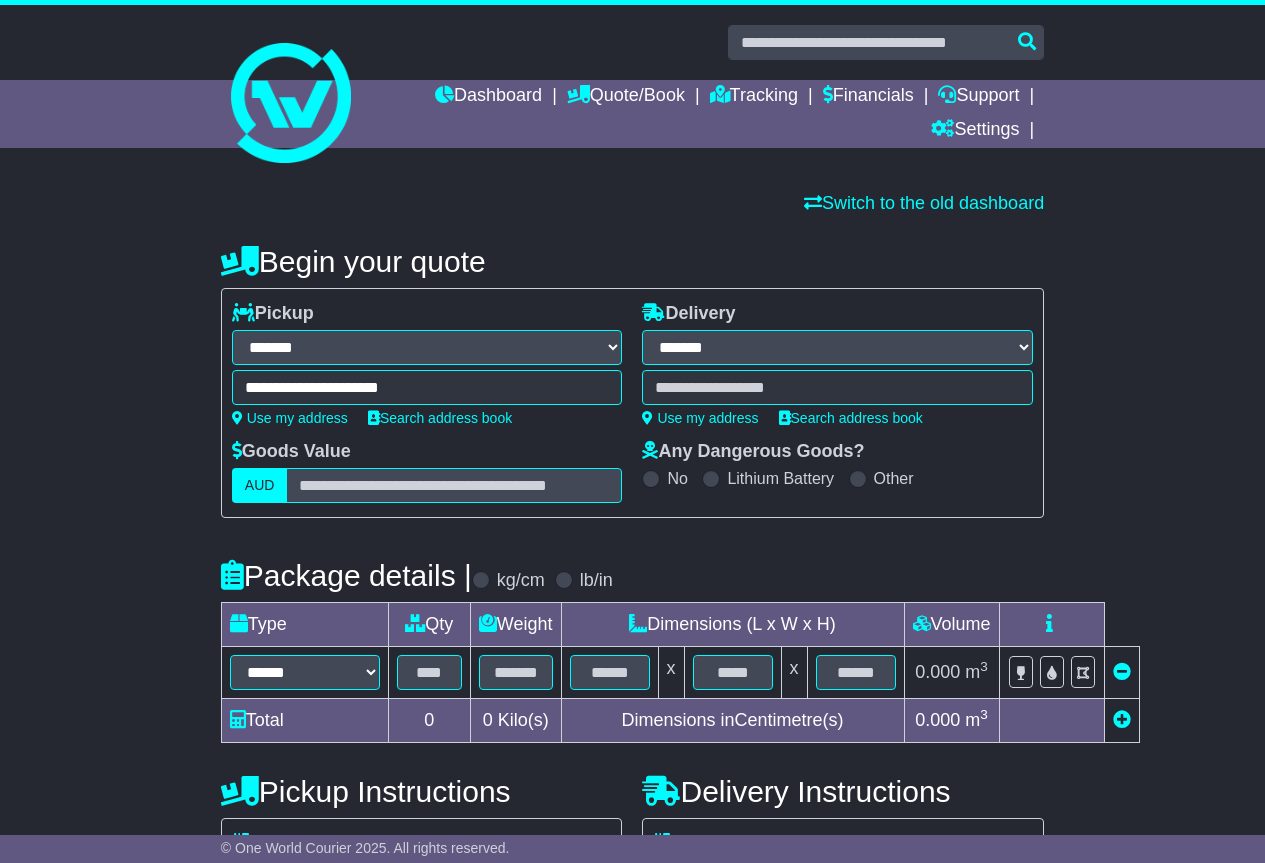 click at bounding box center (837, 387) 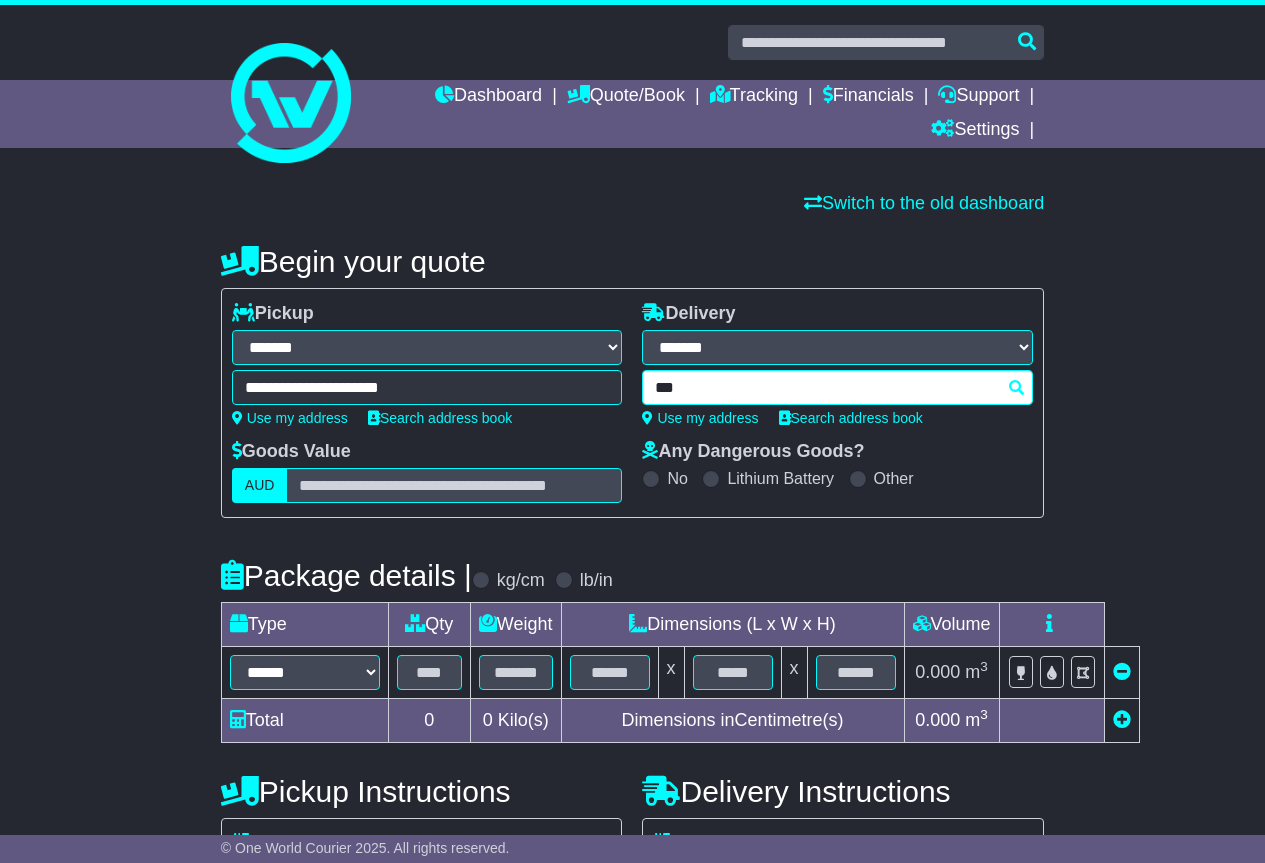 type on "****" 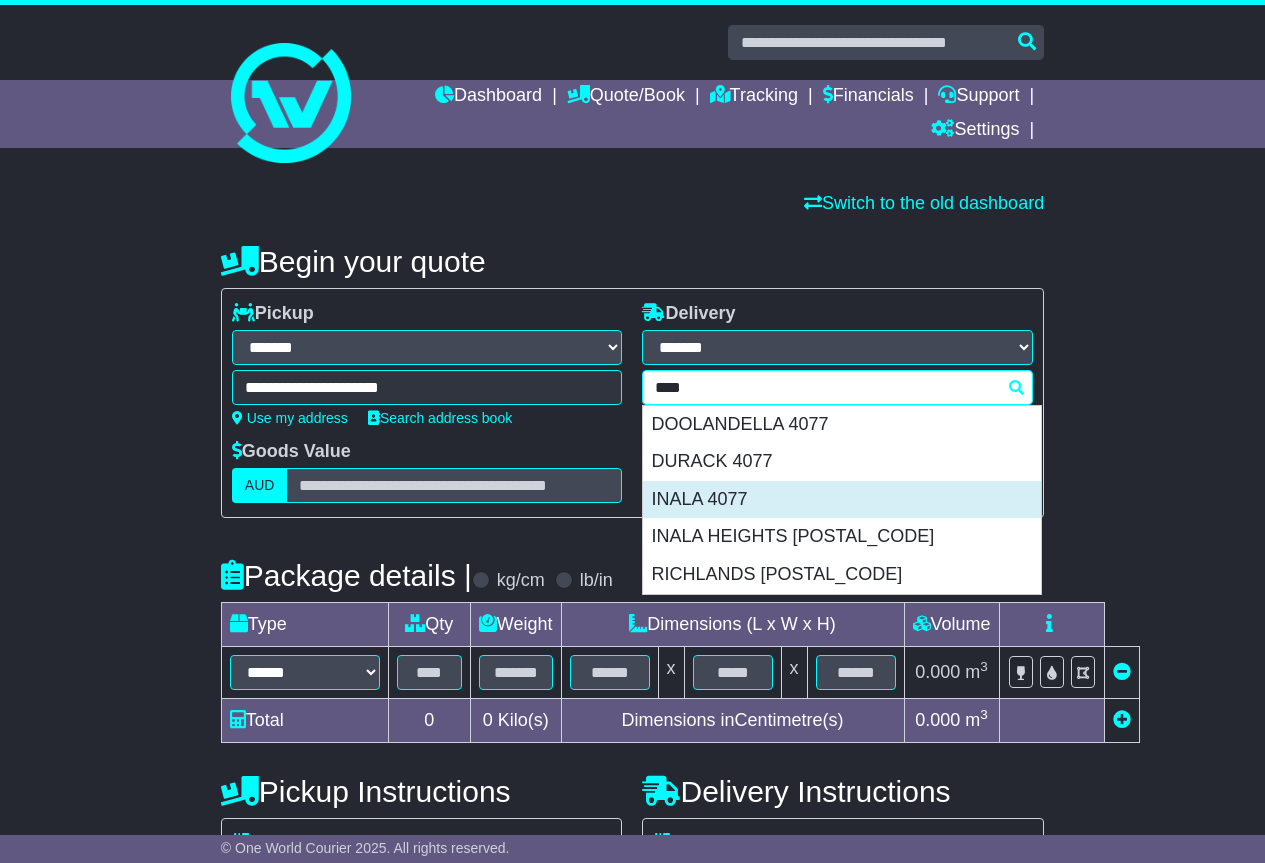 click on "INALA 4077" at bounding box center [842, 500] 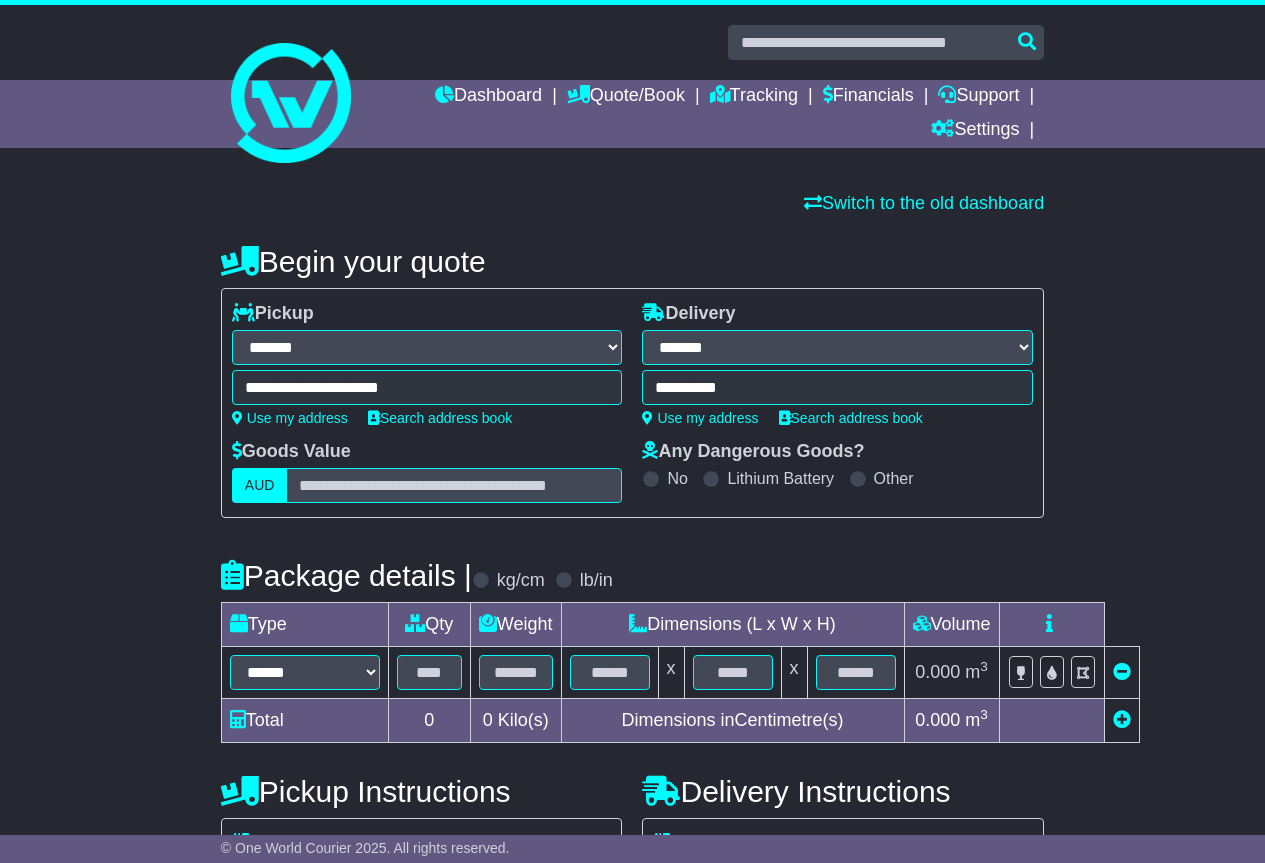 type on "**********" 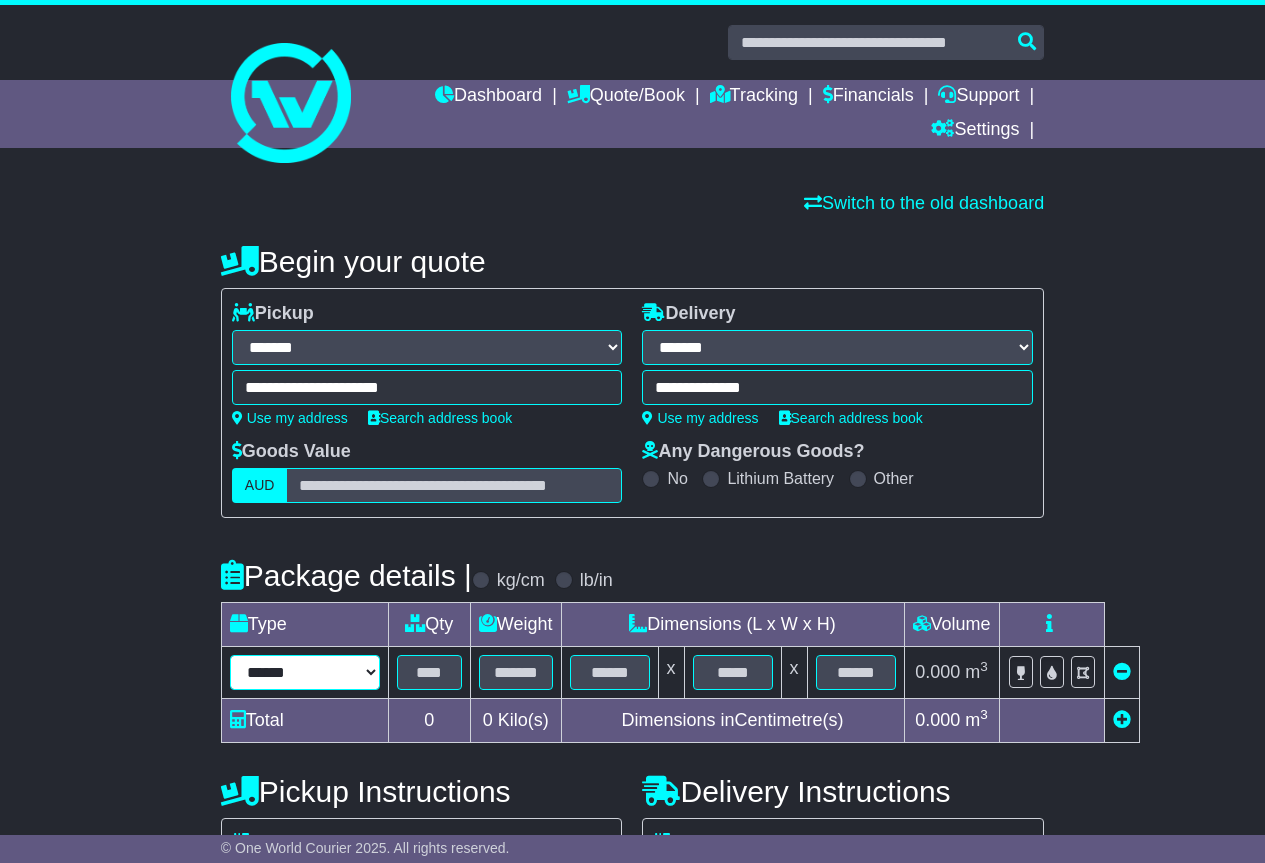 click on "****** ****** *** ******** ***** **** **** ****** *** *******" at bounding box center [305, 672] 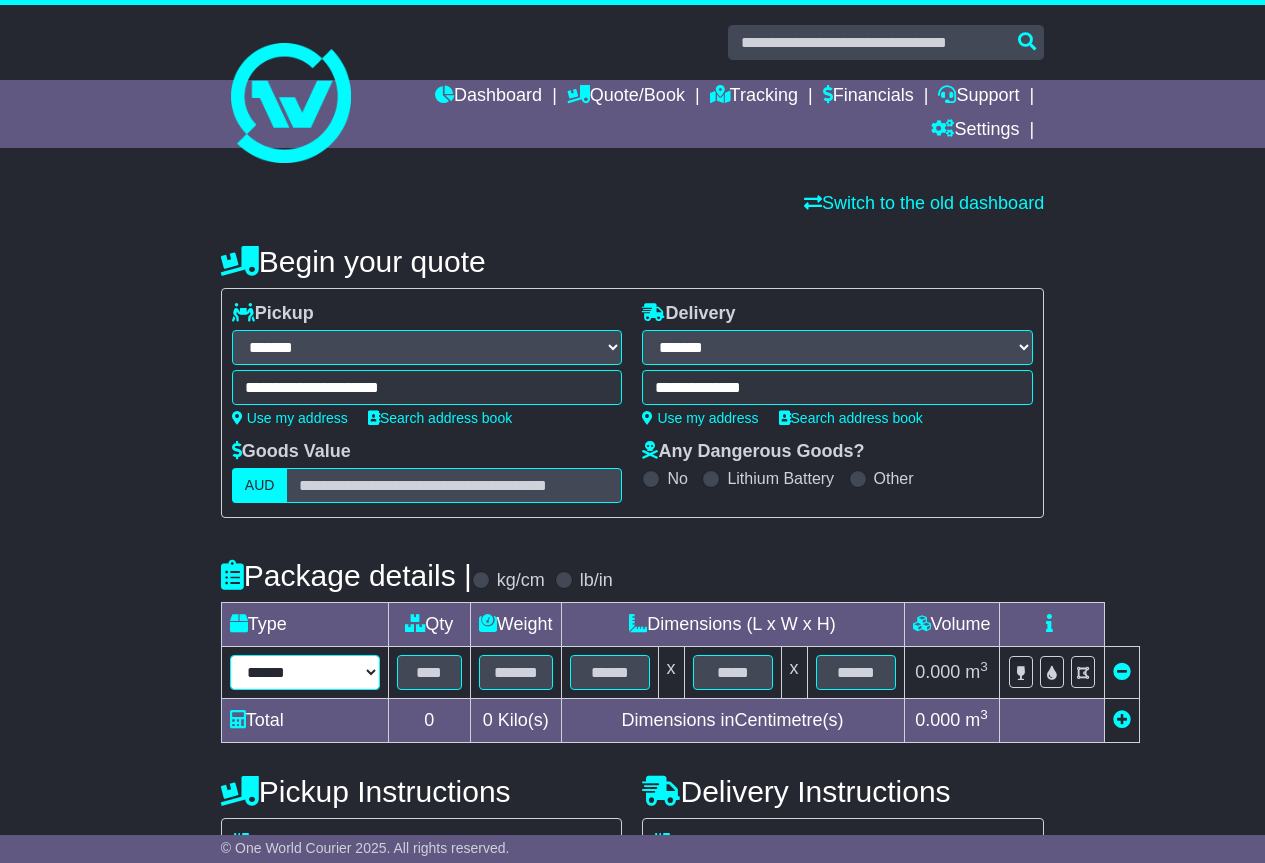 click on "****** ****** *** ******** ***** **** **** ****** *** *******" at bounding box center (305, 672) 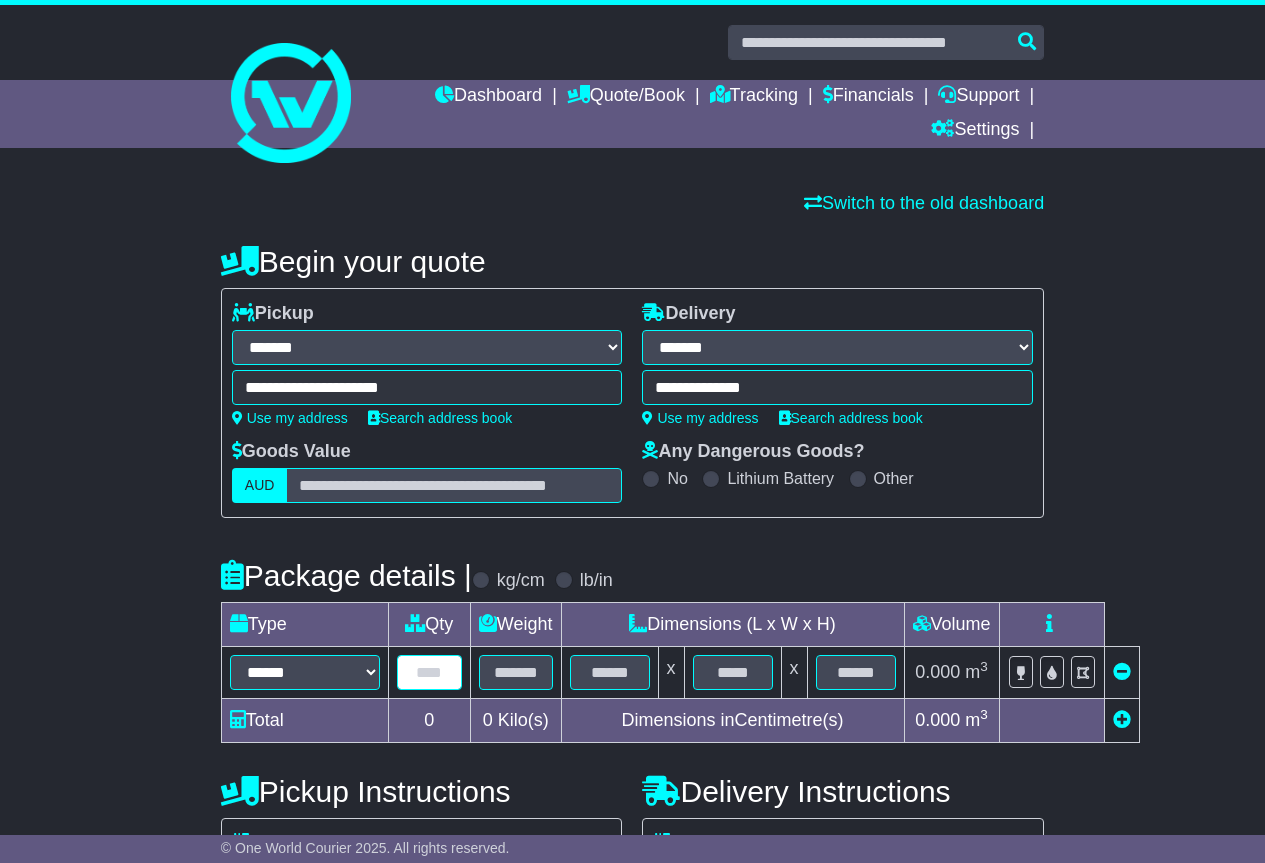 click at bounding box center (429, 672) 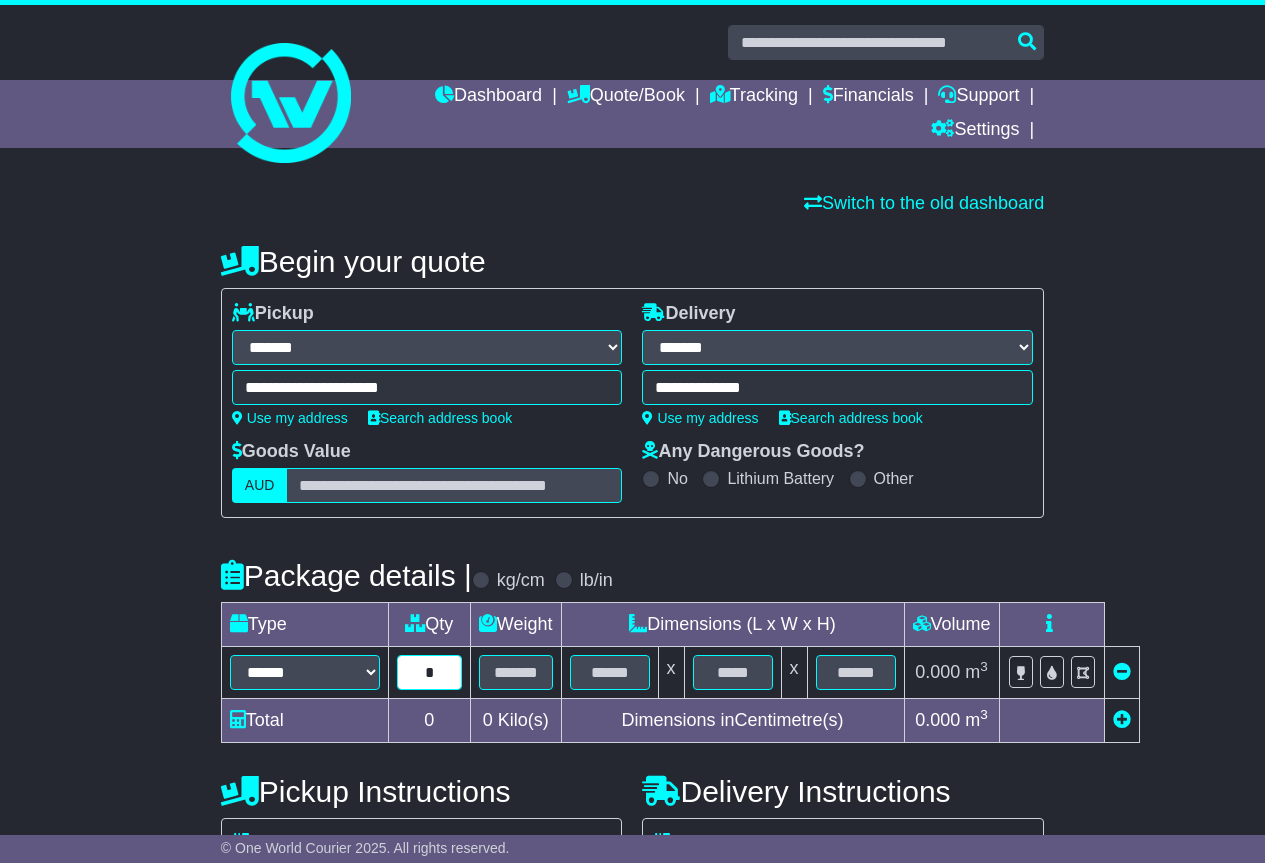 type on "*" 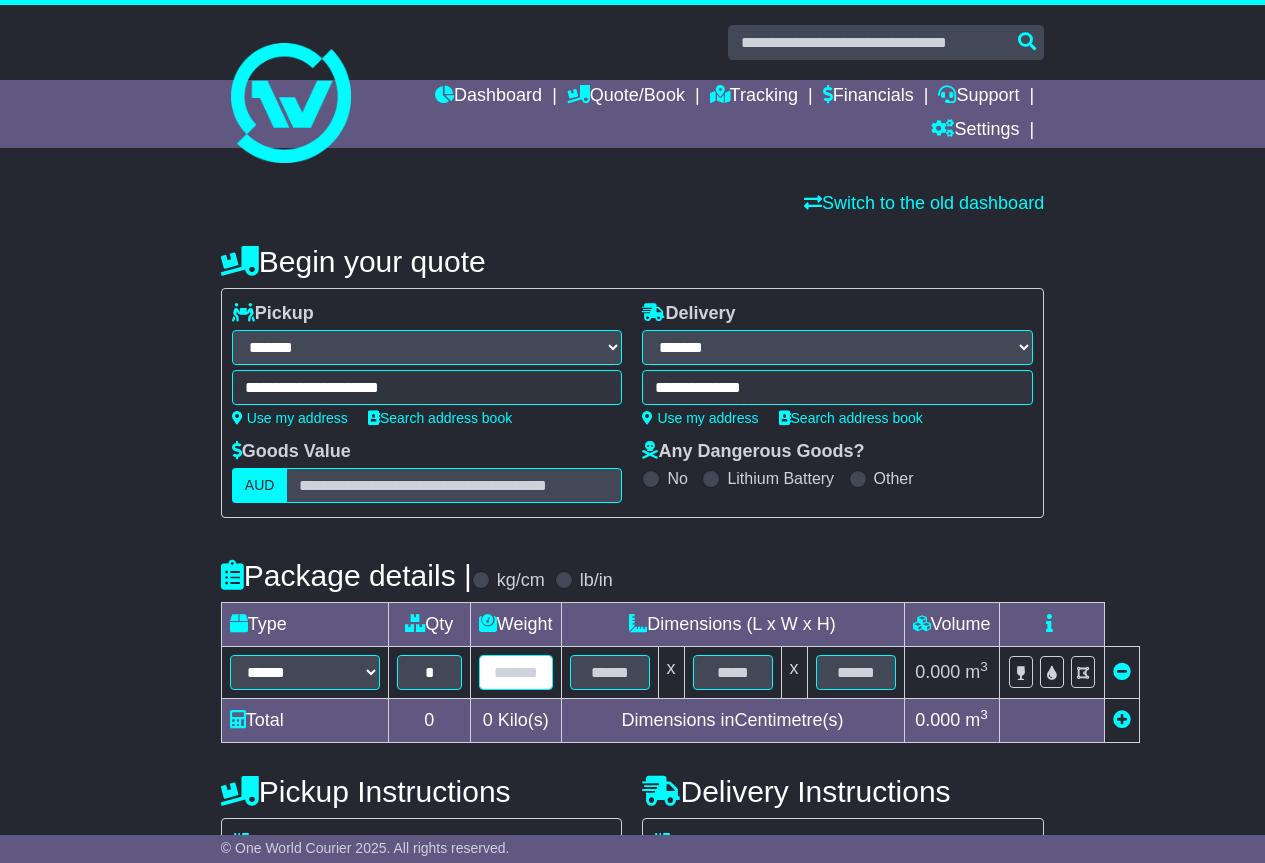 click at bounding box center (516, 672) 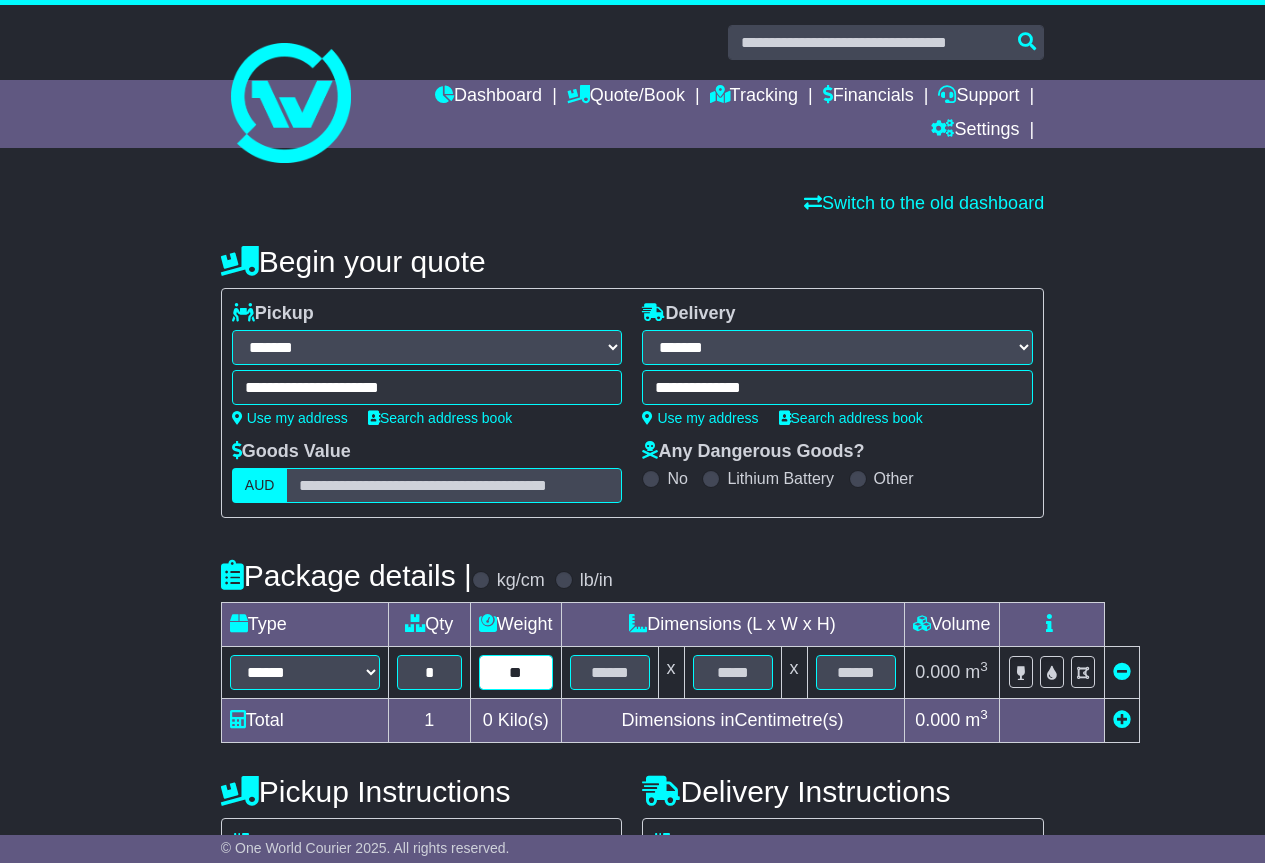 type on "**" 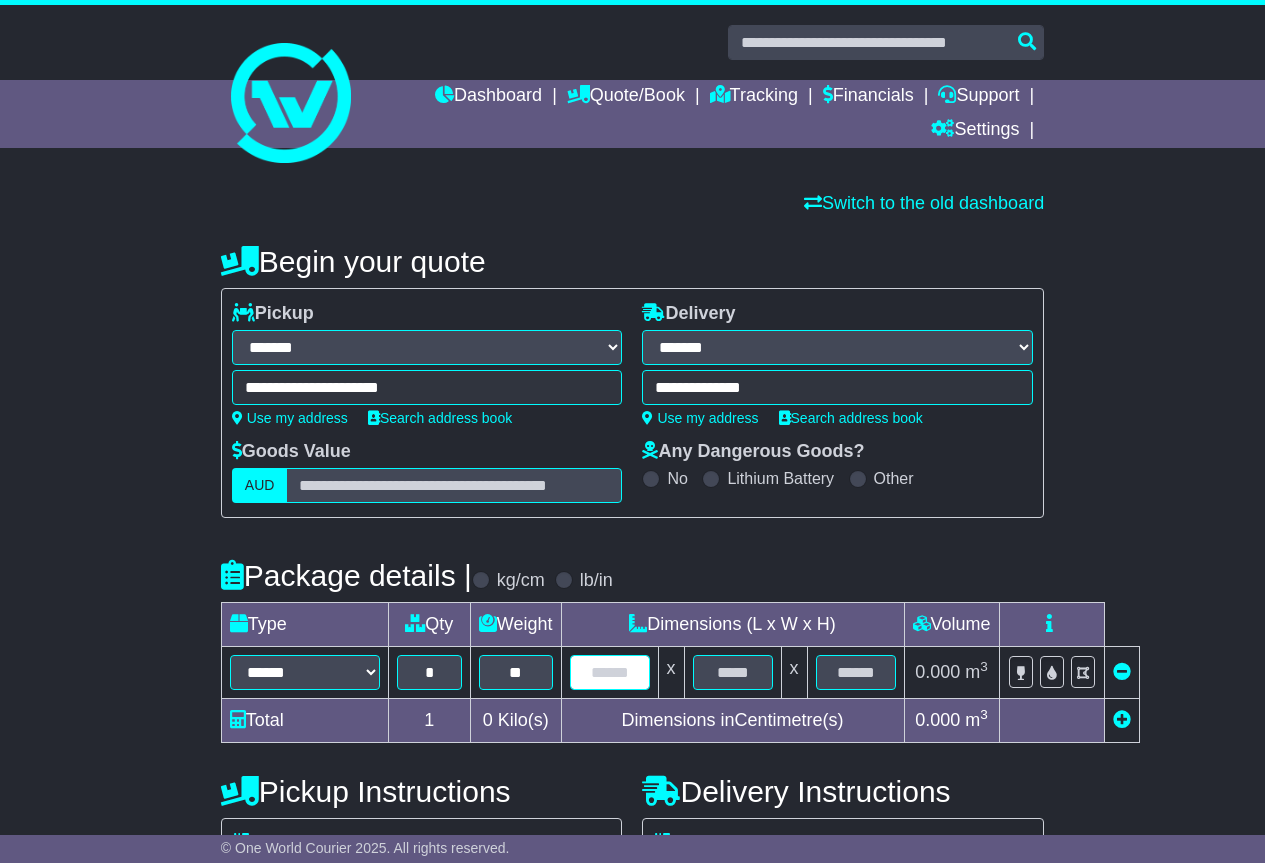 click at bounding box center (610, 672) 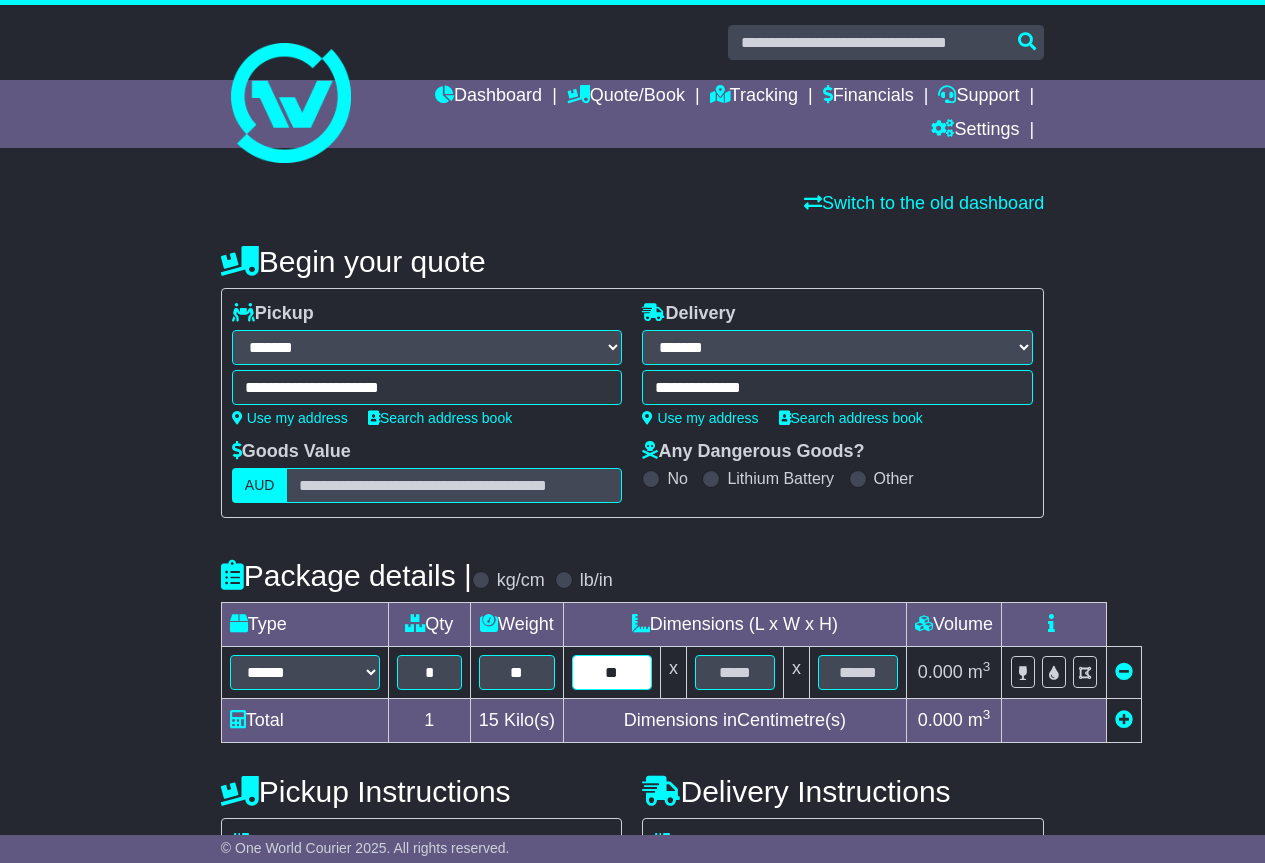 type on "**" 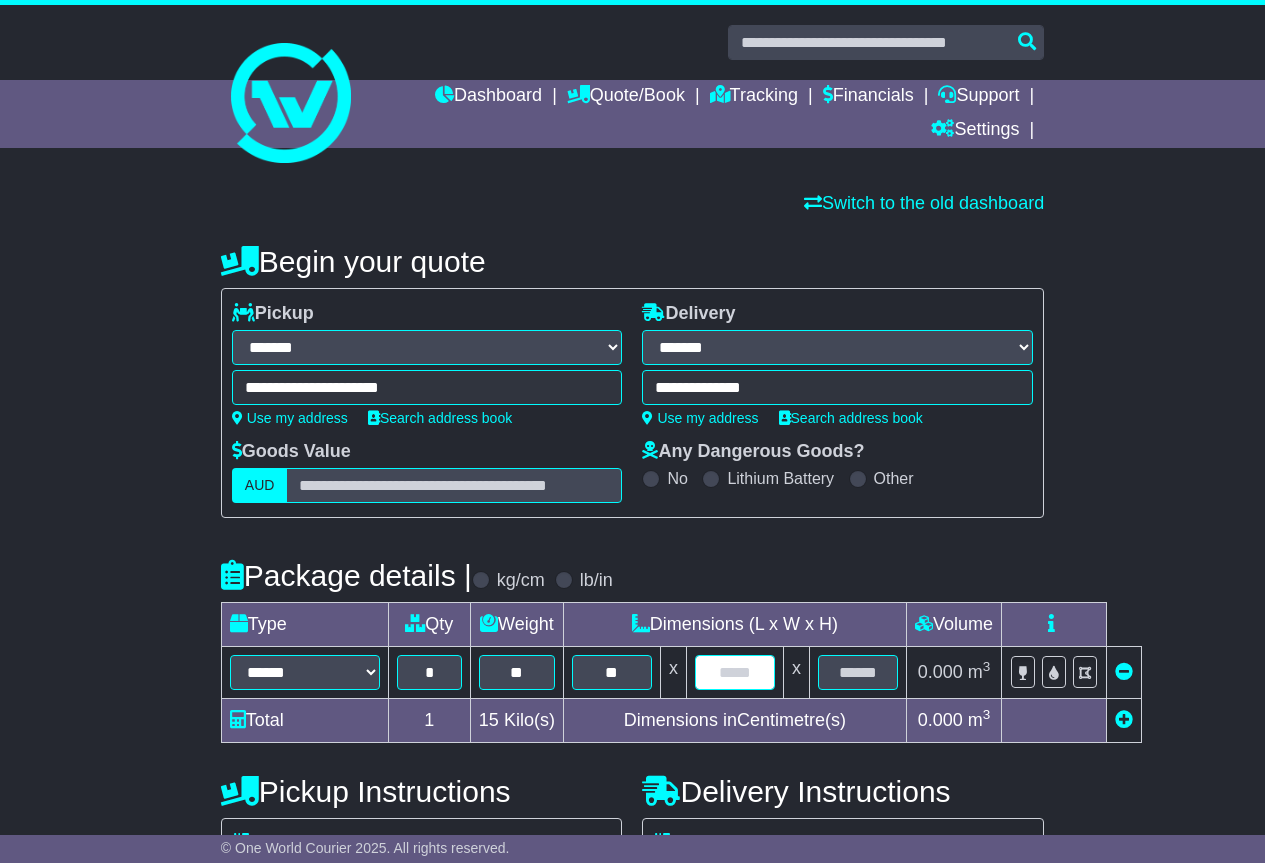 click at bounding box center [735, 672] 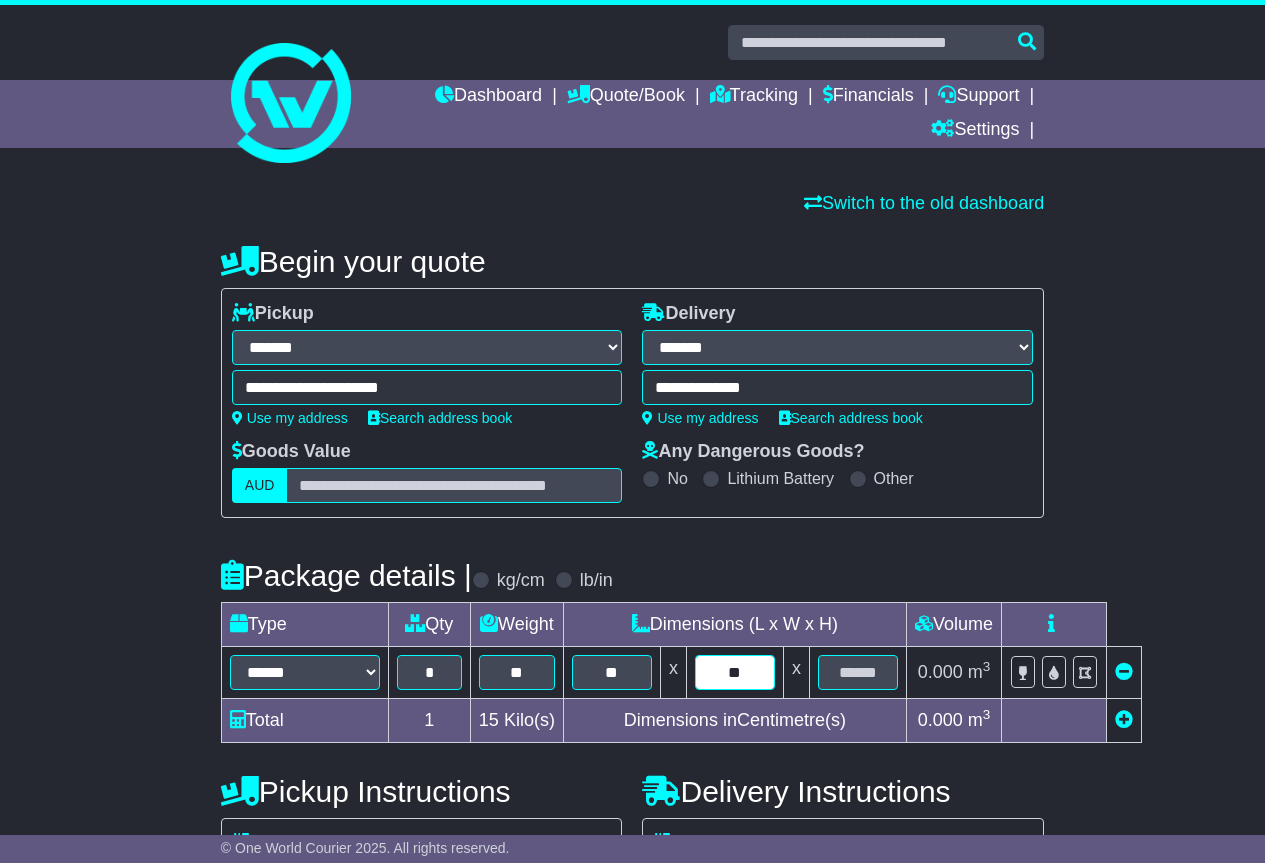type on "**" 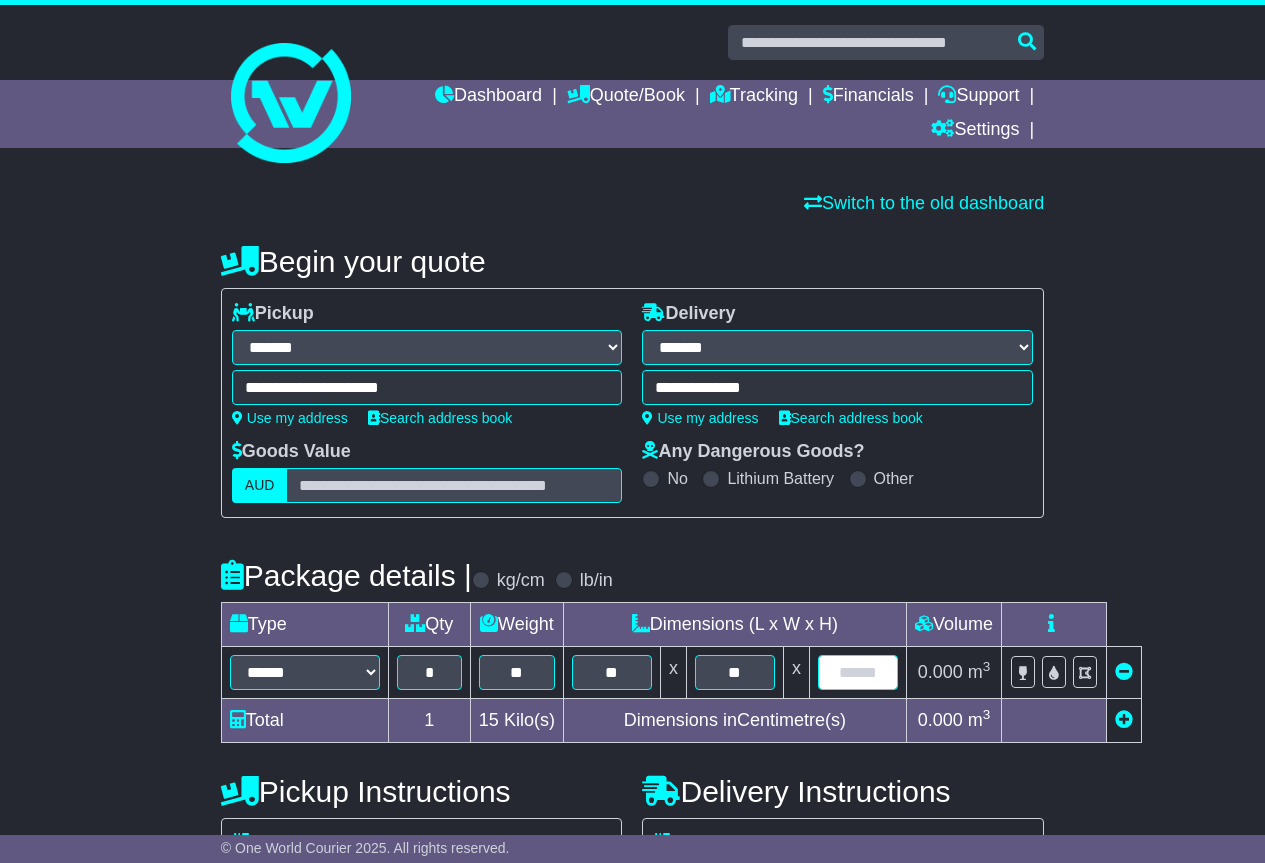 click at bounding box center [858, 672] 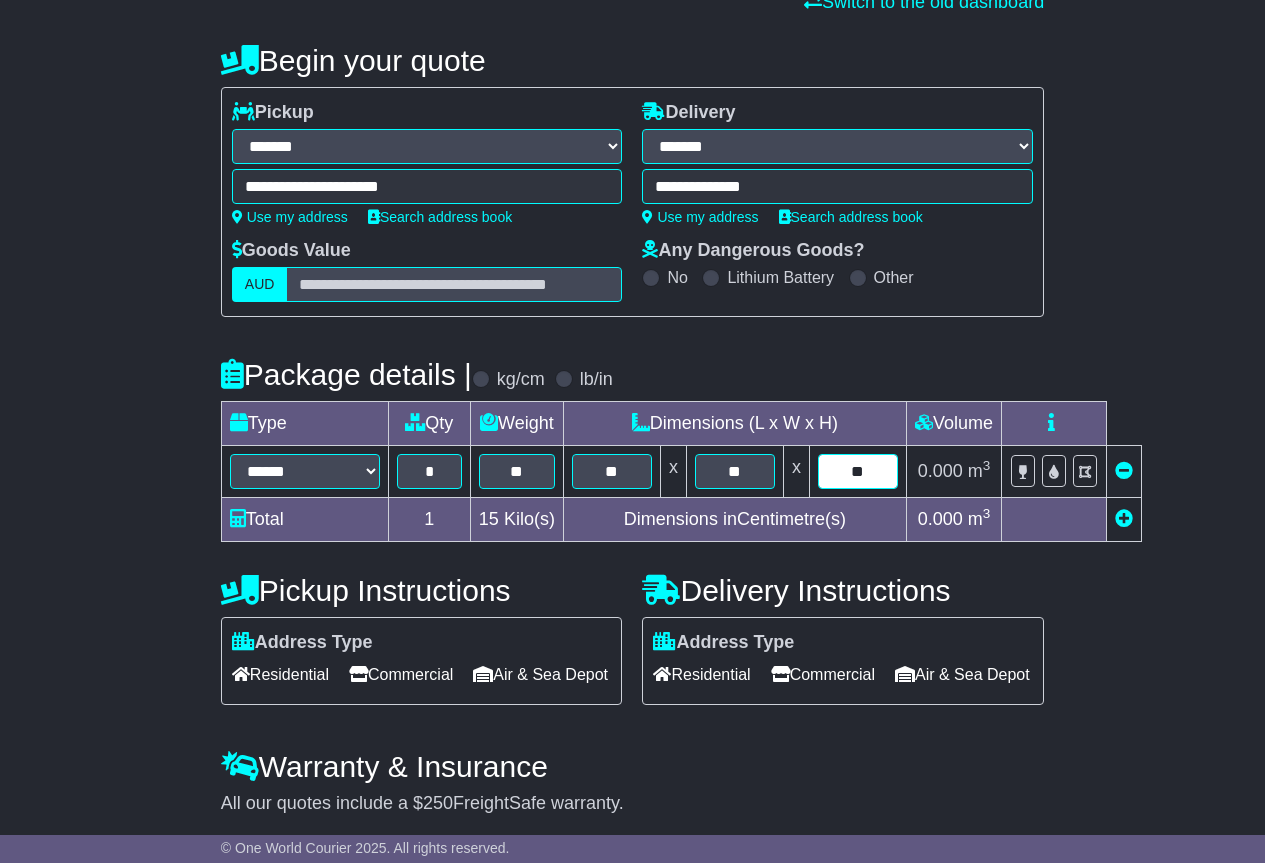 scroll, scrollTop: 299, scrollLeft: 0, axis: vertical 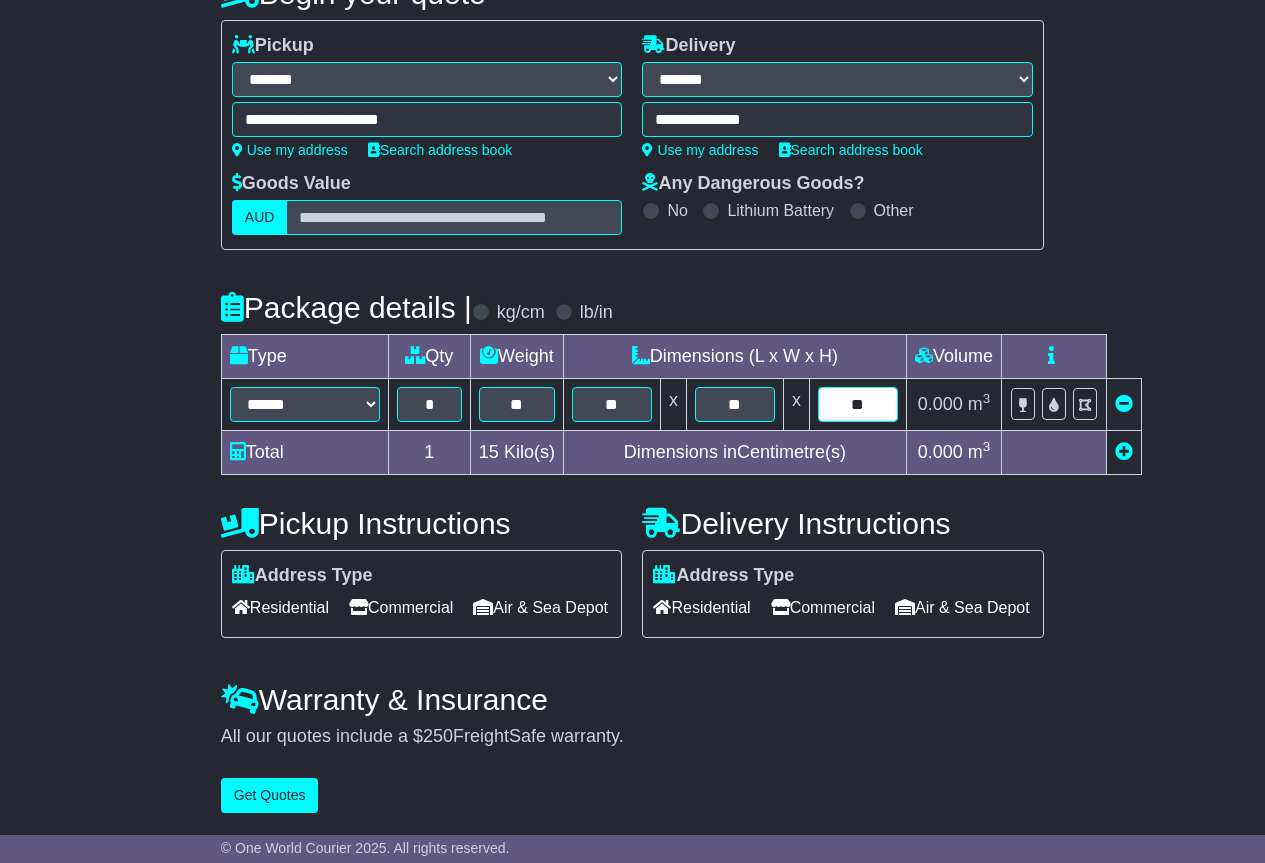 type on "**" 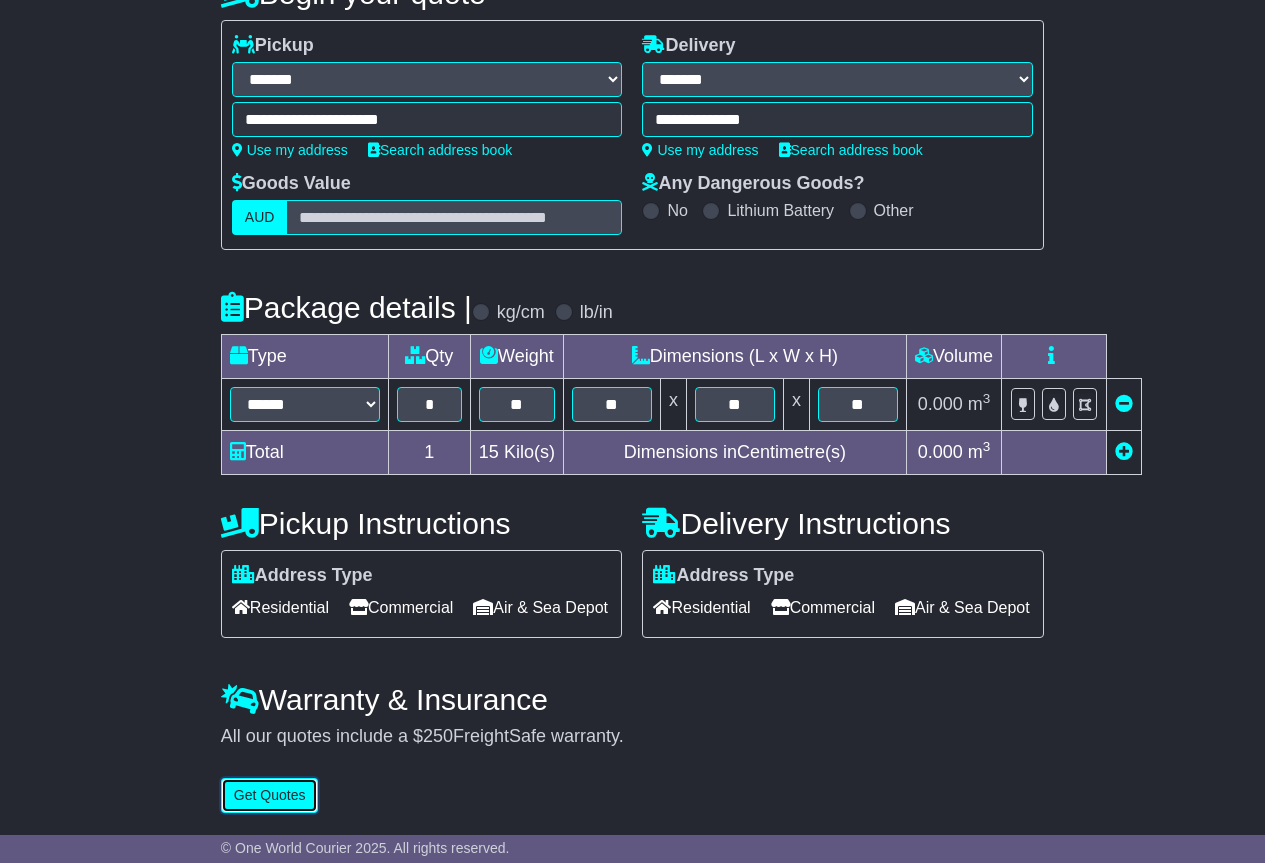 click on "Get Quotes" at bounding box center (270, 795) 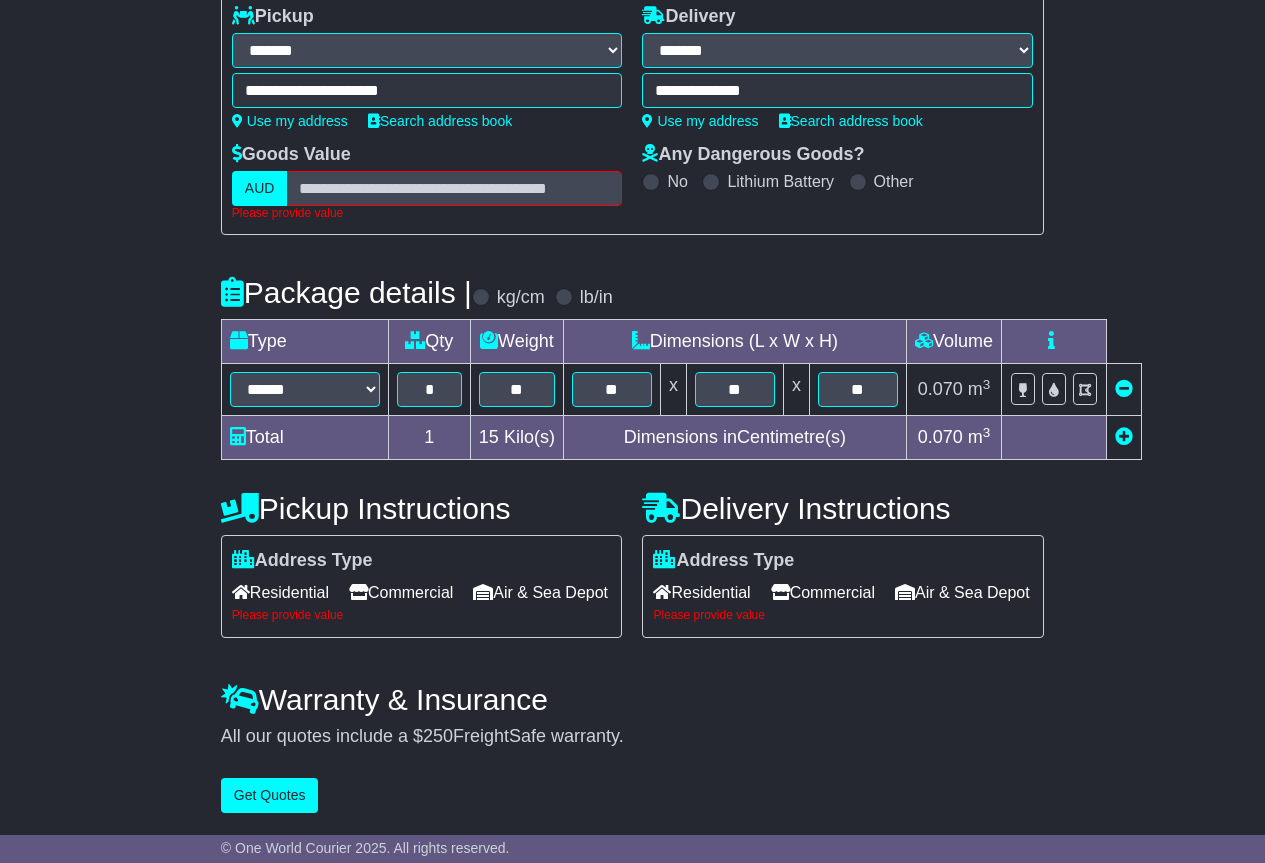 click on "Commercial" at bounding box center (401, 592) 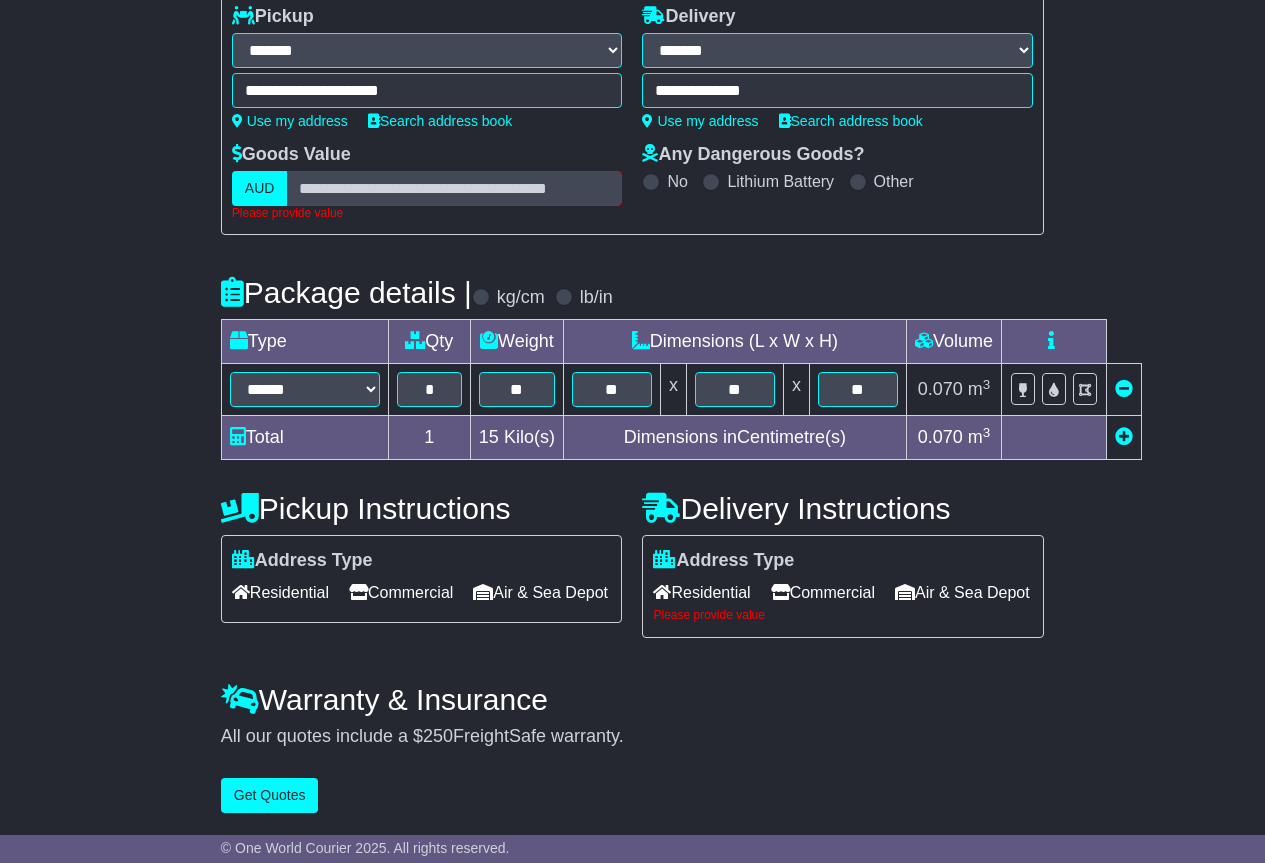 click on "Commercial" at bounding box center (823, 592) 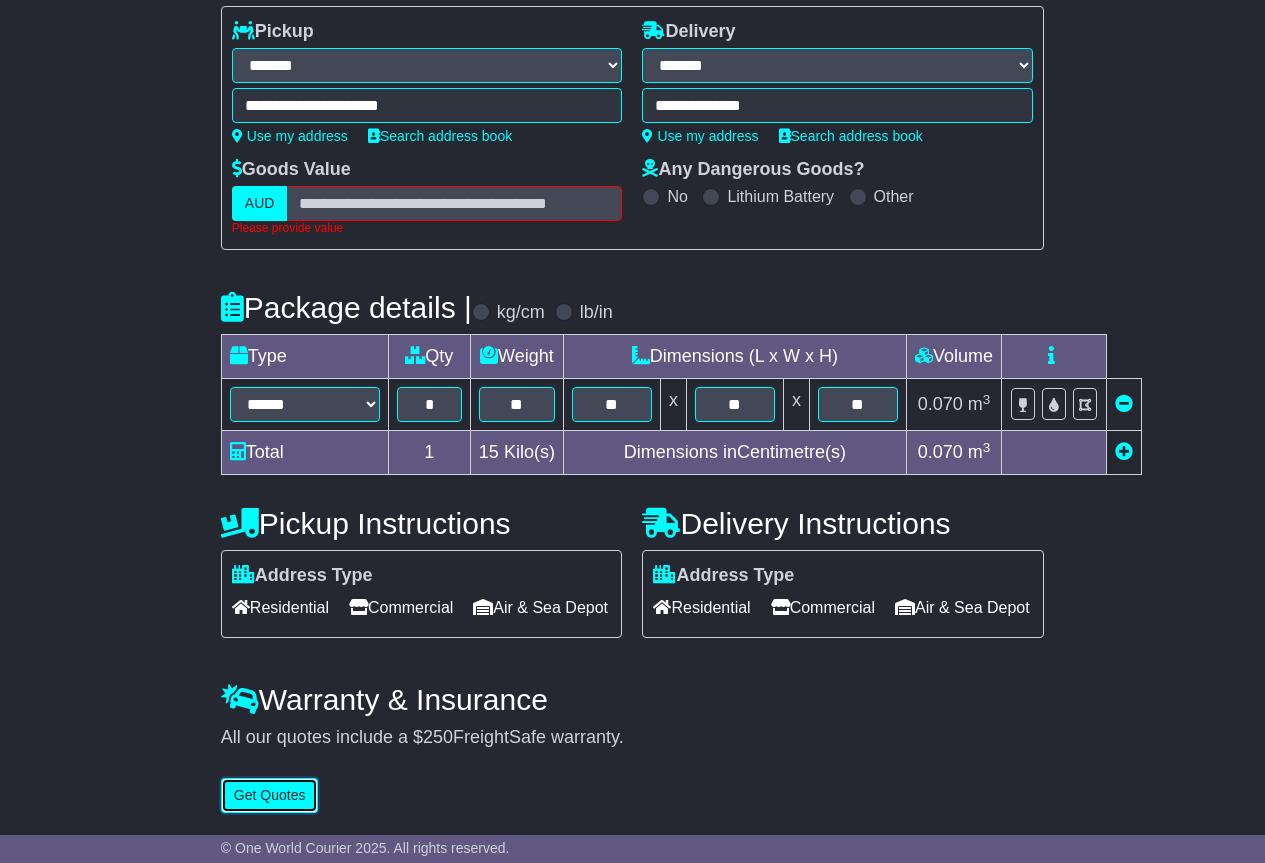click on "Get Quotes" at bounding box center [270, 795] 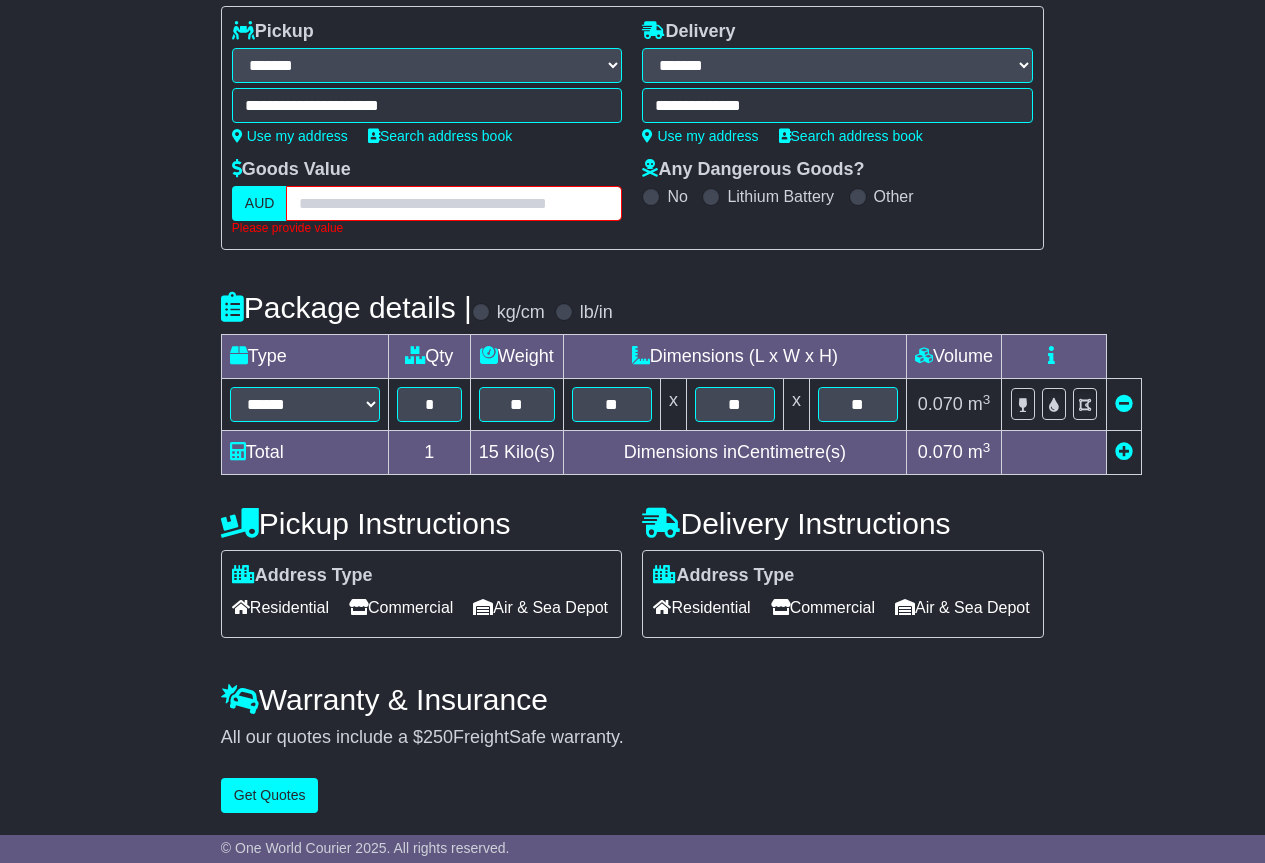 click at bounding box center [454, 203] 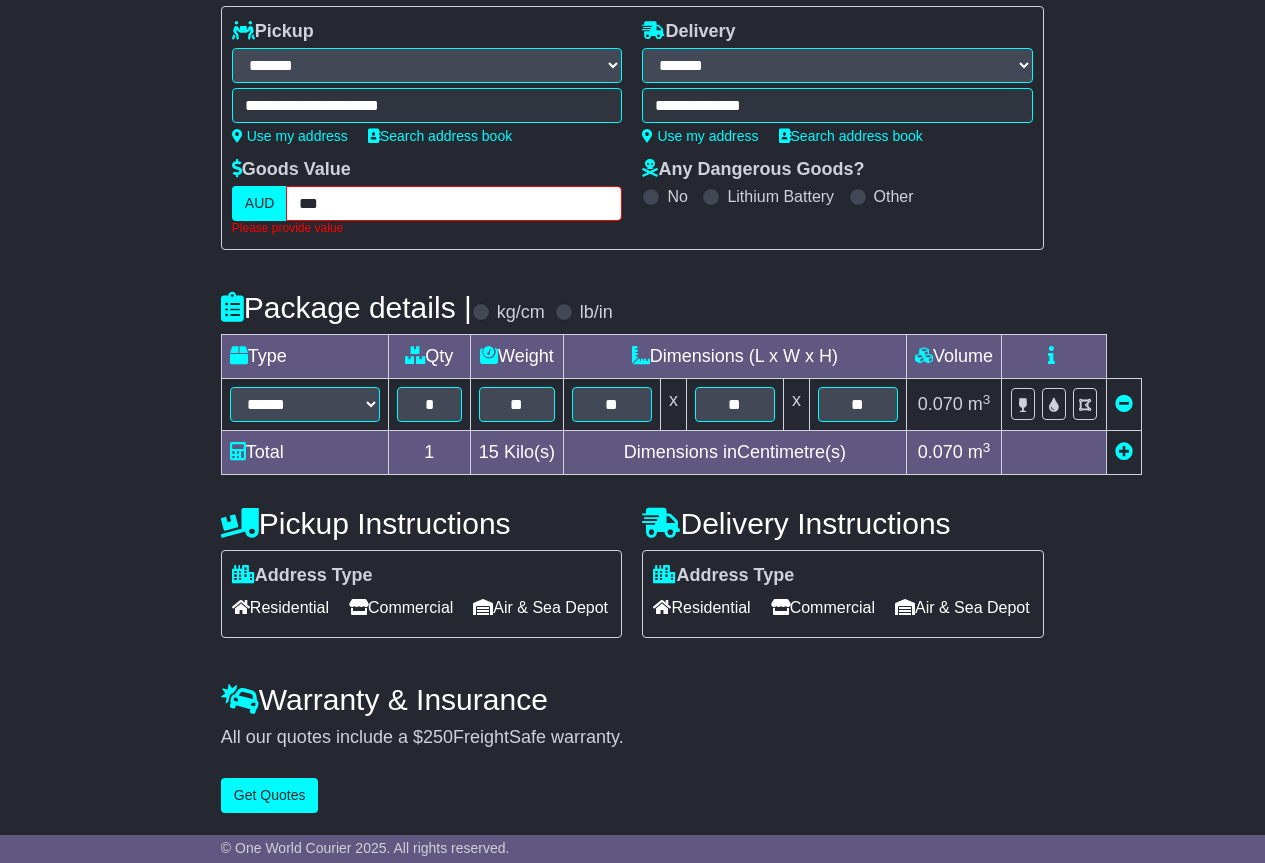 type on "***" 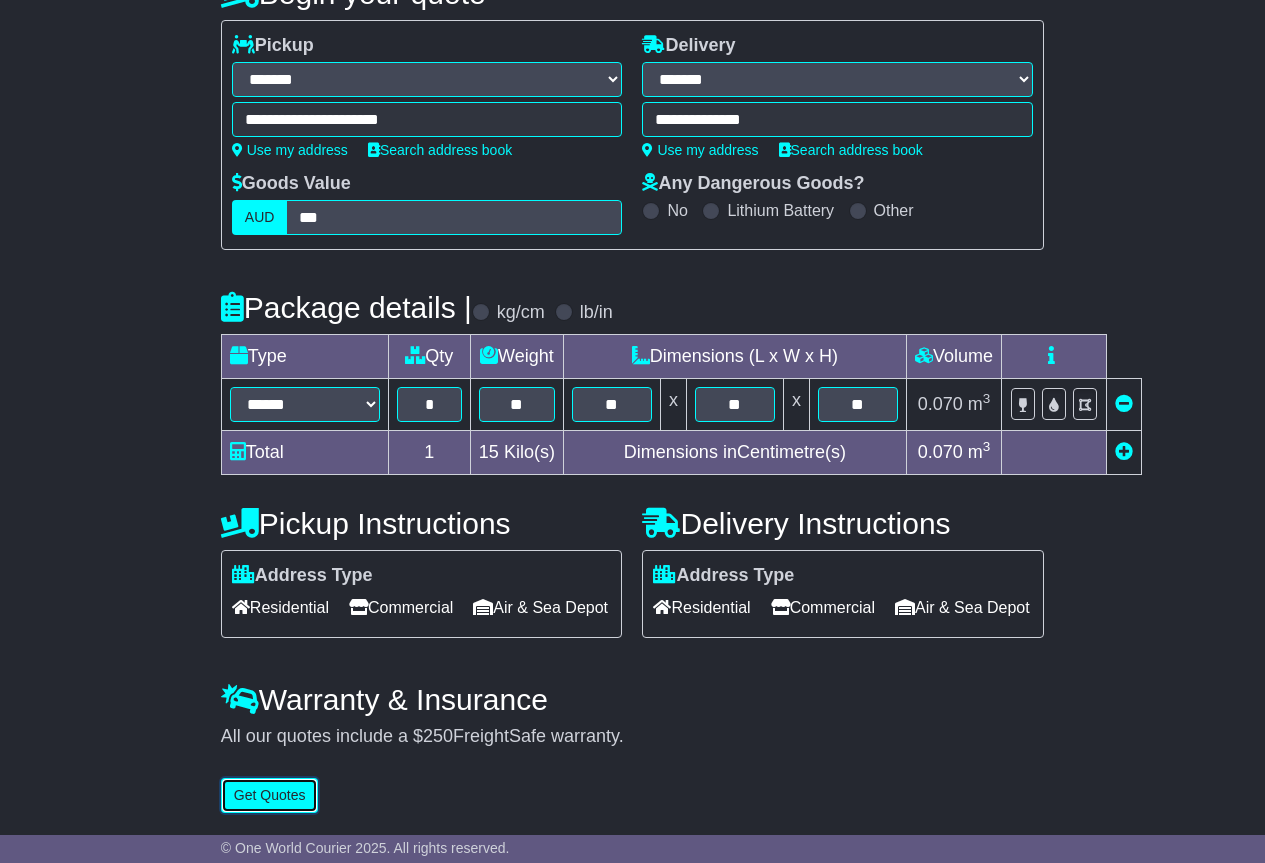 click on "Get Quotes" at bounding box center (270, 795) 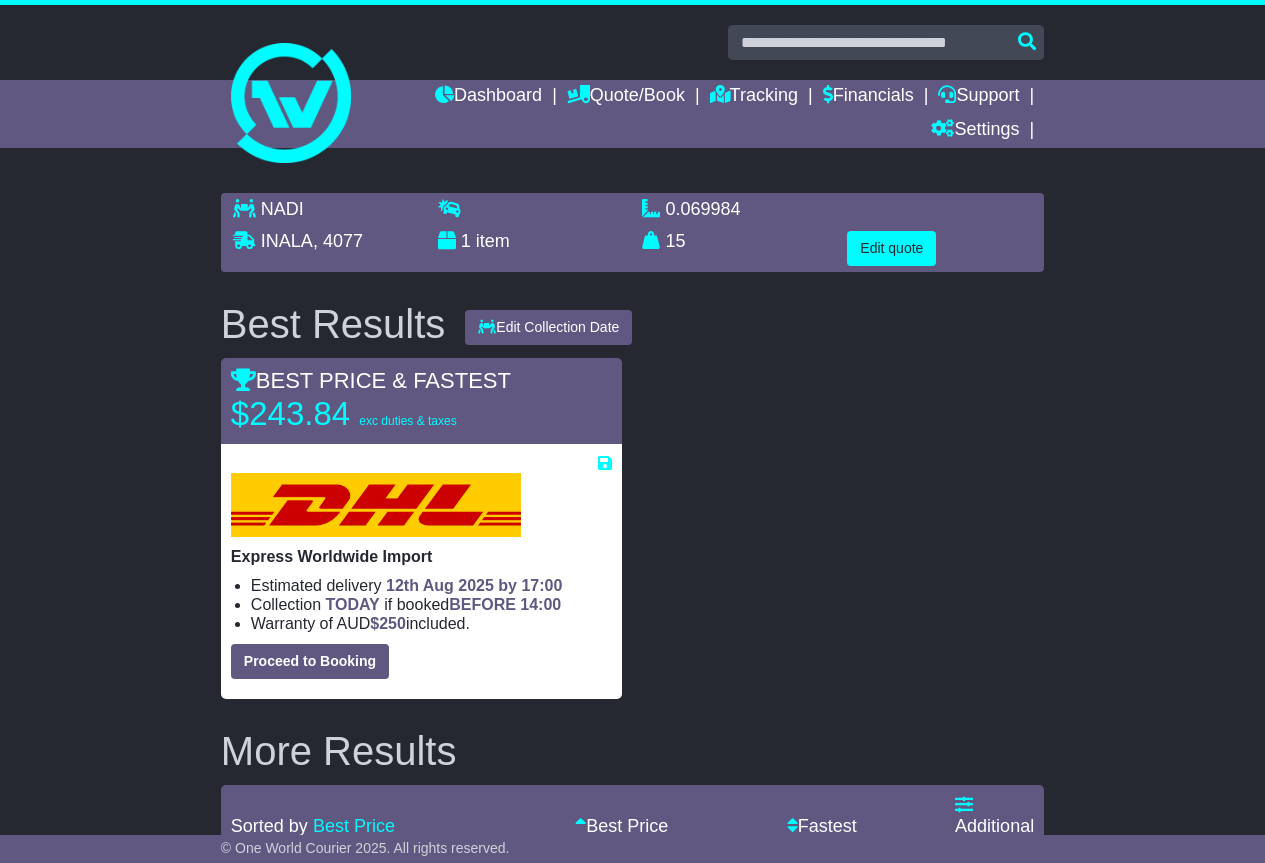 scroll, scrollTop: 66, scrollLeft: 0, axis: vertical 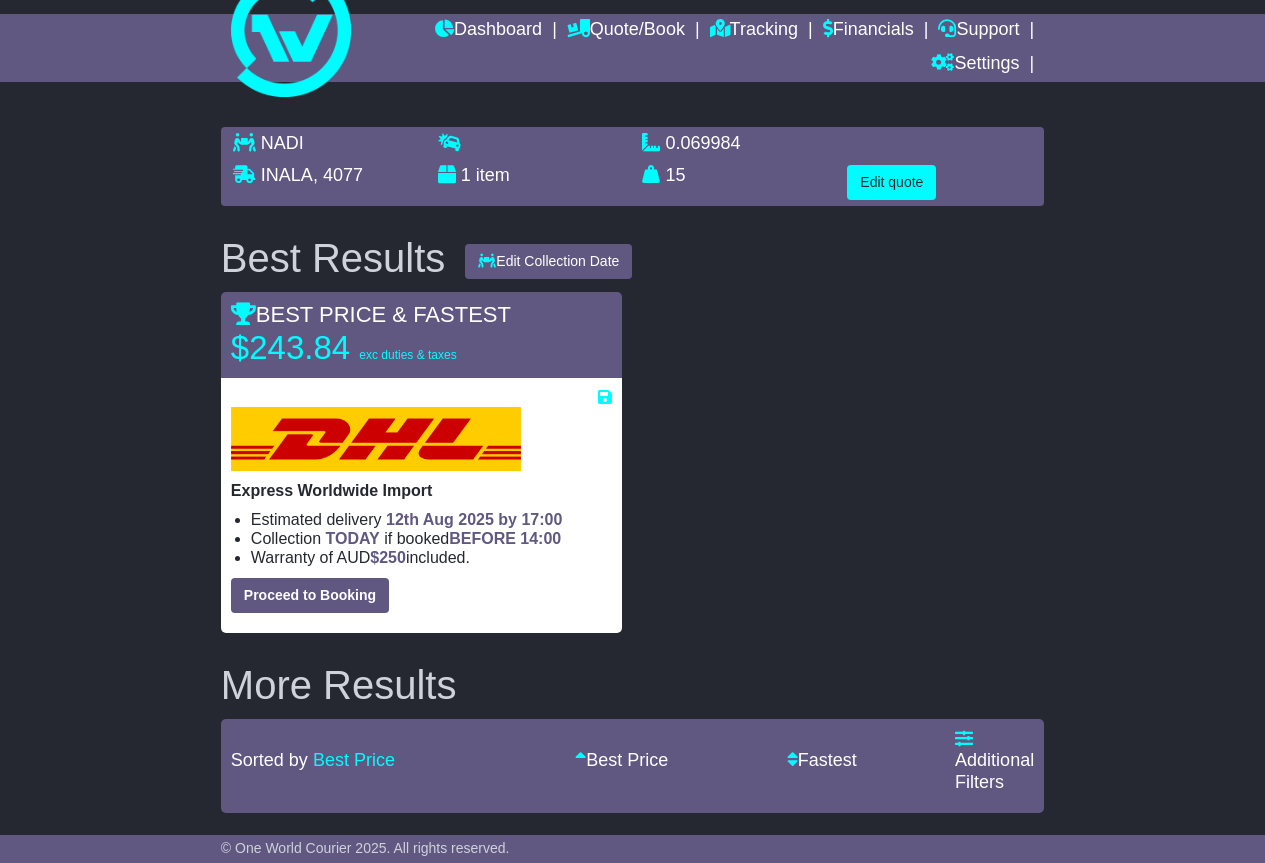 click at bounding box center (843, 462) 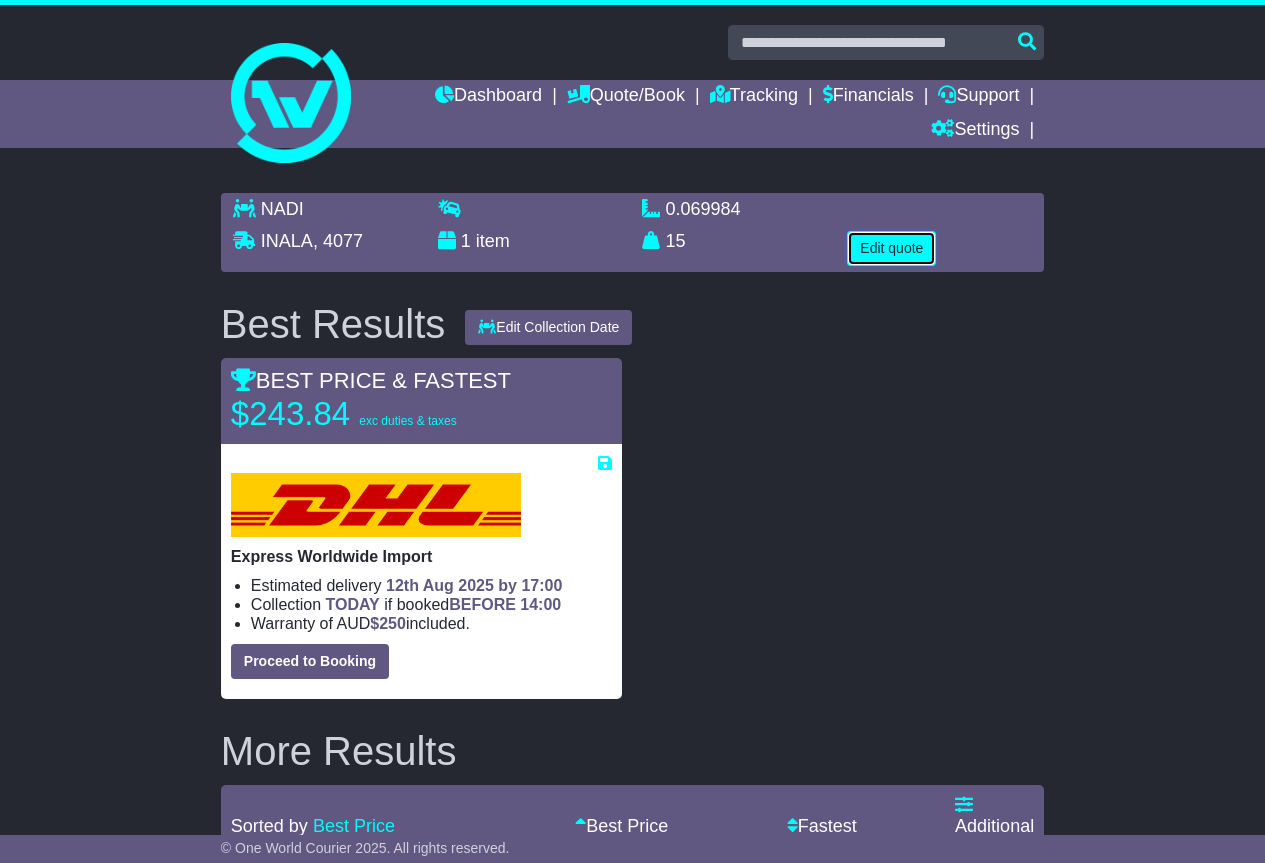 click on "Edit quote" at bounding box center [891, 248] 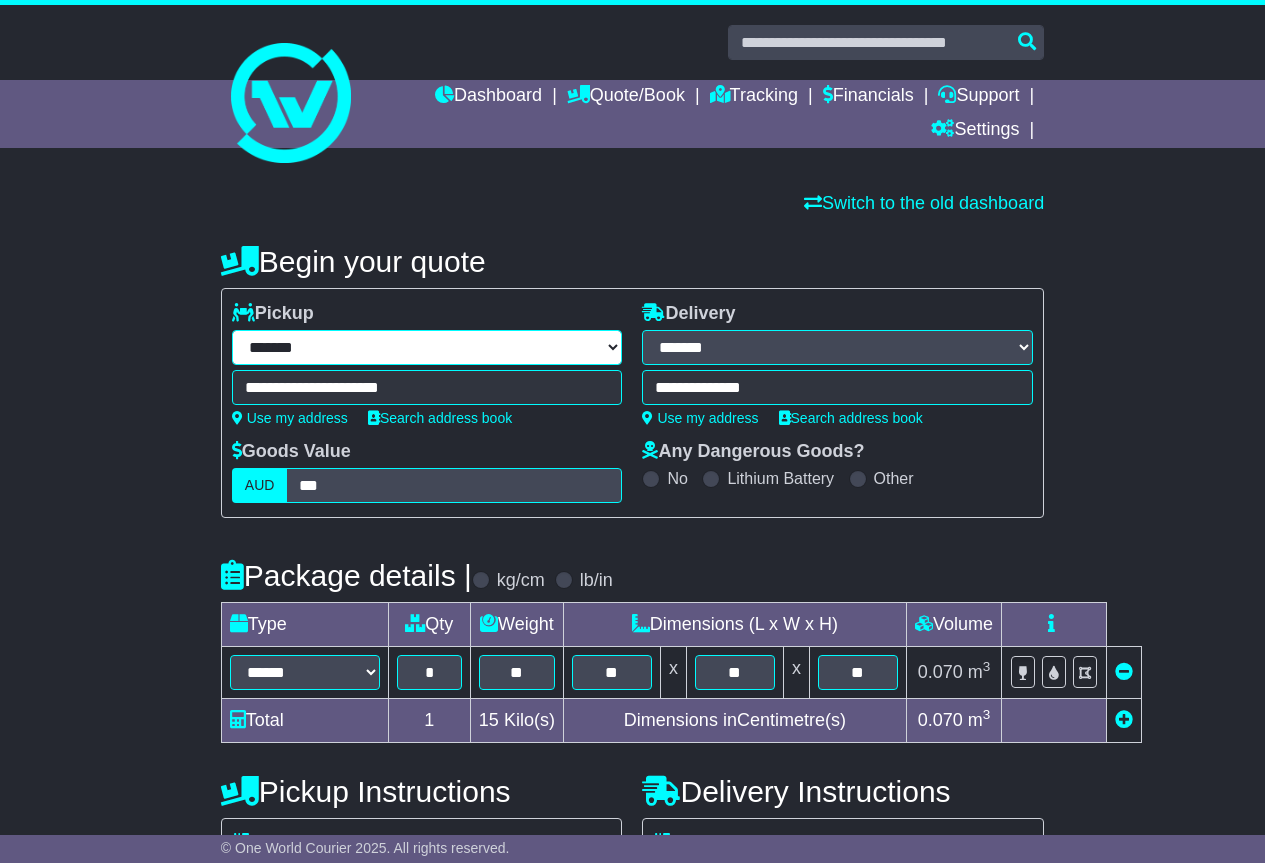 click on "**********" at bounding box center [427, 347] 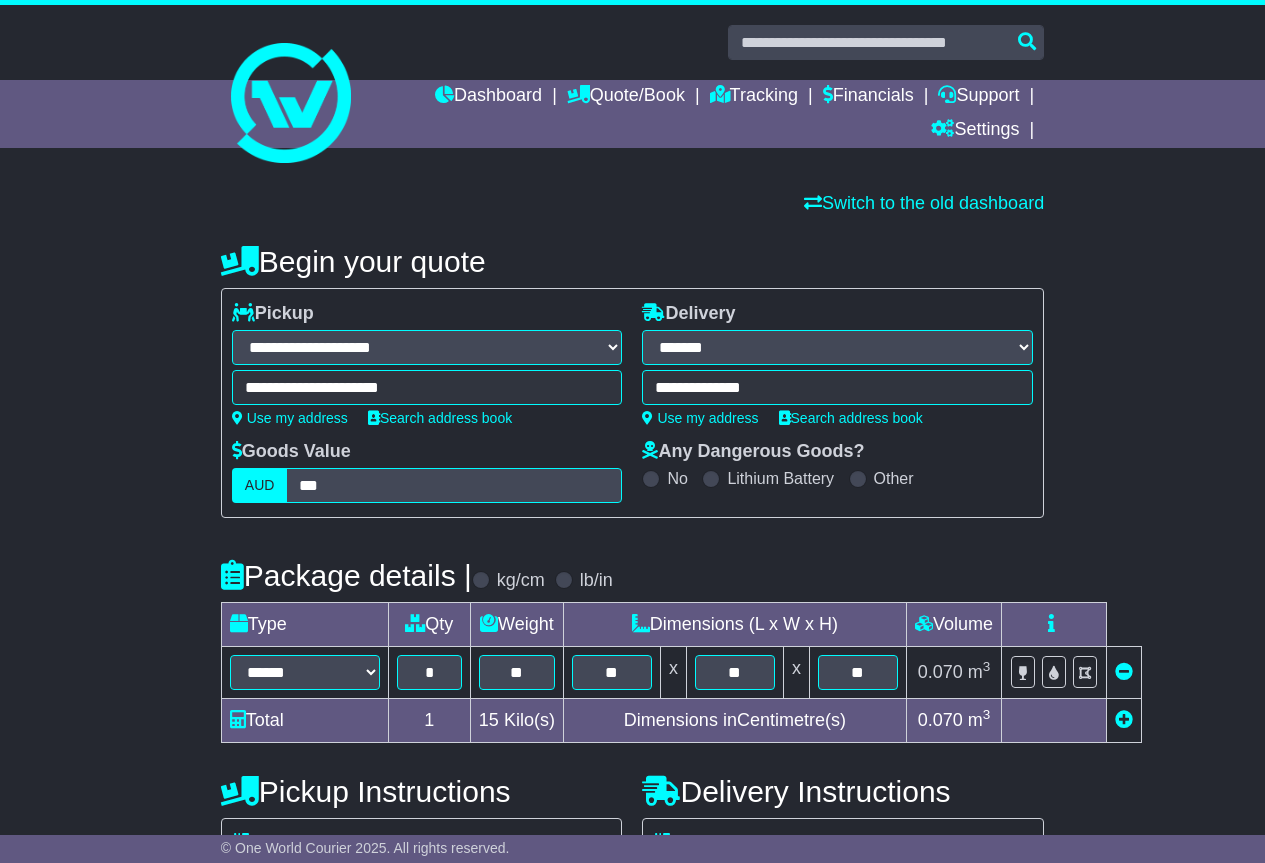 click on "**********" at bounding box center (427, 347) 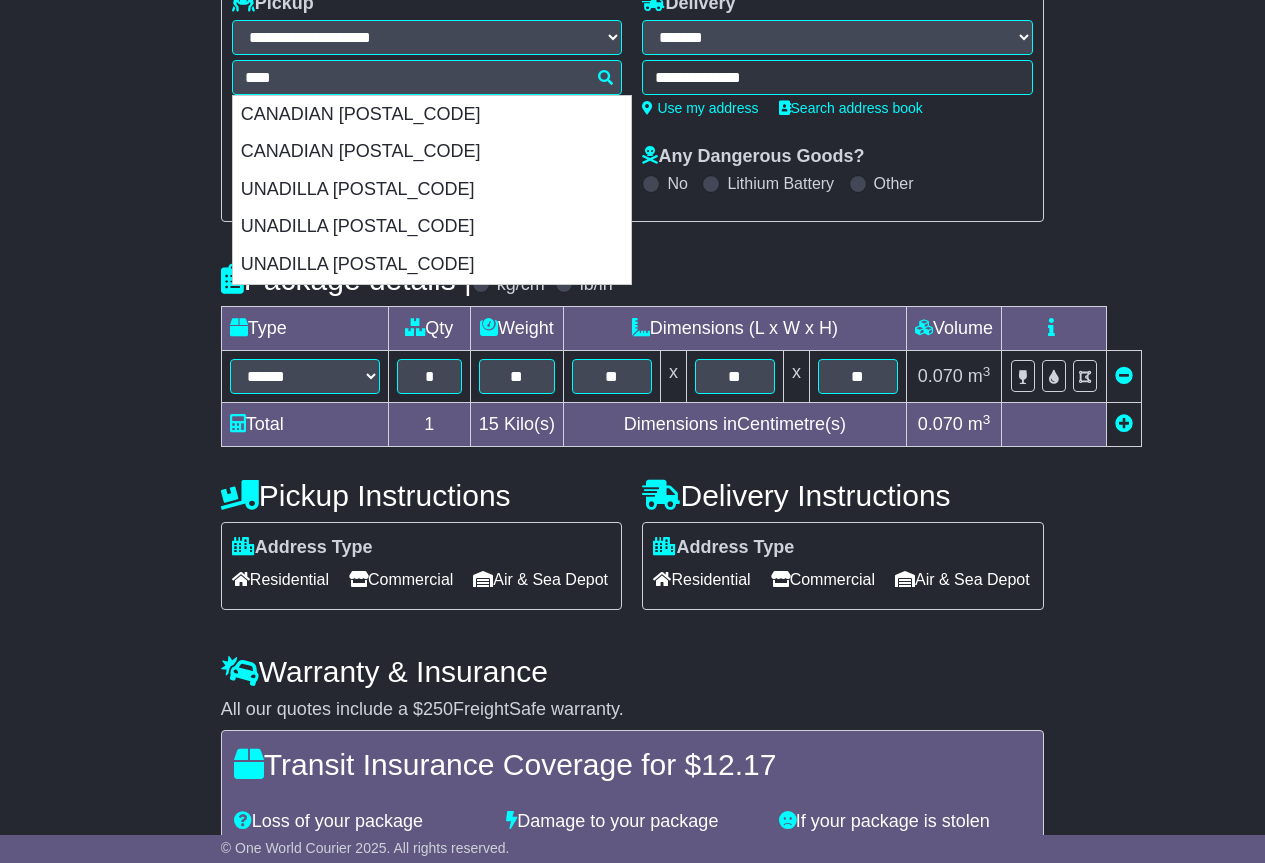 scroll, scrollTop: 100, scrollLeft: 0, axis: vertical 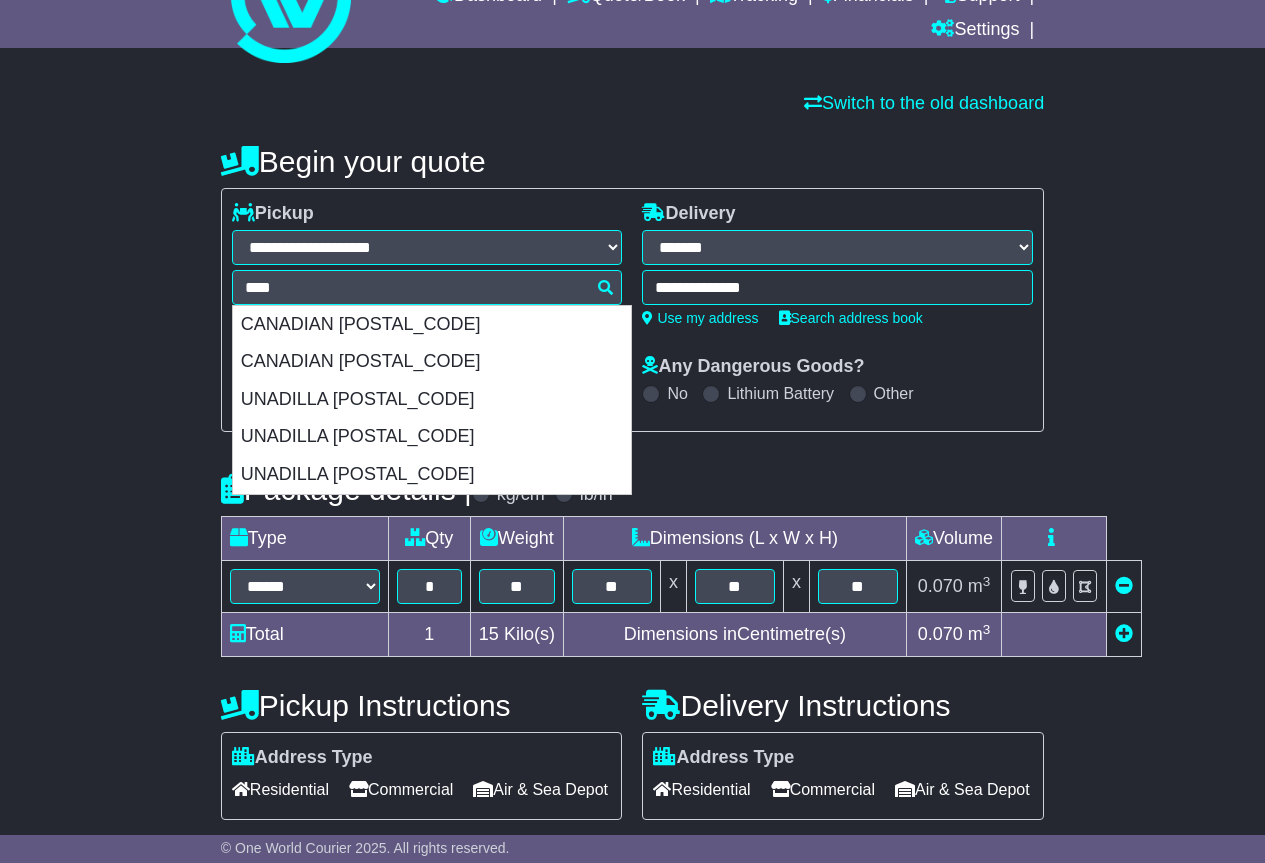 click on "****" at bounding box center [427, 287] 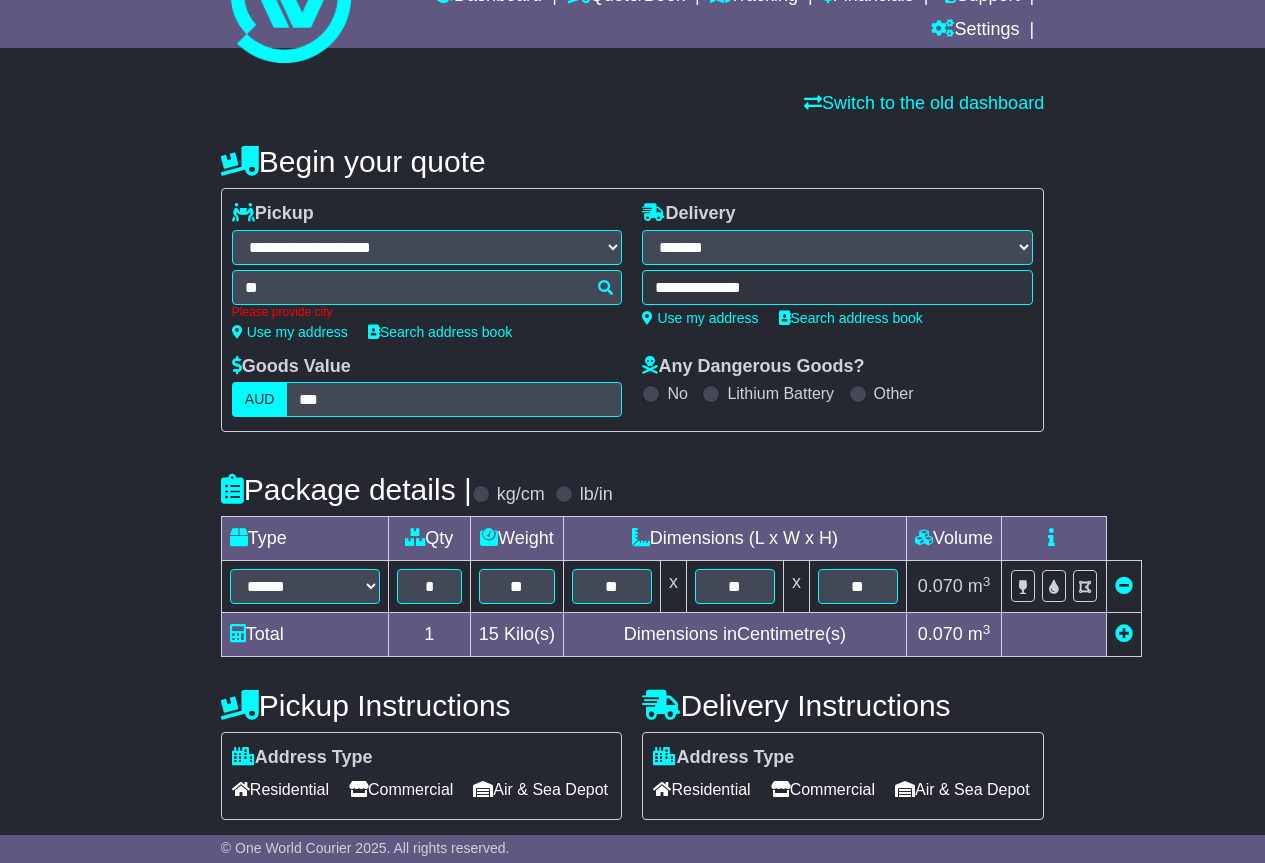 type on "*" 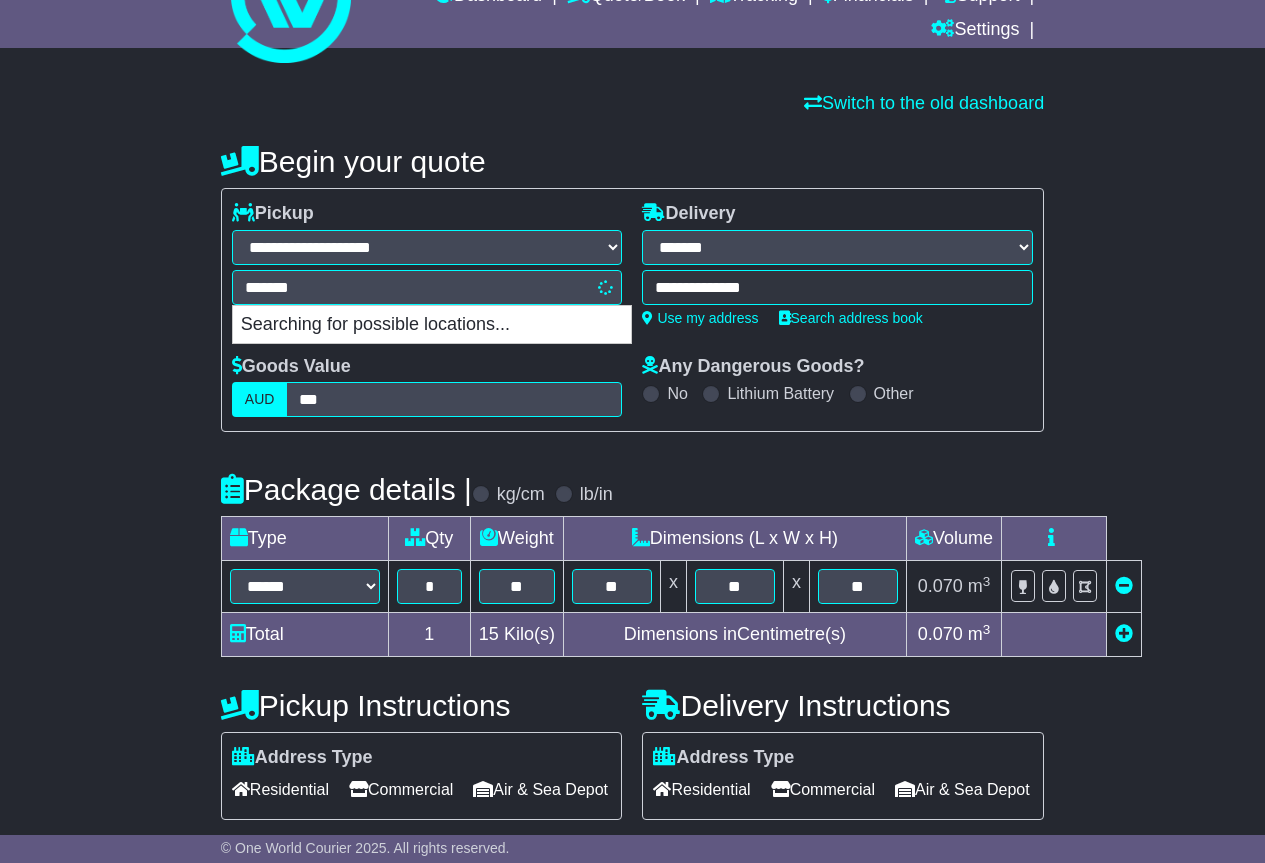 type on "******" 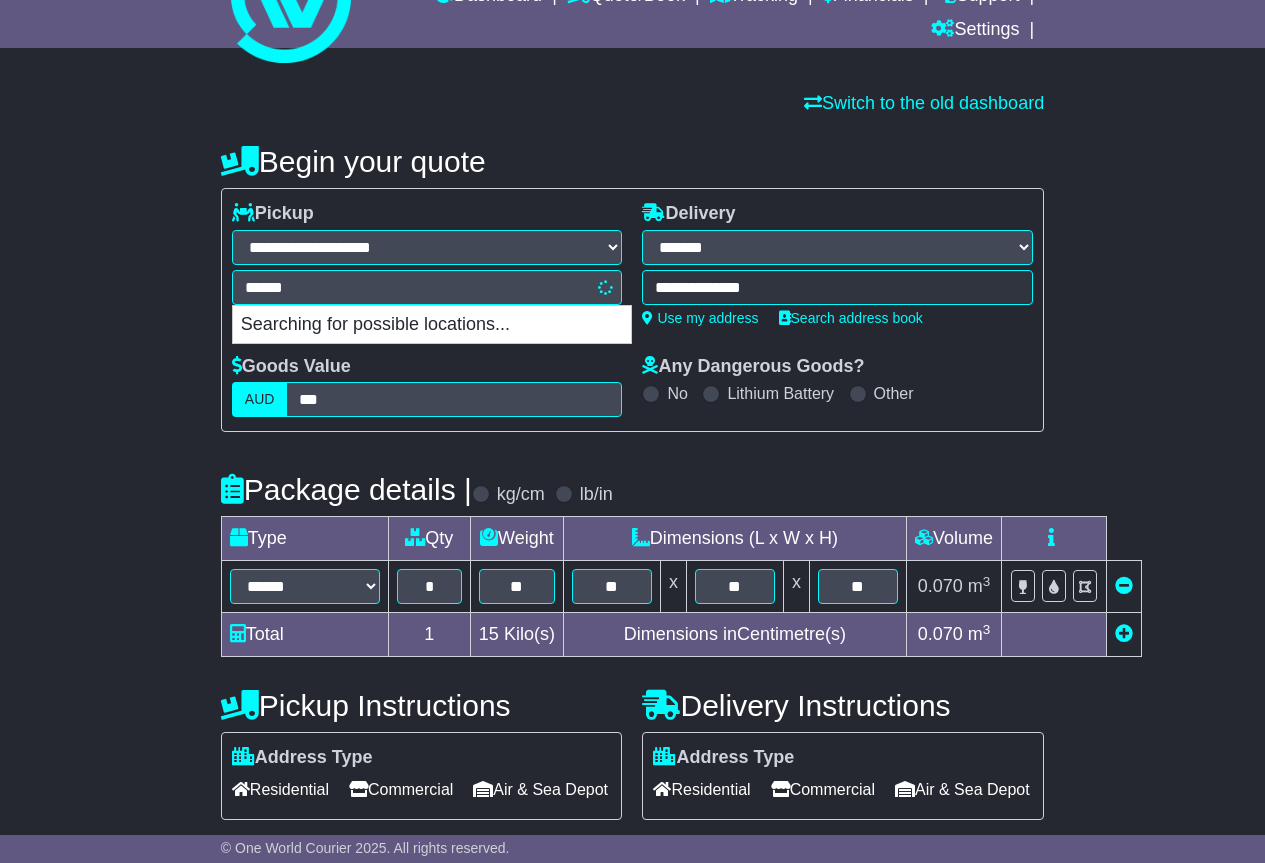 type on "**********" 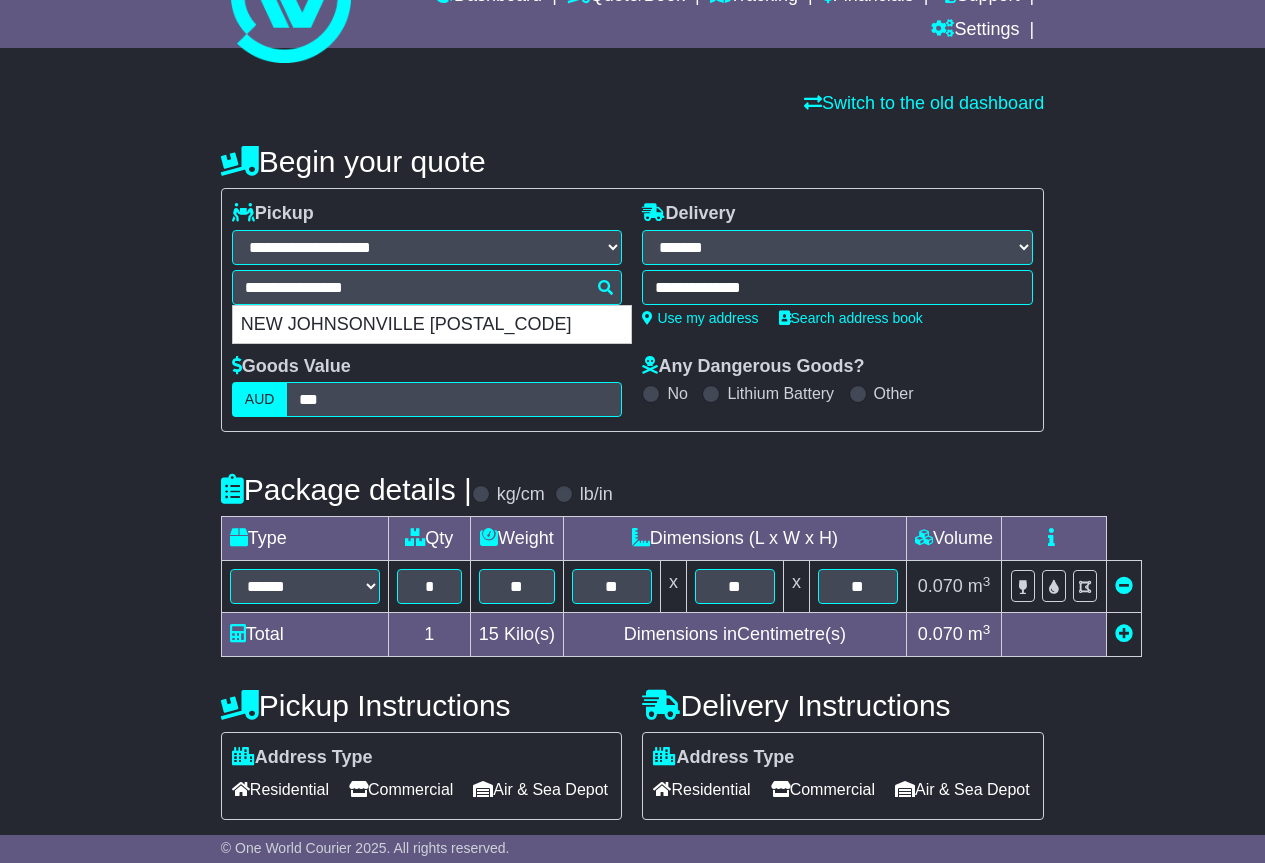type 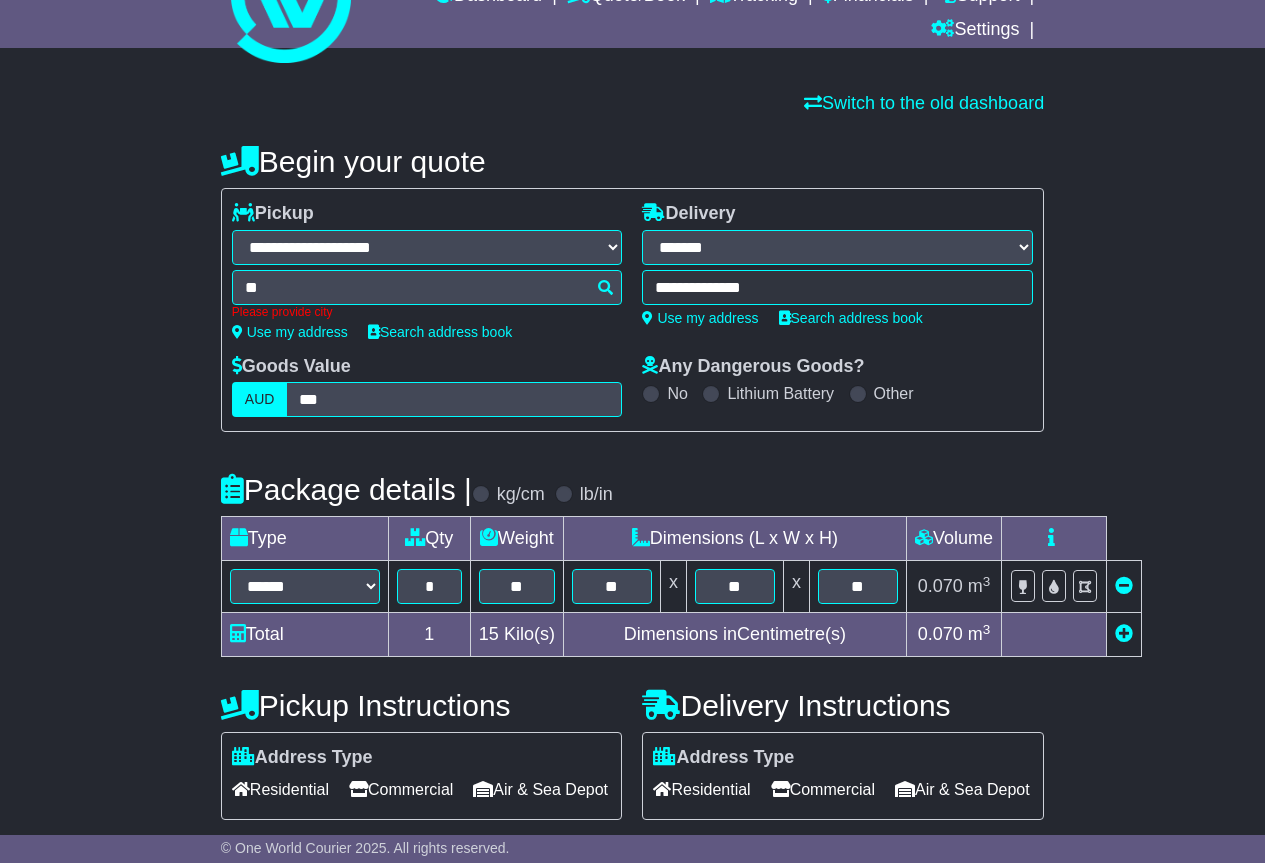 type on "*" 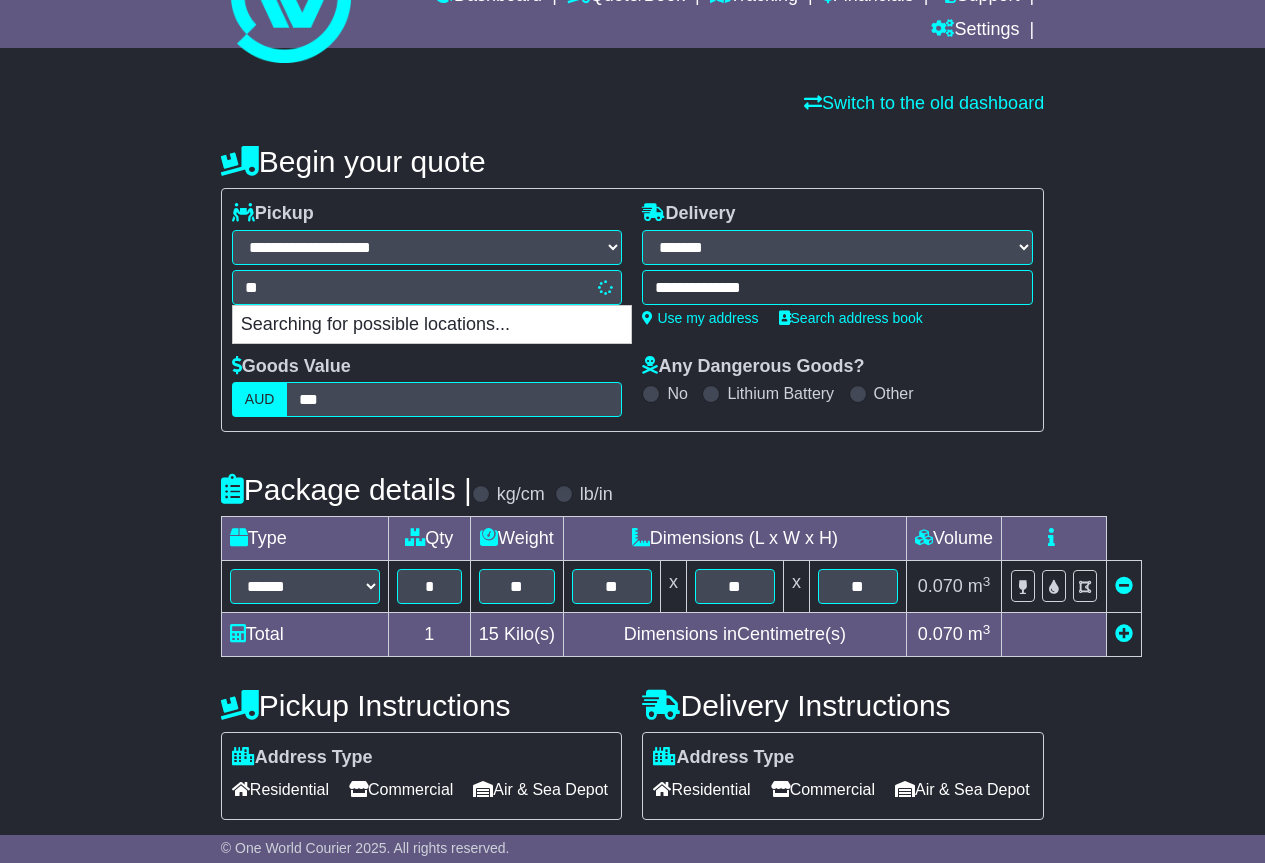 type on "*" 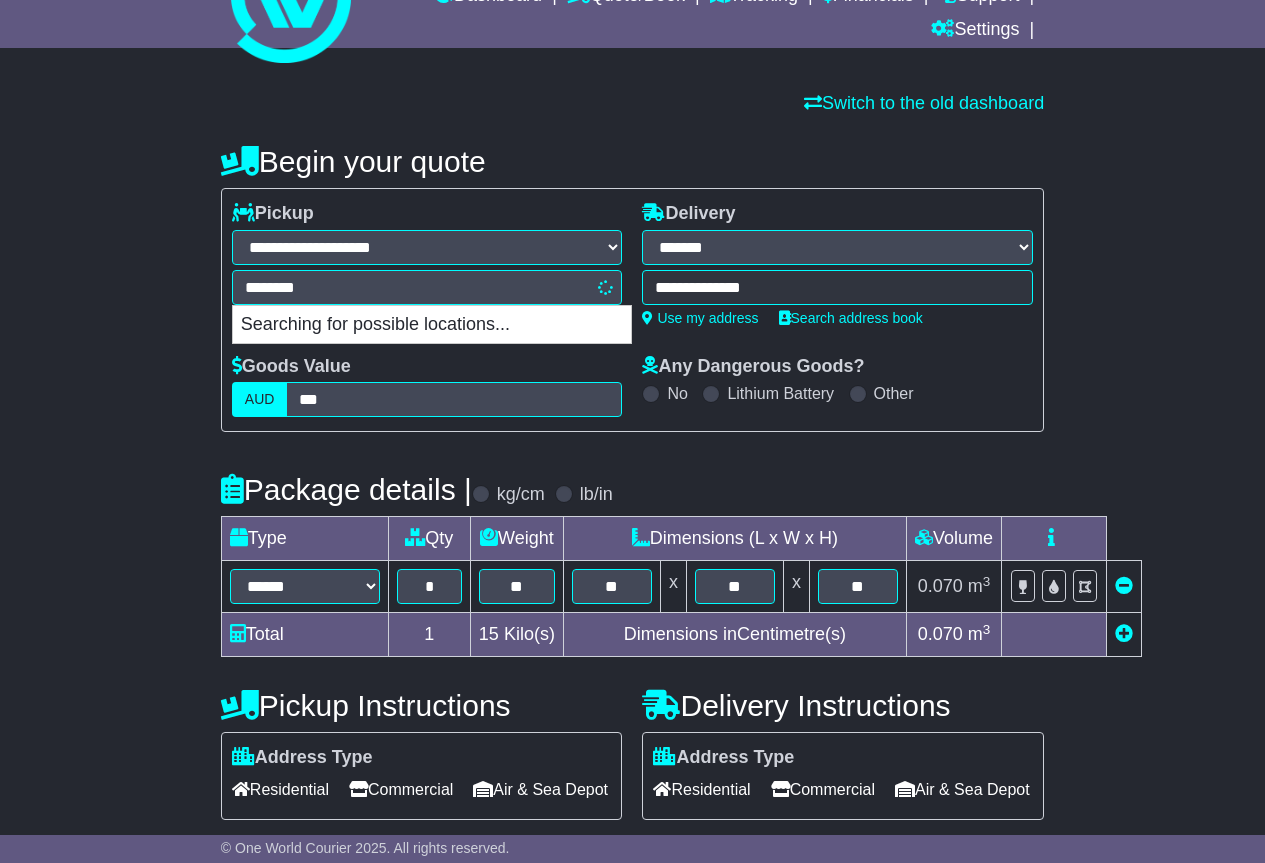 type on "*********" 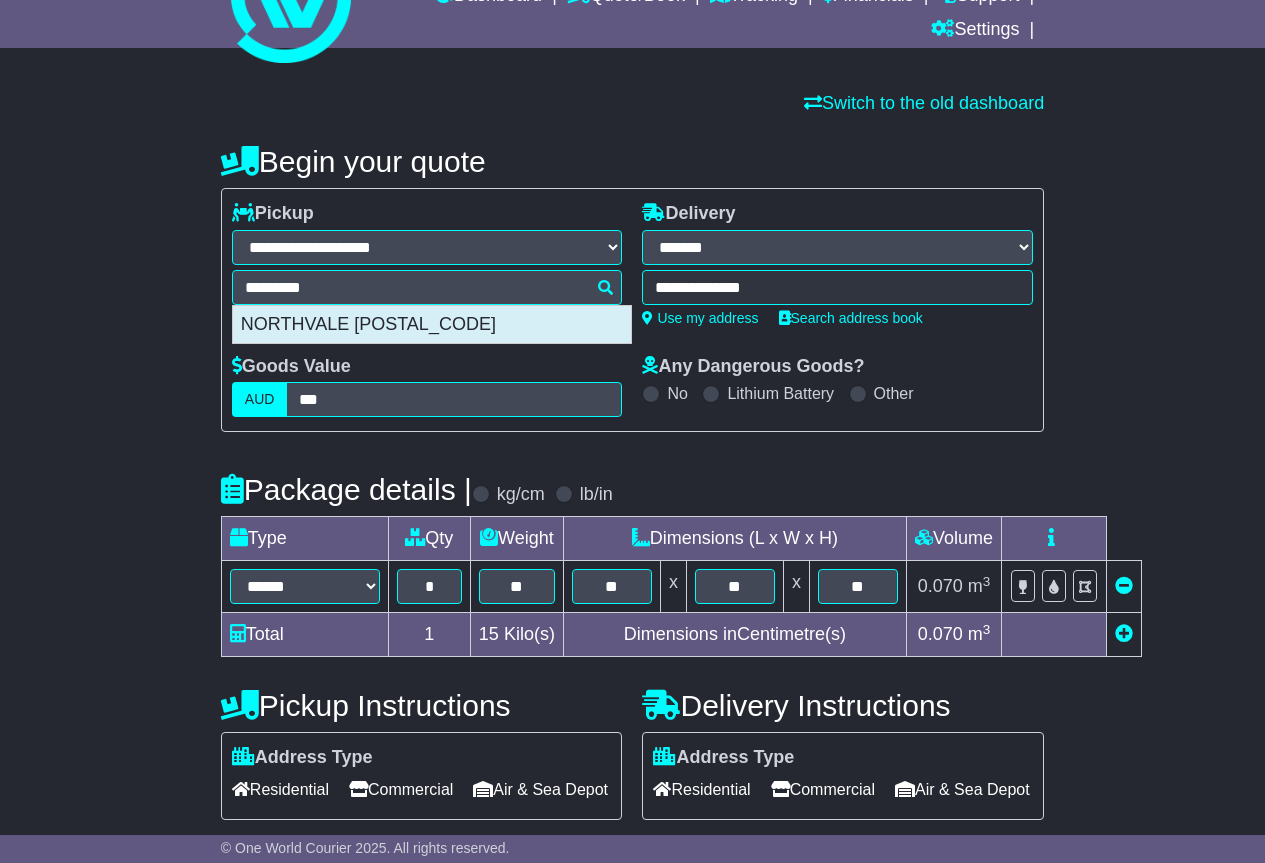 click on "NORTHVALE [POSTAL_CODE]" at bounding box center (432, 325) 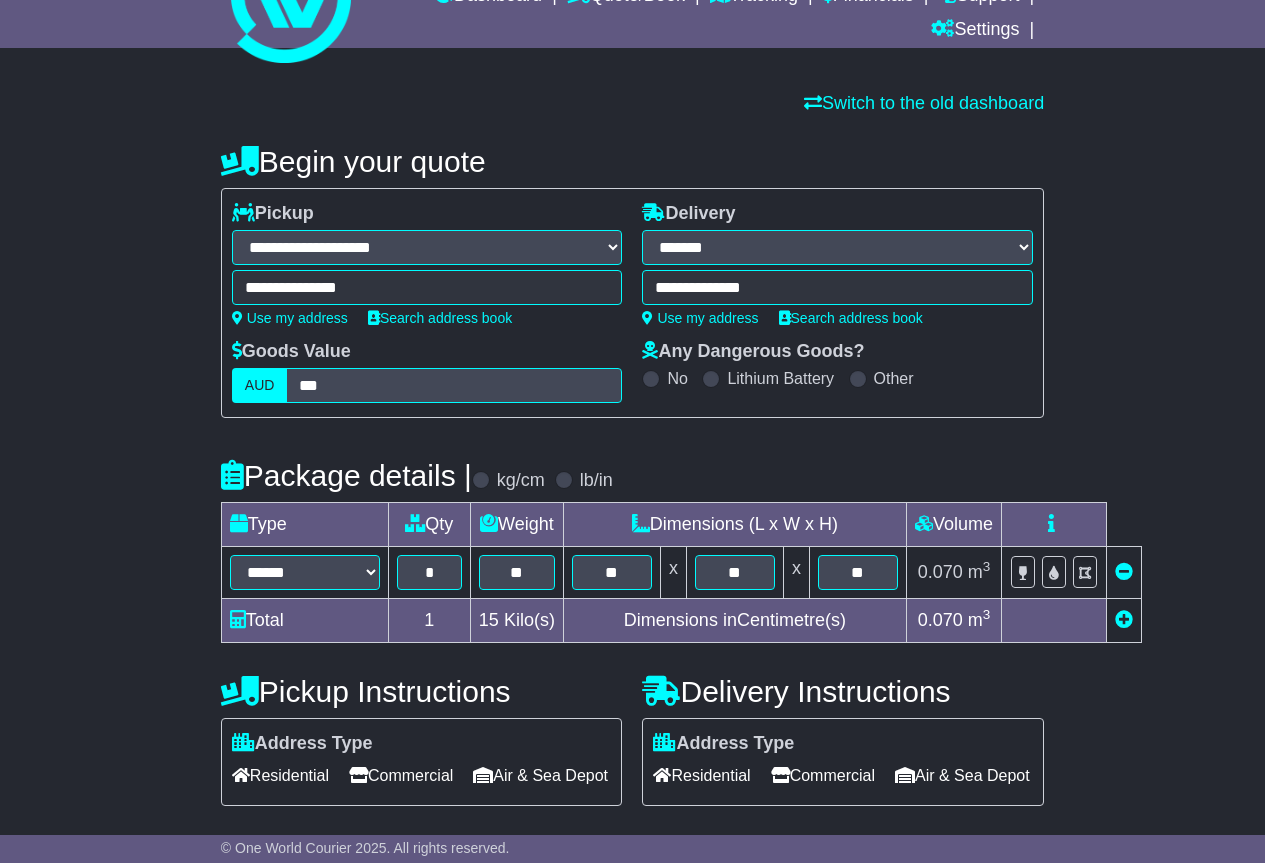 type on "**********" 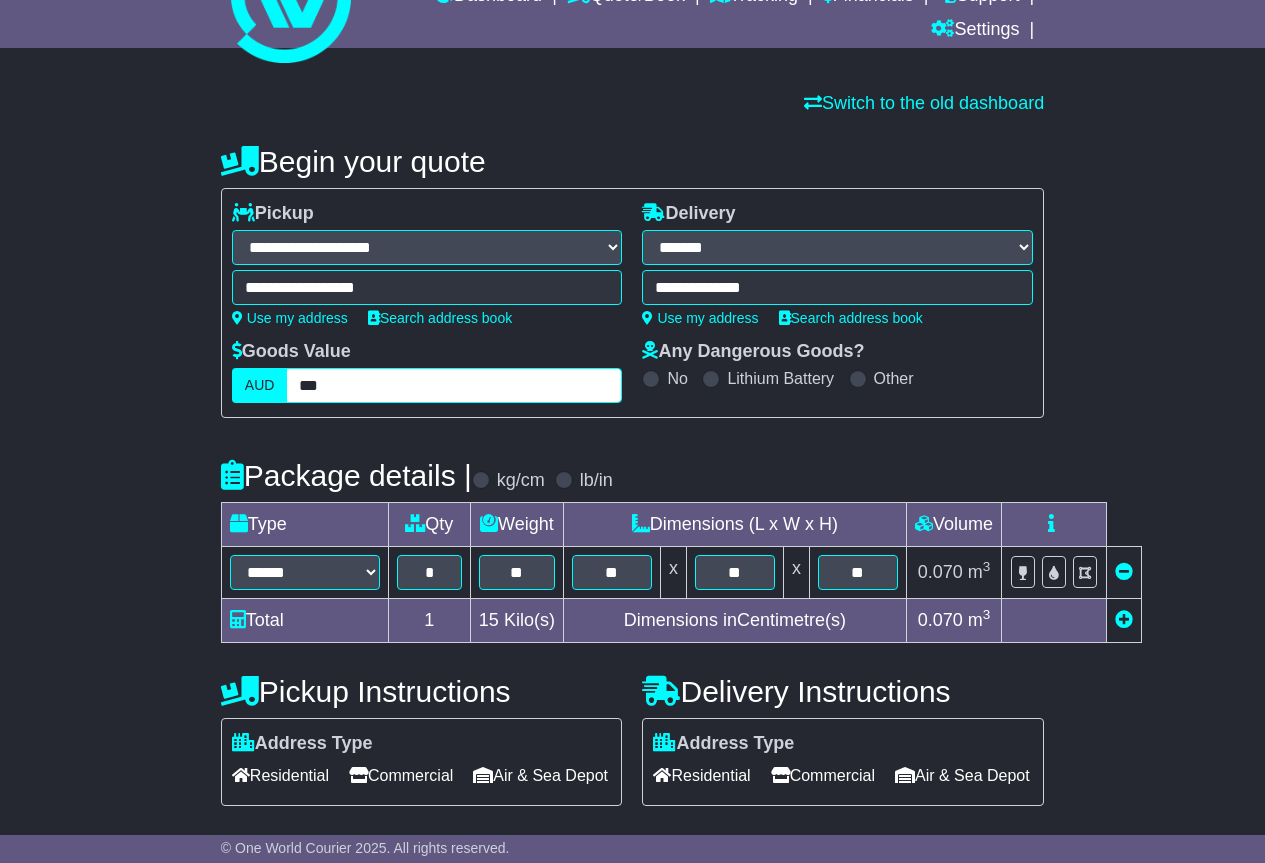drag, startPoint x: 346, startPoint y: 389, endPoint x: 280, endPoint y: 387, distance: 66.0303 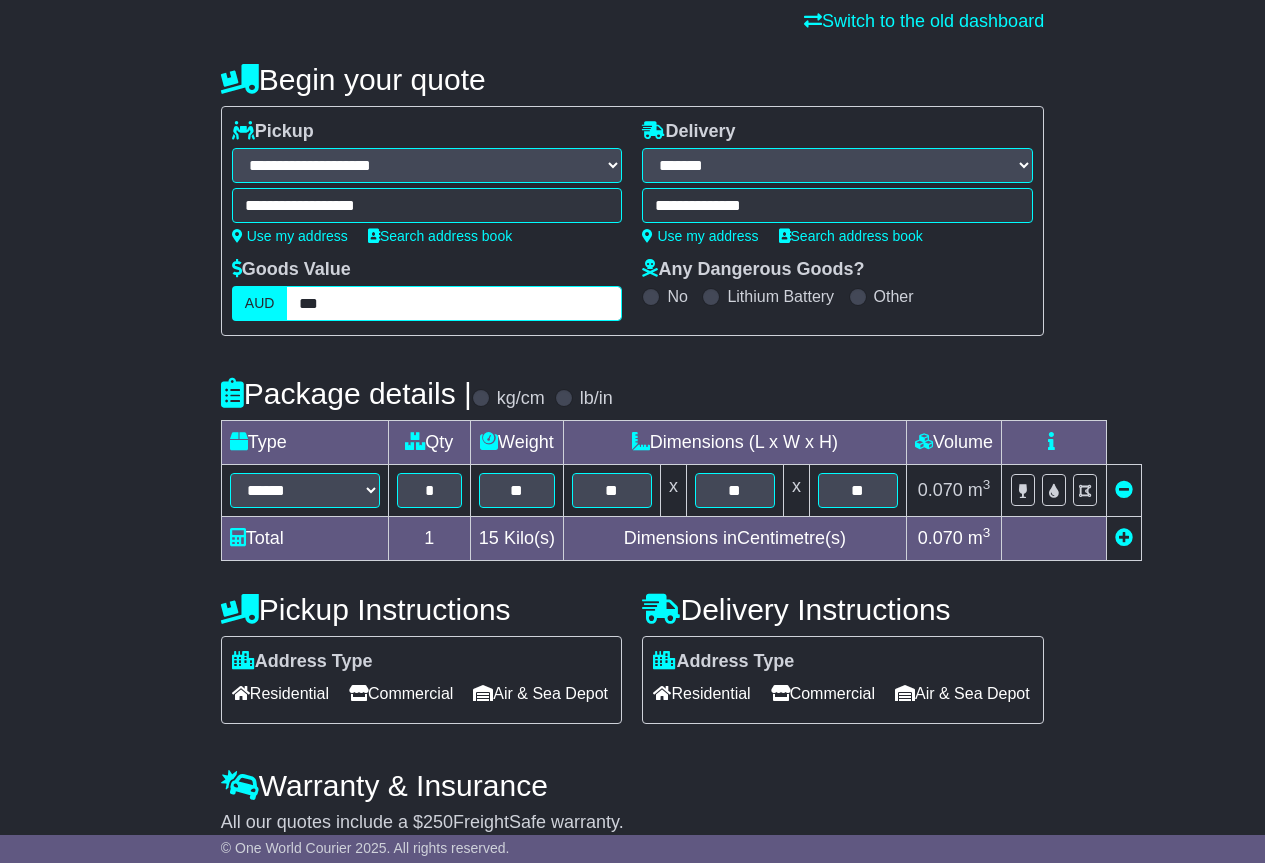 scroll, scrollTop: 300, scrollLeft: 0, axis: vertical 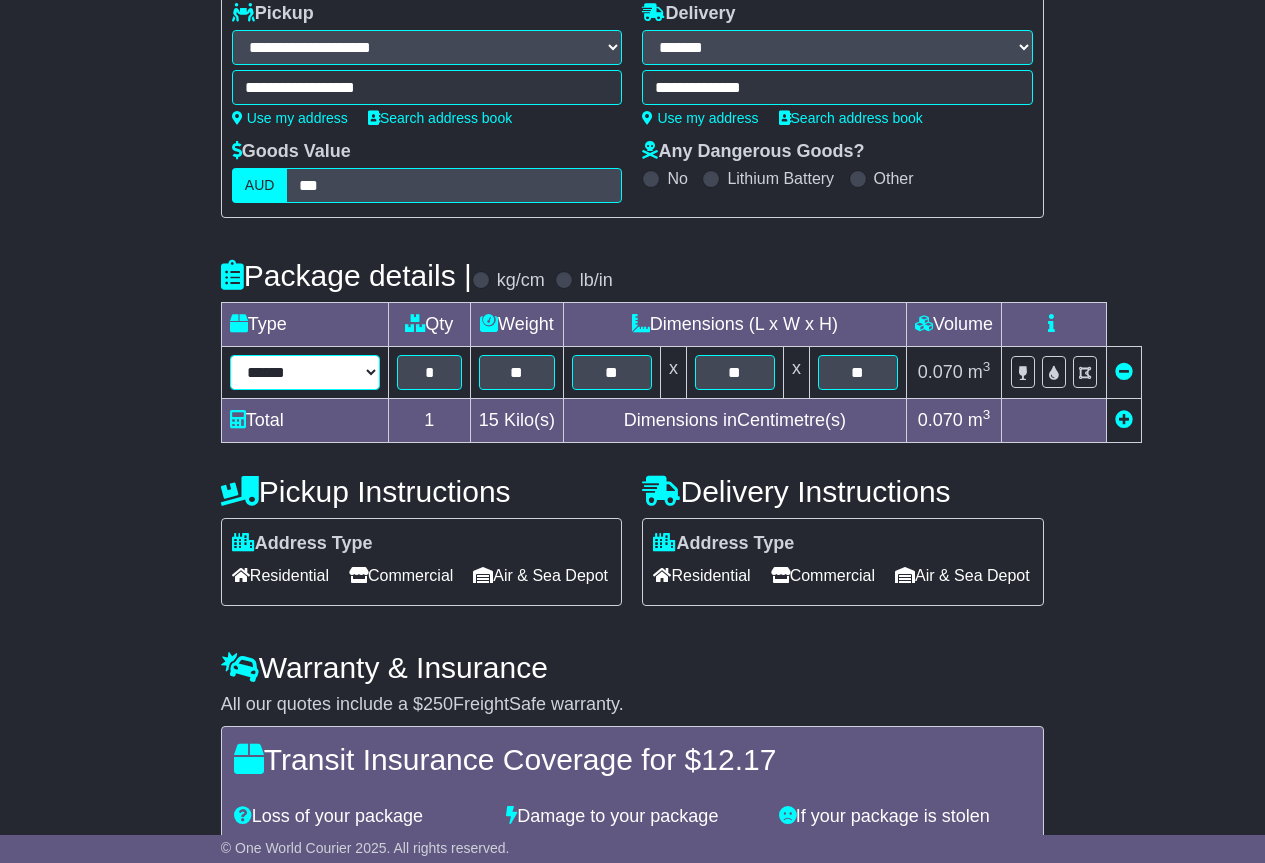 click on "****** ****** *** ******** ***** **** **** ****** *** *******" at bounding box center (305, 372) 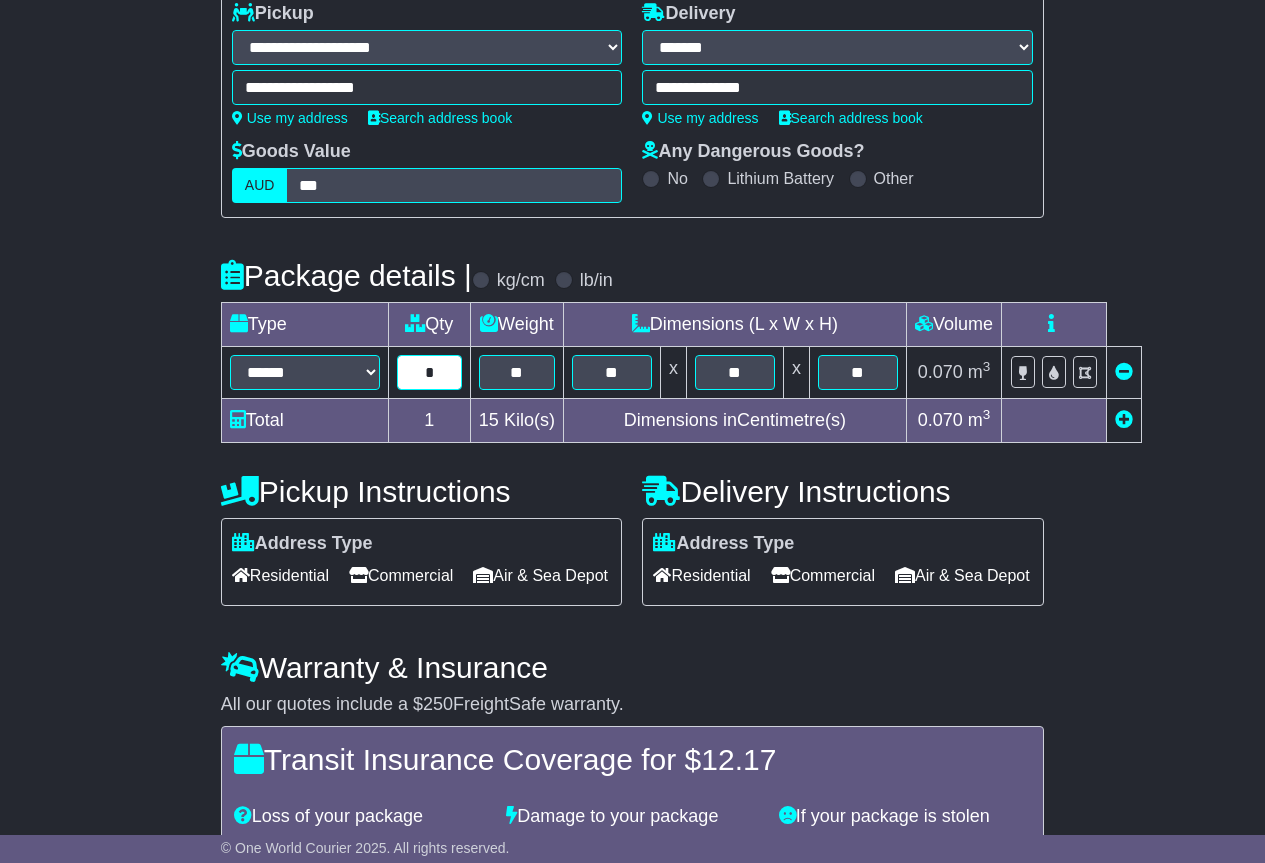 click on "*" at bounding box center (429, 372) 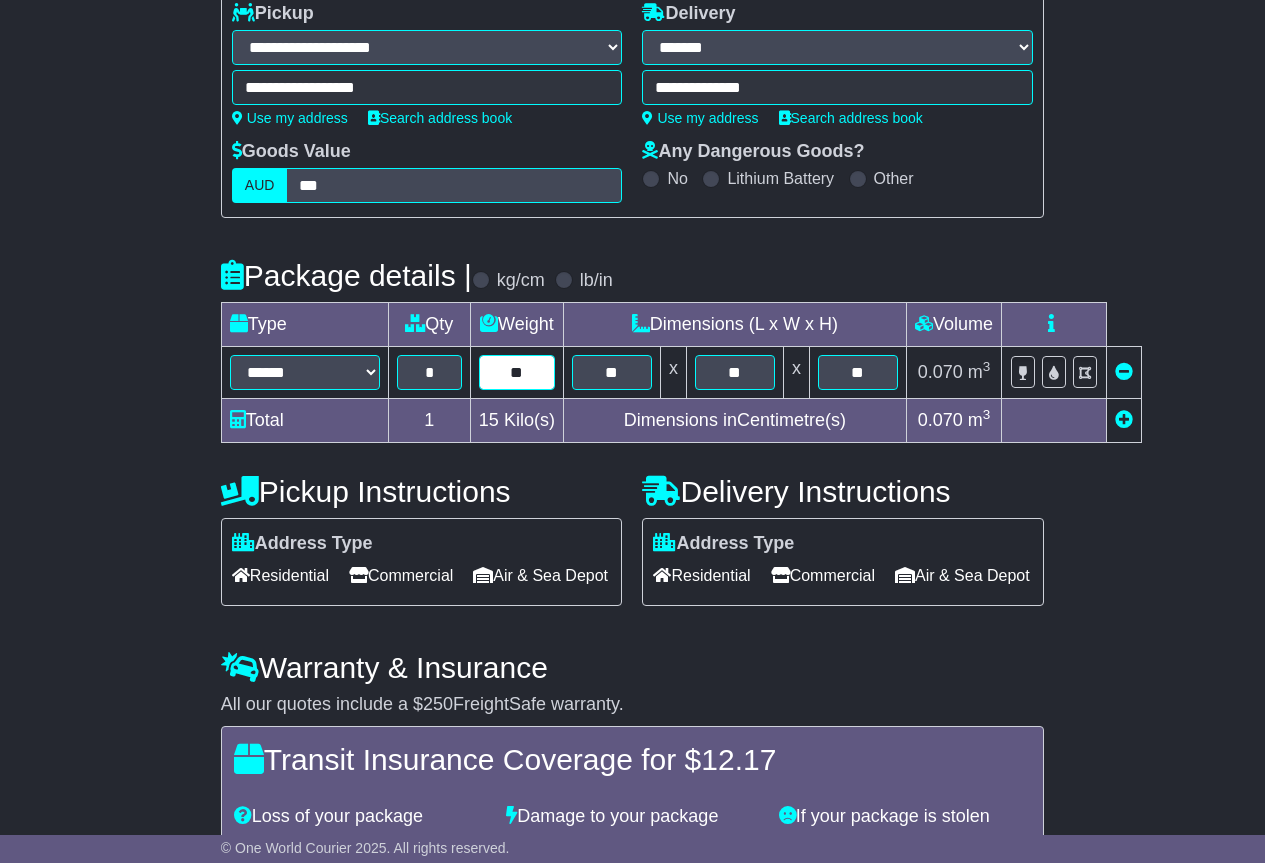 click on "**" at bounding box center (517, 372) 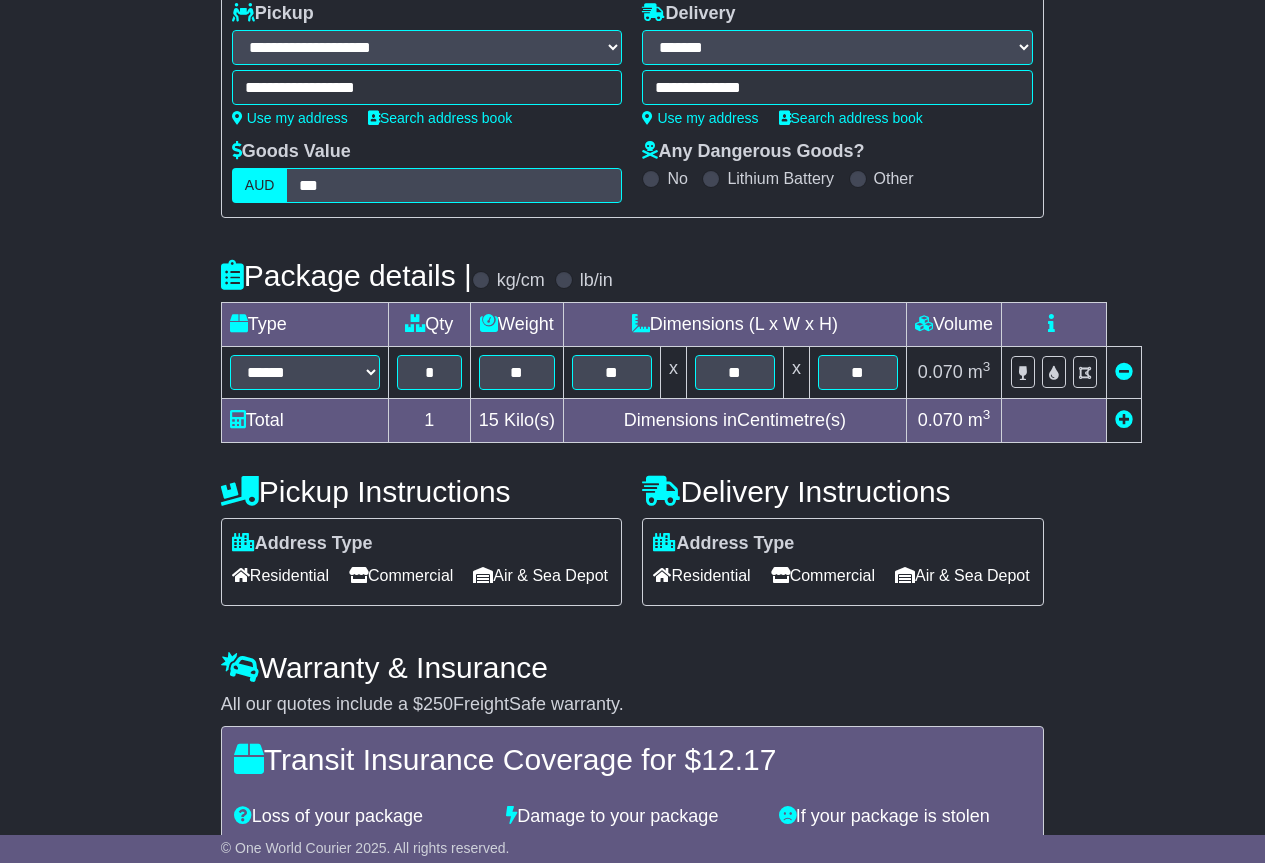 click on "Dimensions (L x W x H)" at bounding box center [734, 325] 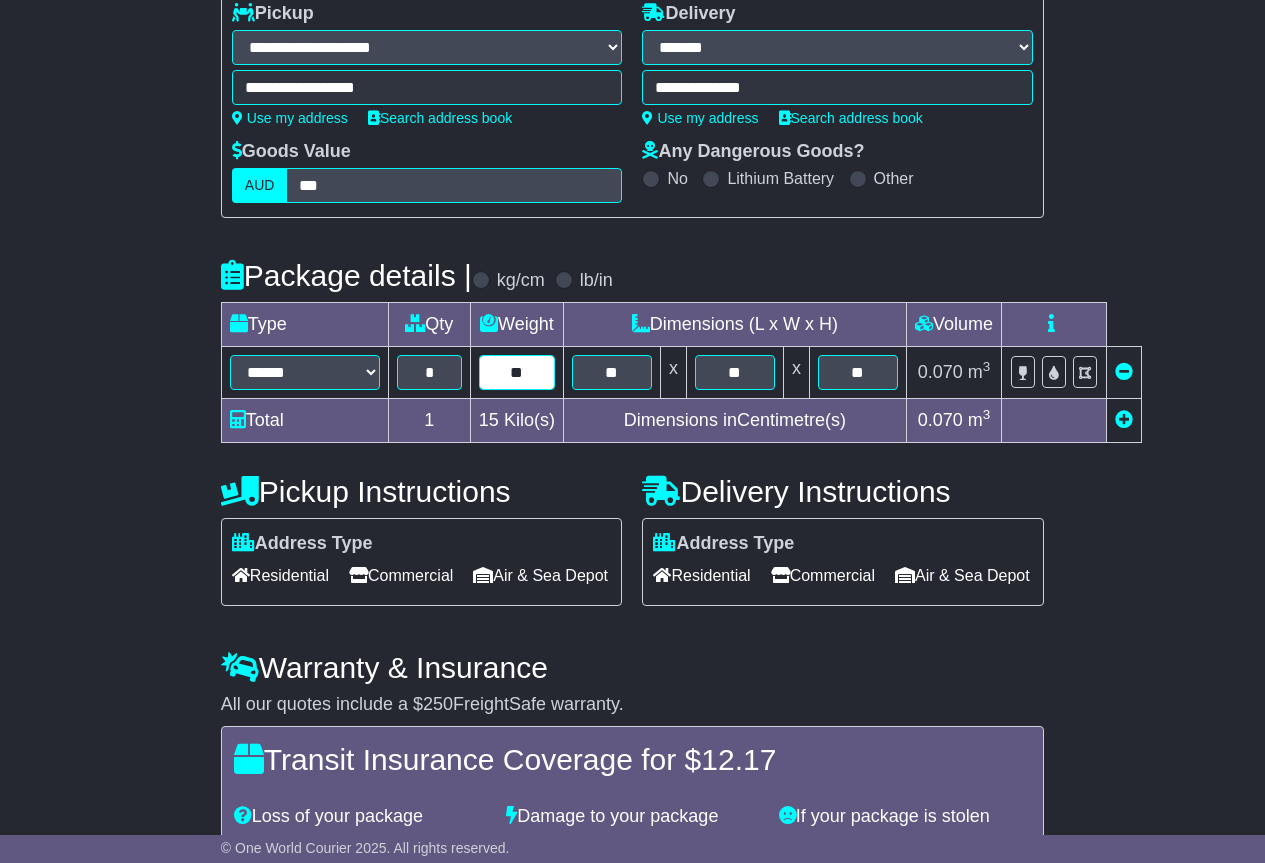 drag, startPoint x: 529, startPoint y: 366, endPoint x: 466, endPoint y: 365, distance: 63.007935 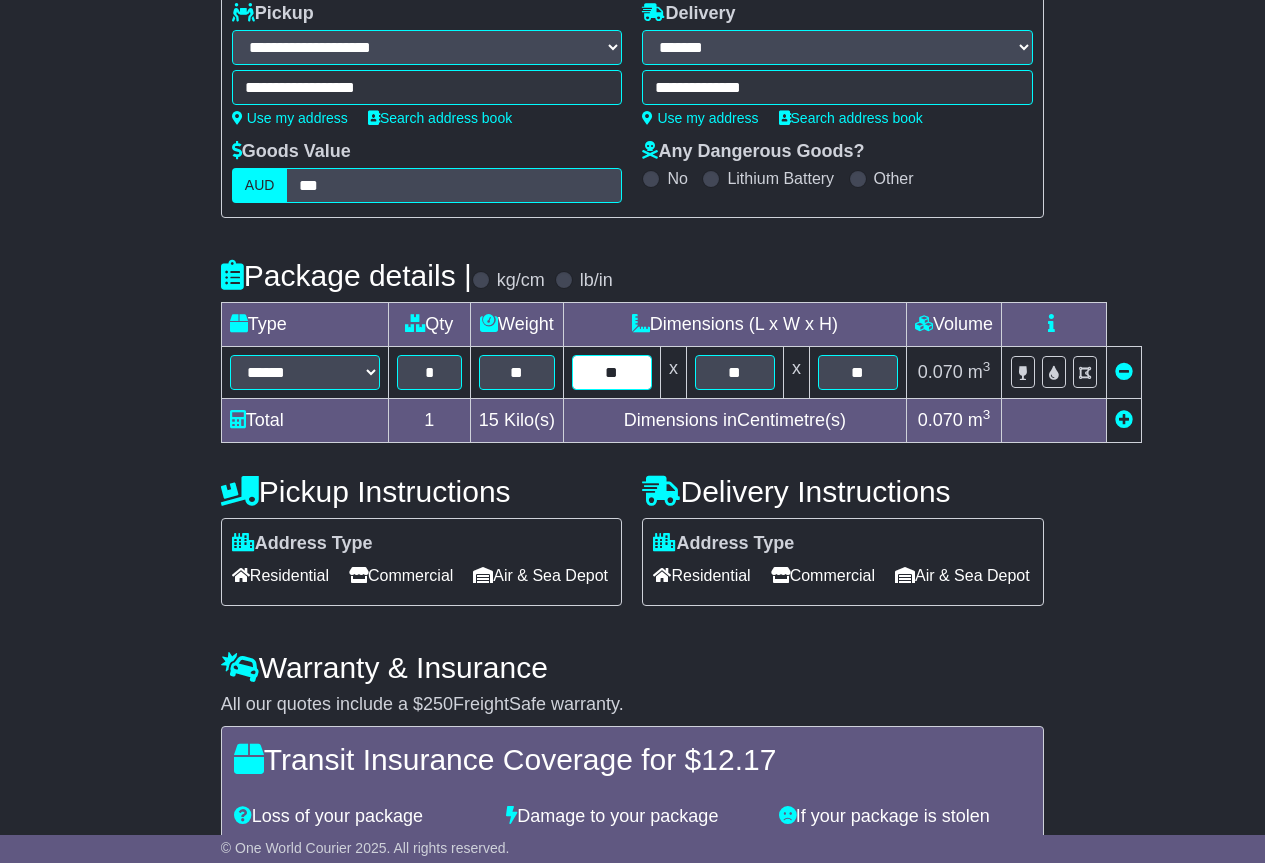 drag, startPoint x: 625, startPoint y: 369, endPoint x: 567, endPoint y: 376, distance: 58.420887 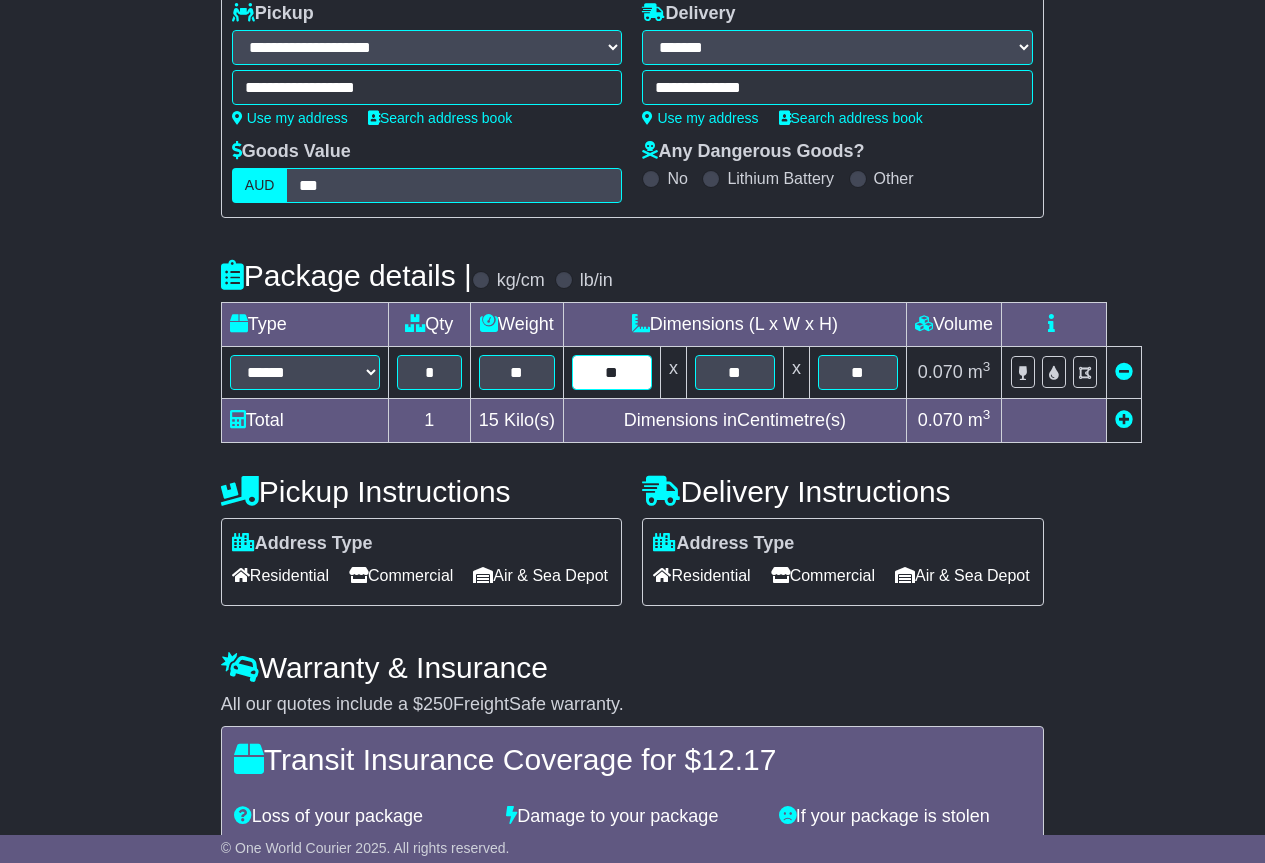 type on "**" 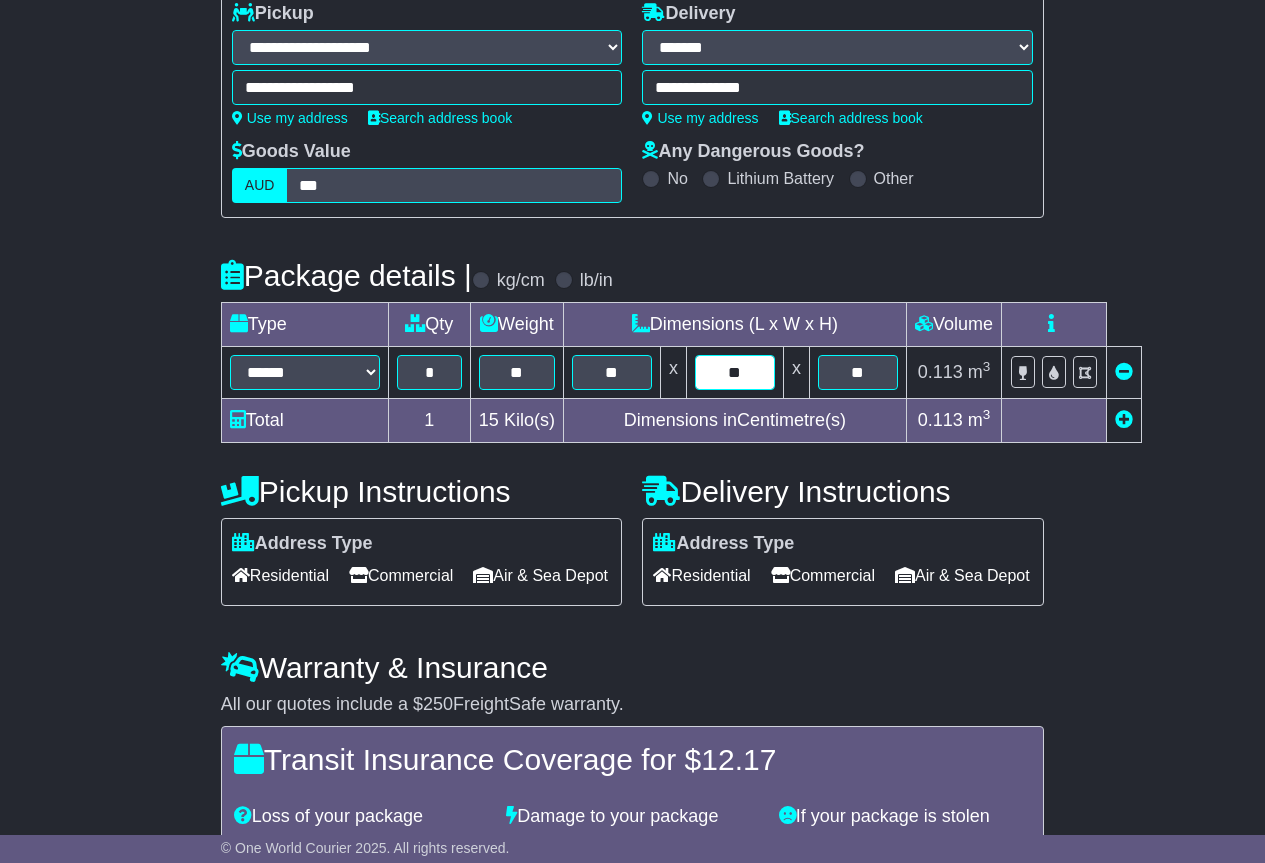 drag, startPoint x: 748, startPoint y: 367, endPoint x: 702, endPoint y: 377, distance: 47.07441 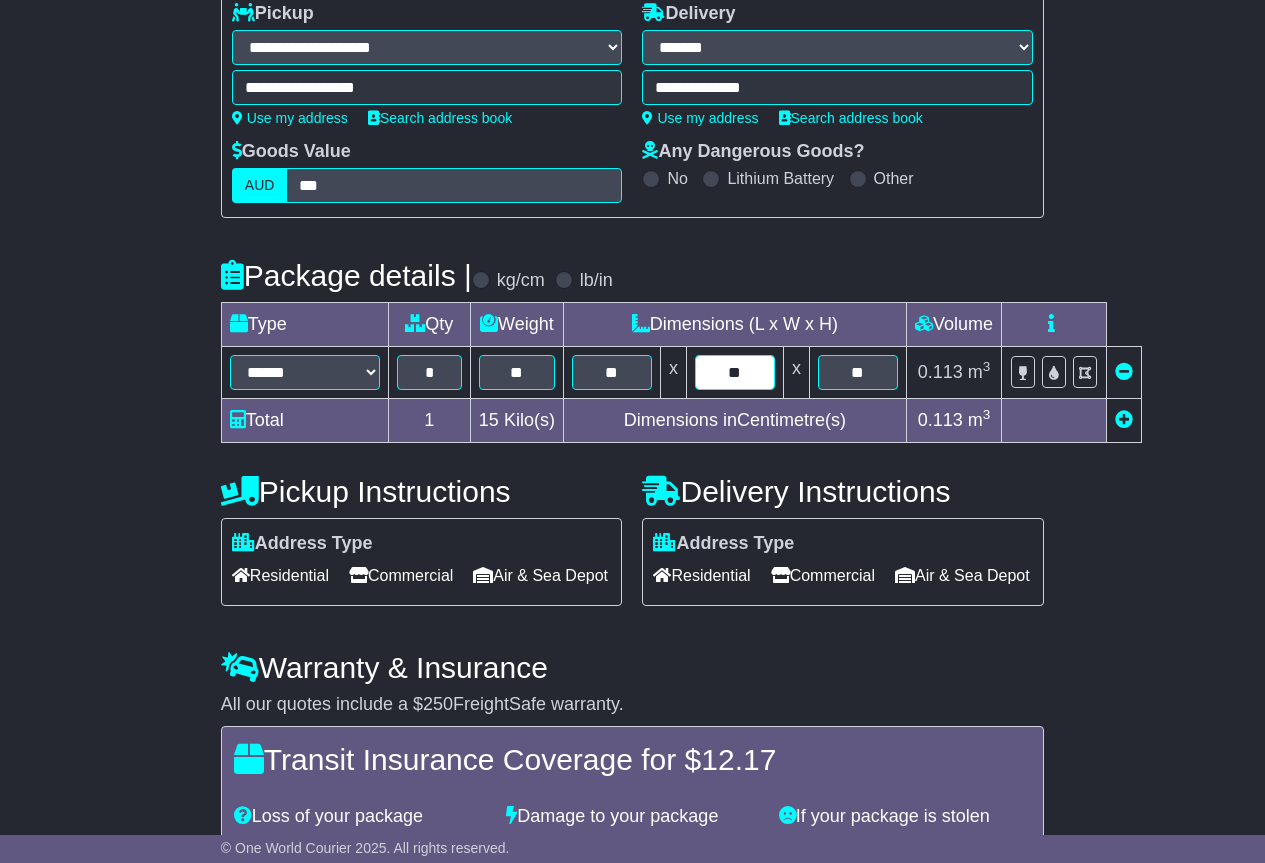 type on "**" 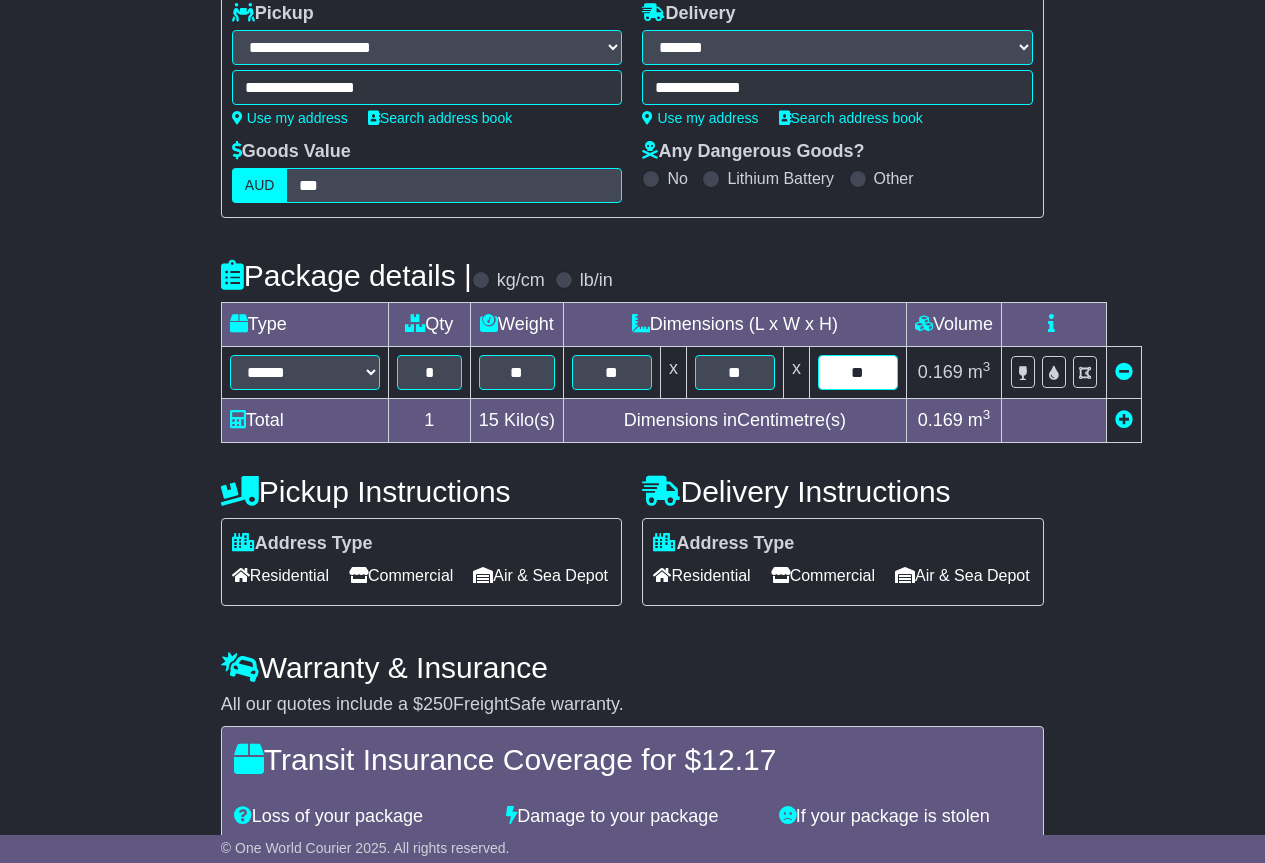 drag, startPoint x: 871, startPoint y: 369, endPoint x: 843, endPoint y: 390, distance: 35 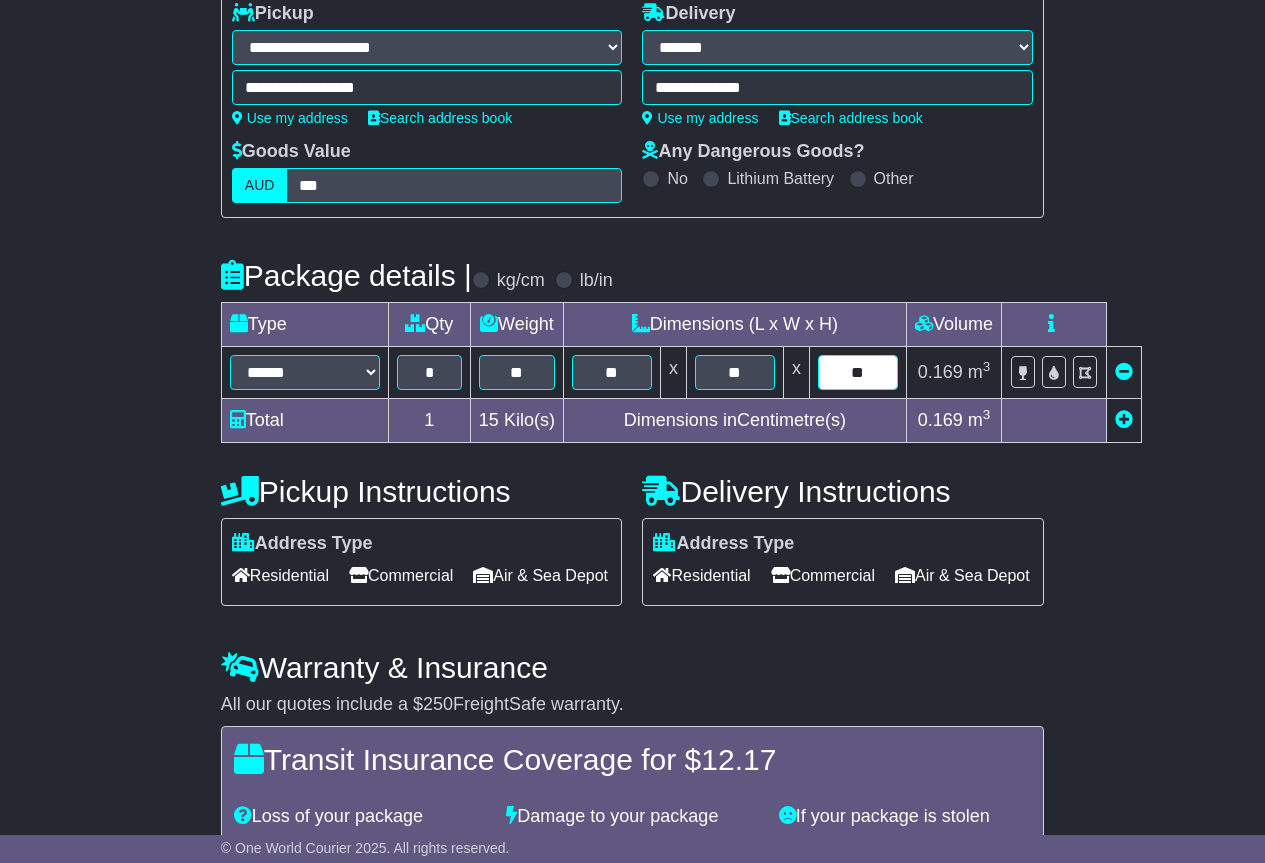type on "**" 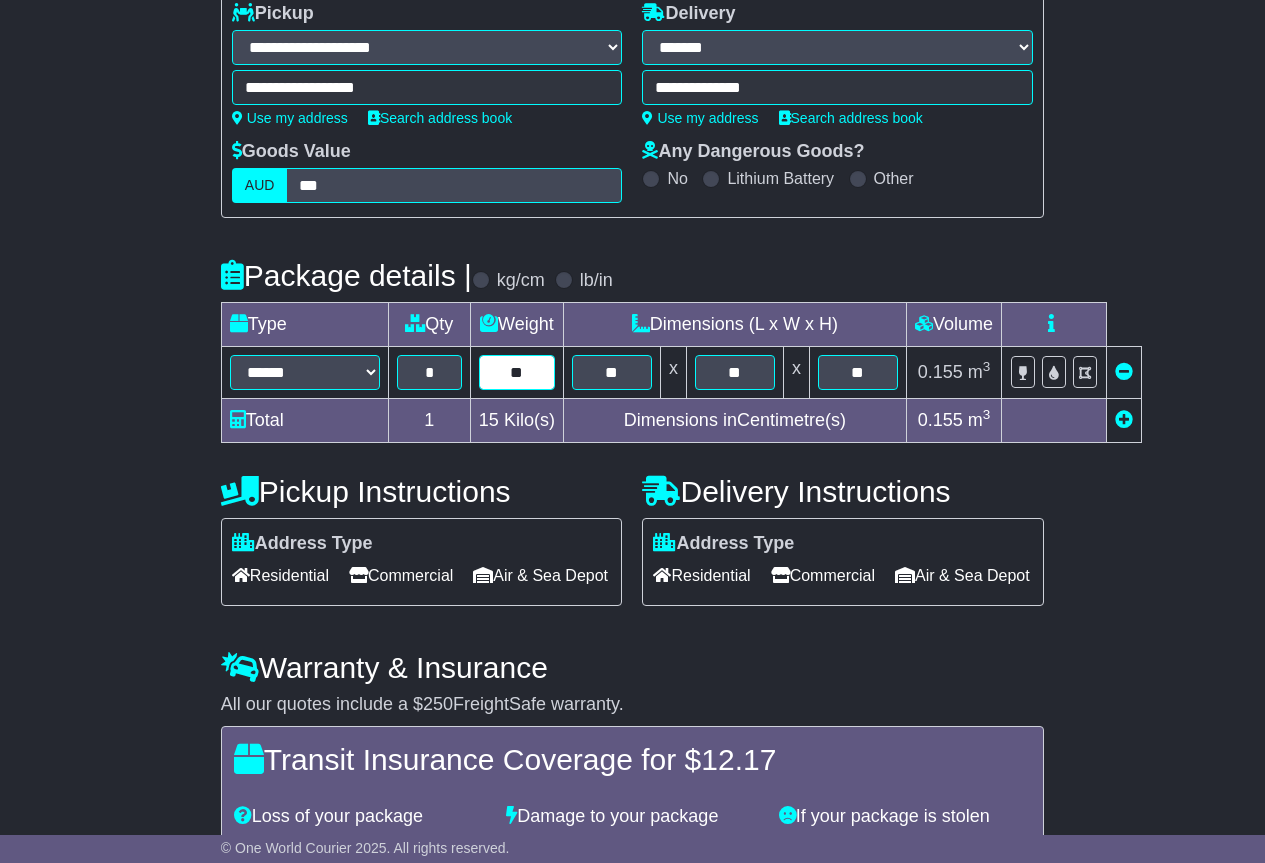 drag, startPoint x: 525, startPoint y: 373, endPoint x: 501, endPoint y: 379, distance: 24.738634 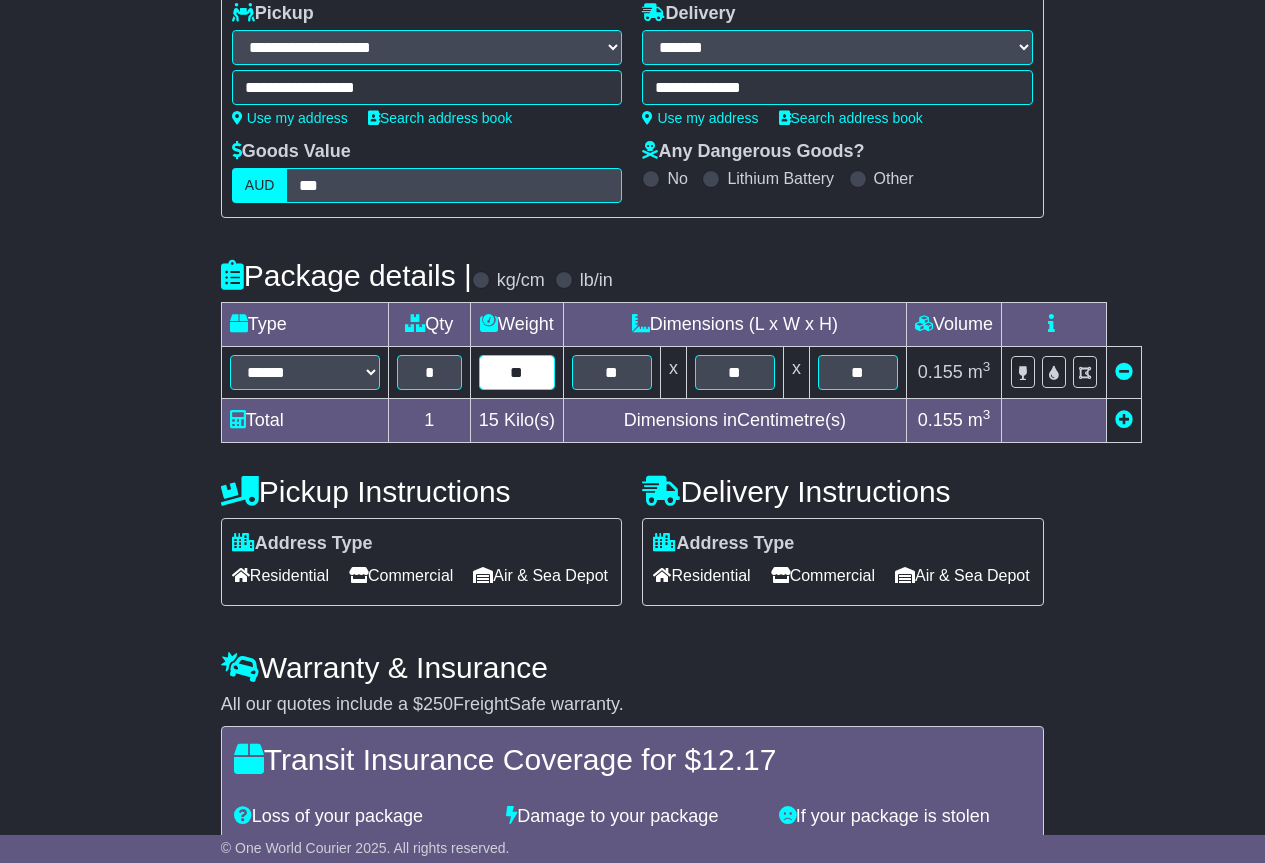 scroll, scrollTop: 519, scrollLeft: 0, axis: vertical 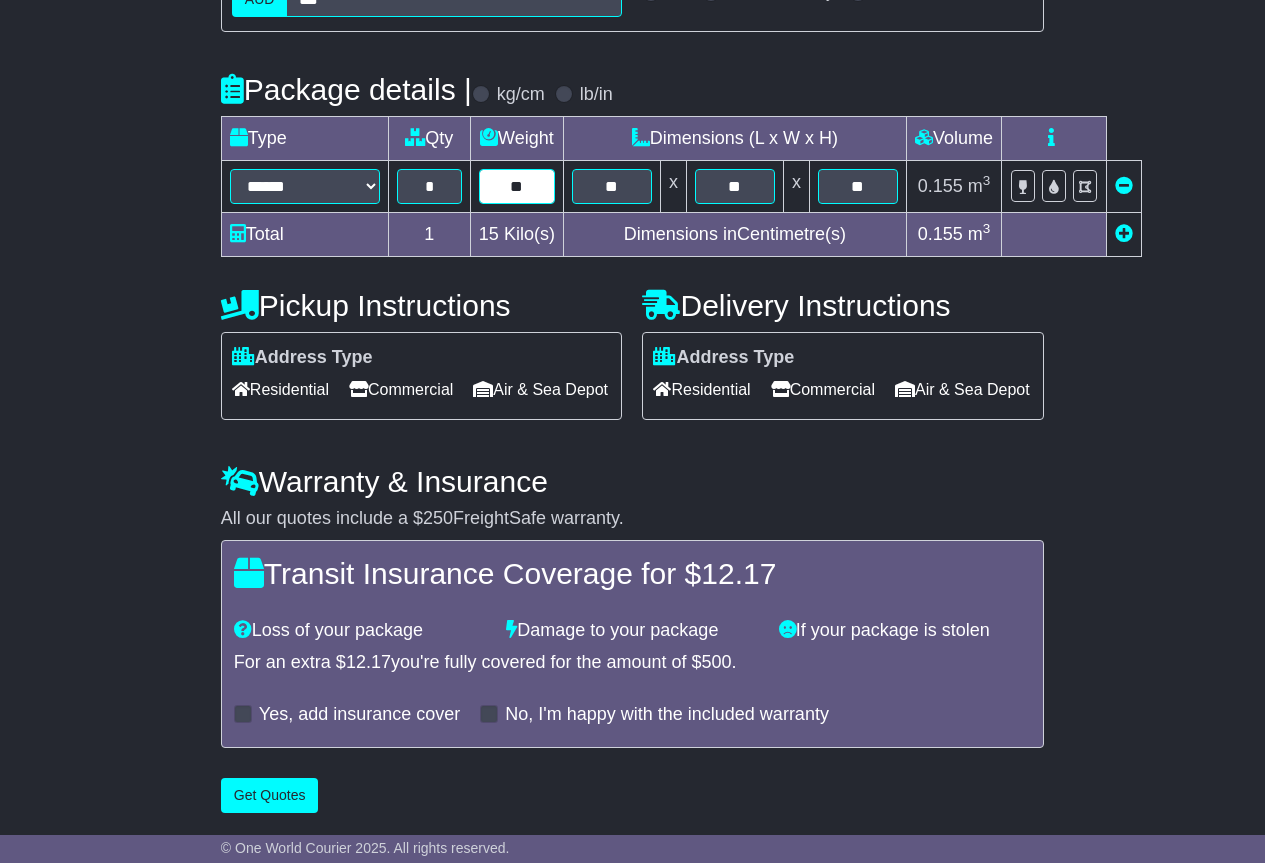 type on "**" 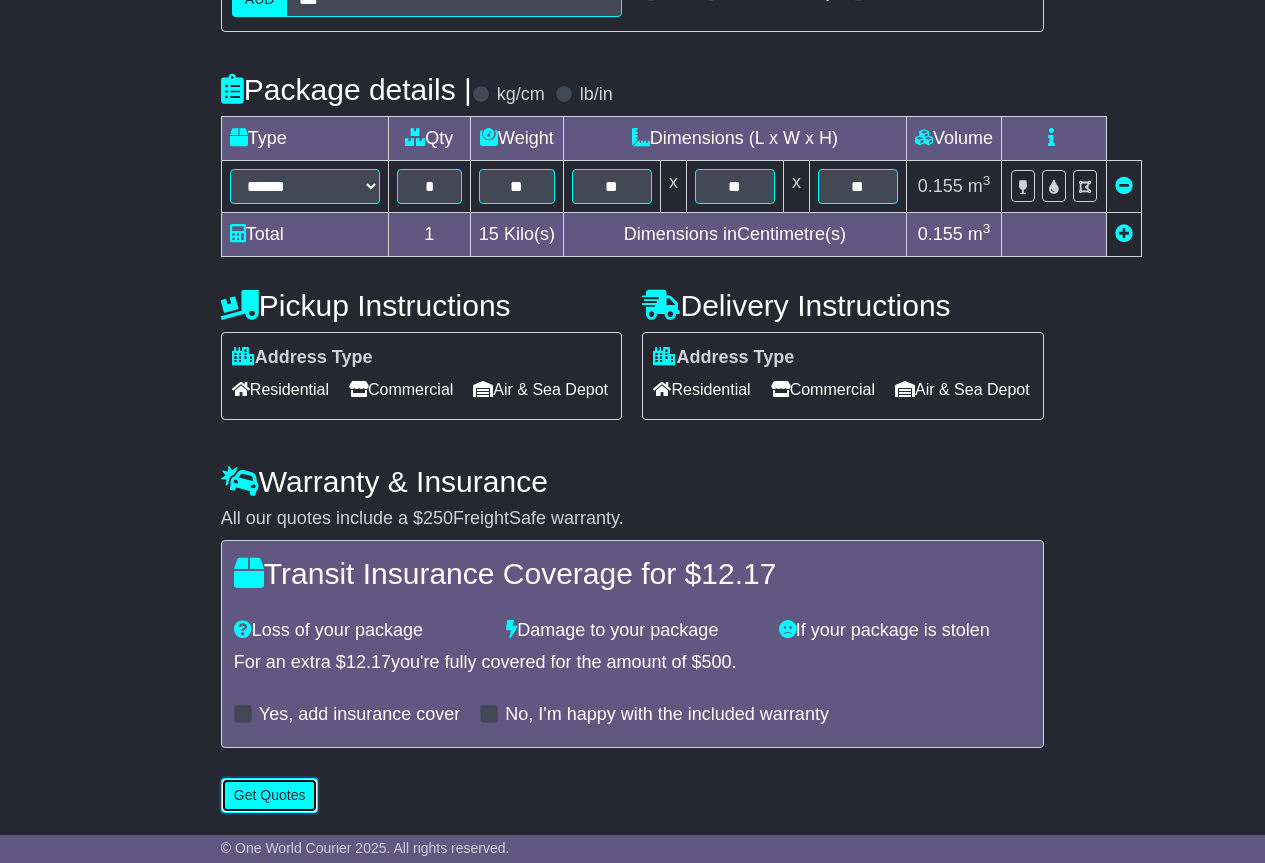 click on "Get Quotes" at bounding box center [270, 795] 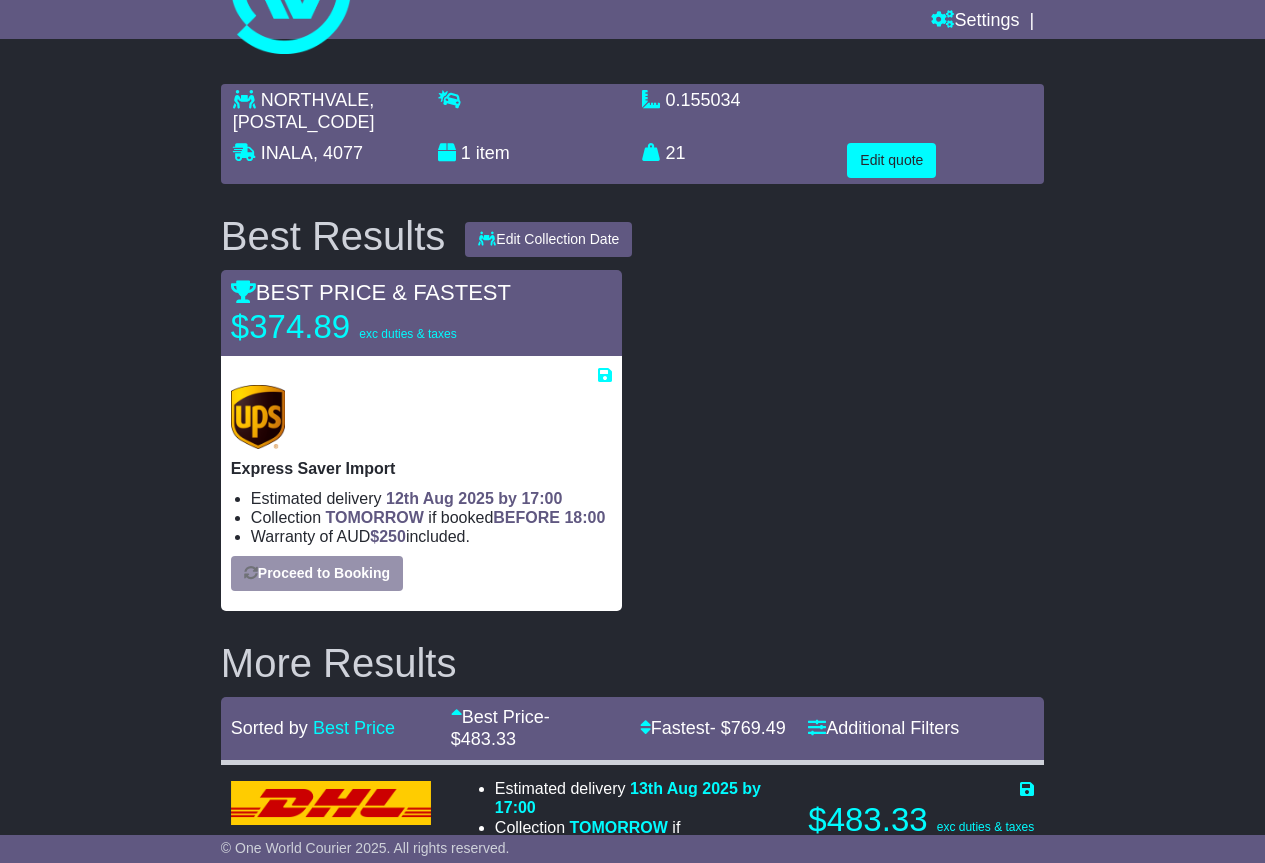 scroll, scrollTop: 0, scrollLeft: 0, axis: both 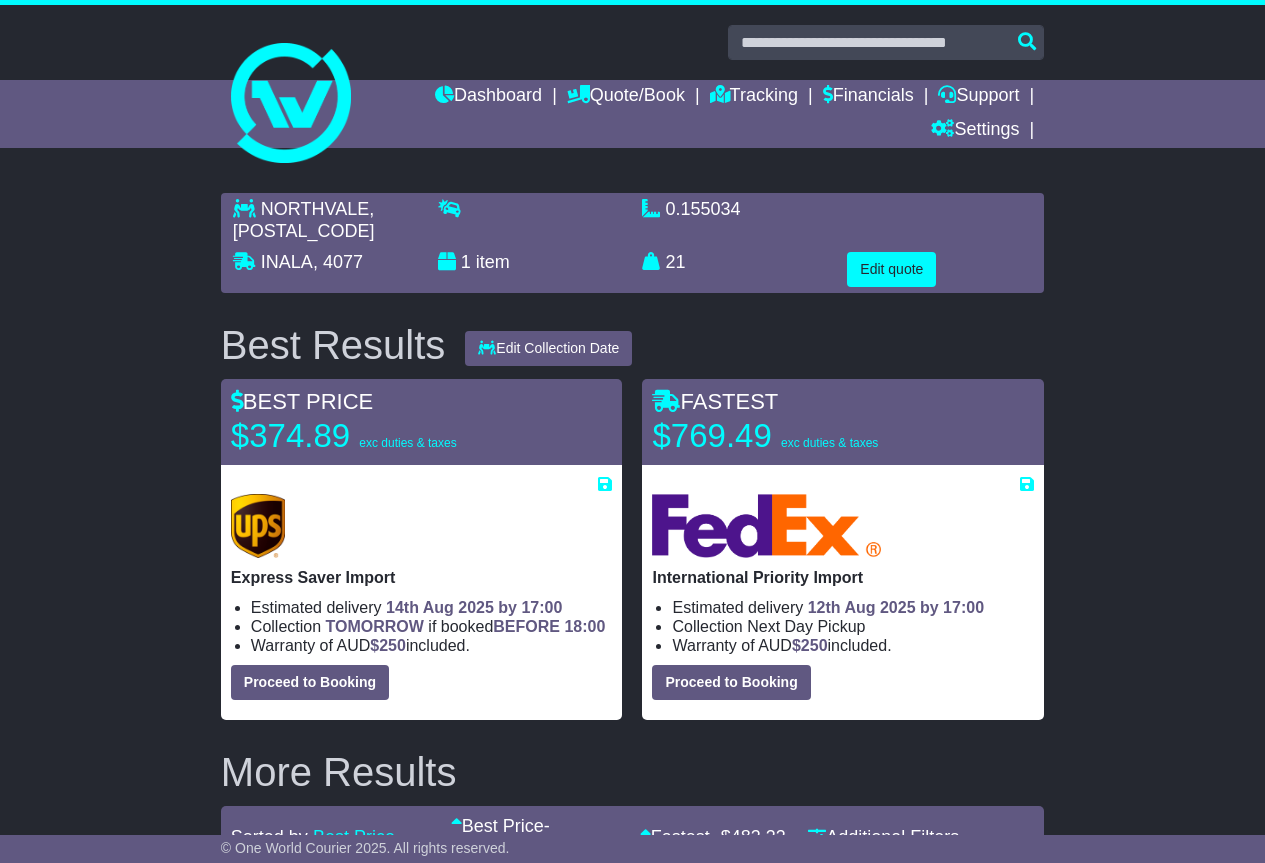 click on "BEFORE" at bounding box center [526, 626] 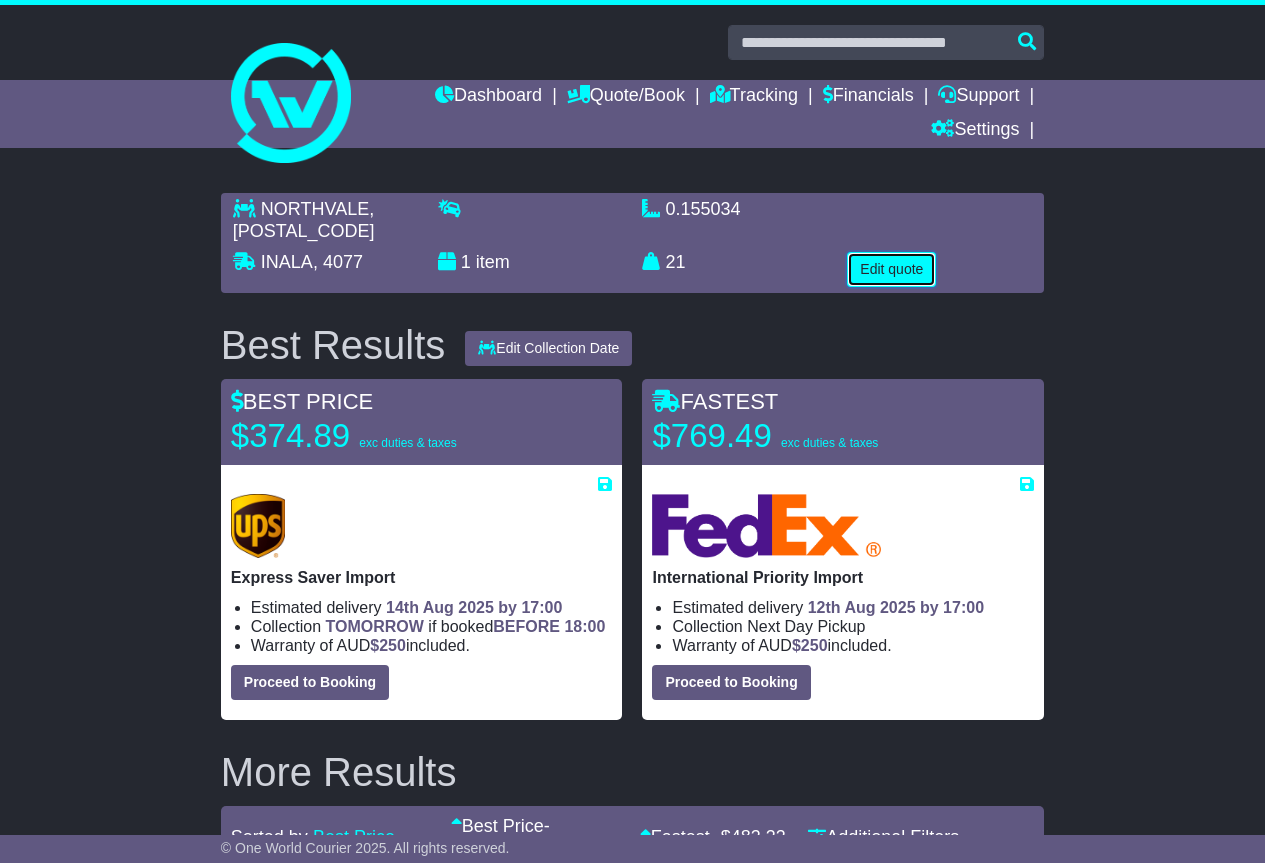 click on "Edit quote" at bounding box center [891, 269] 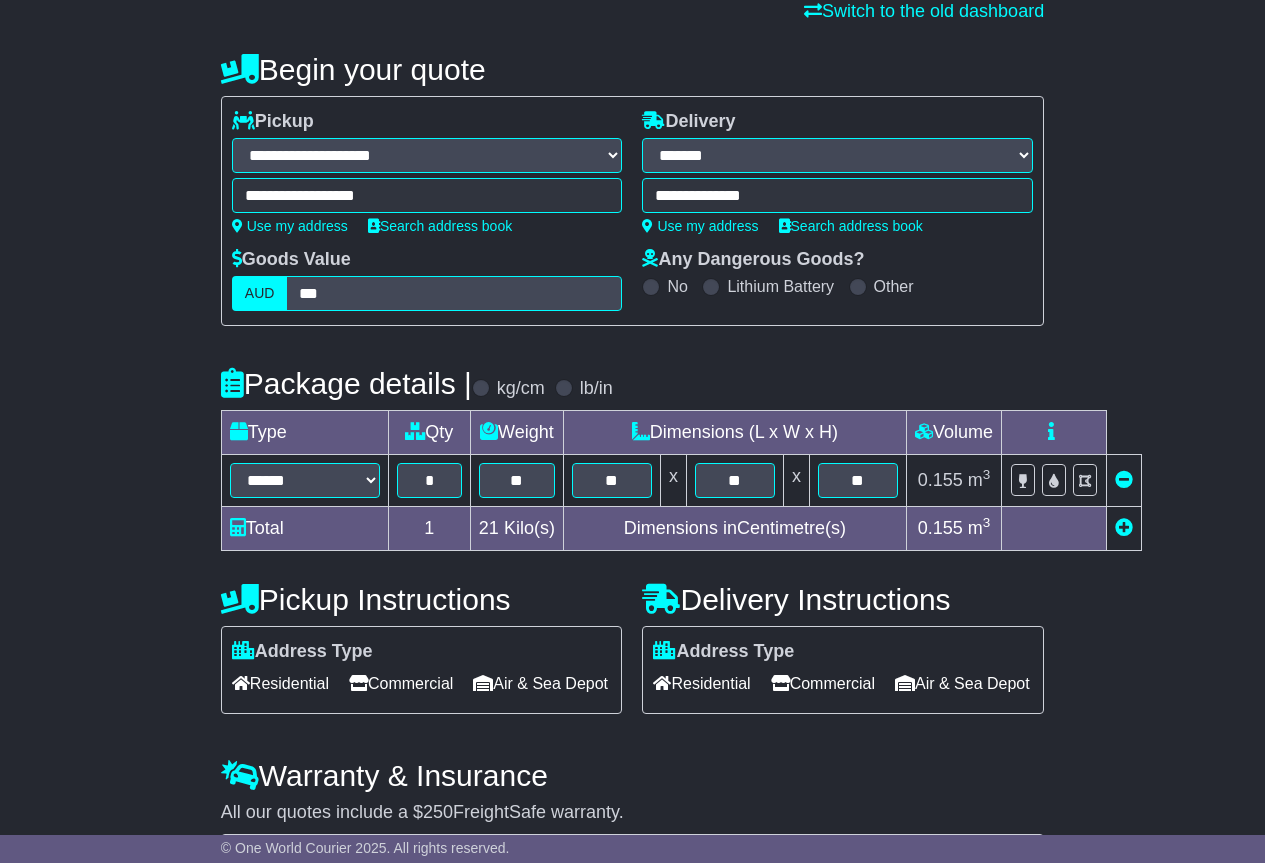 scroll, scrollTop: 200, scrollLeft: 0, axis: vertical 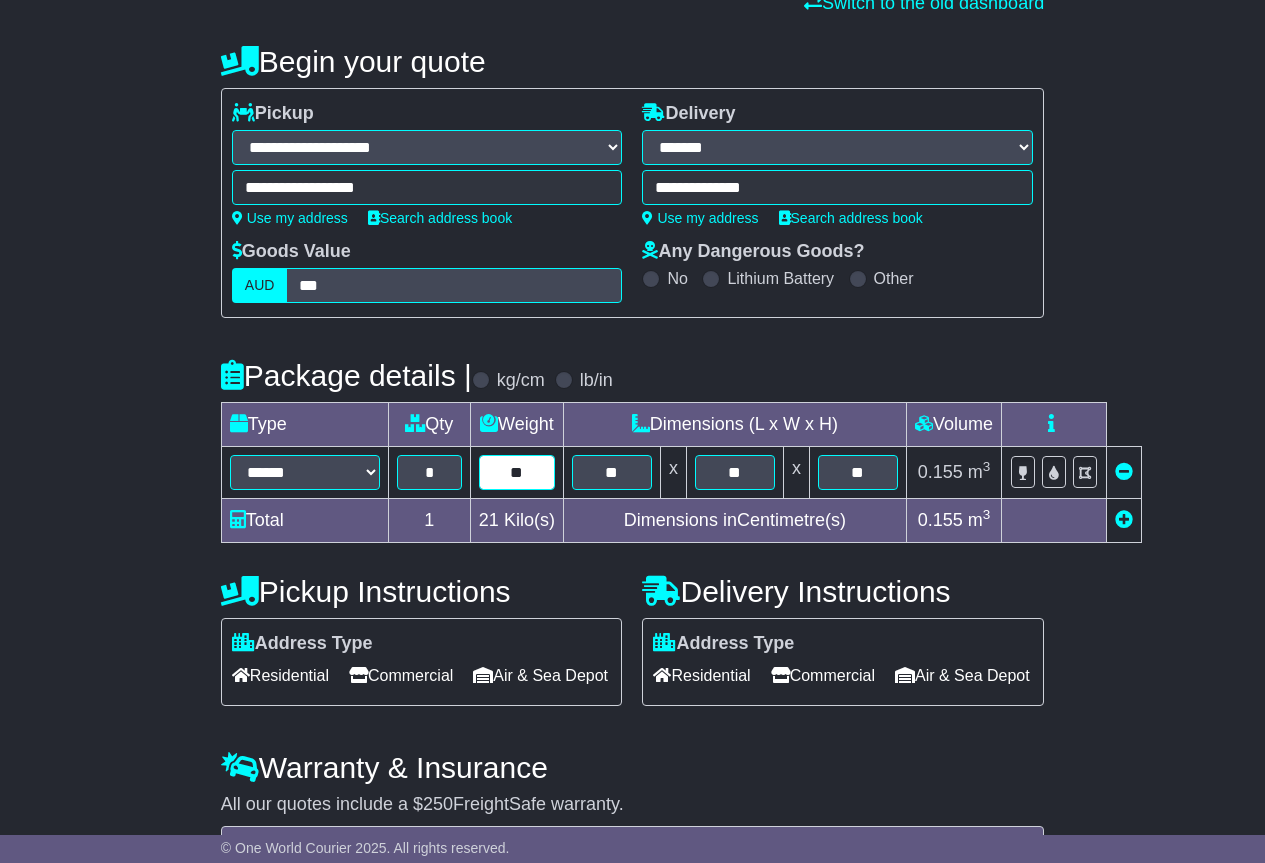 drag, startPoint x: 536, startPoint y: 470, endPoint x: 456, endPoint y: 467, distance: 80.05623 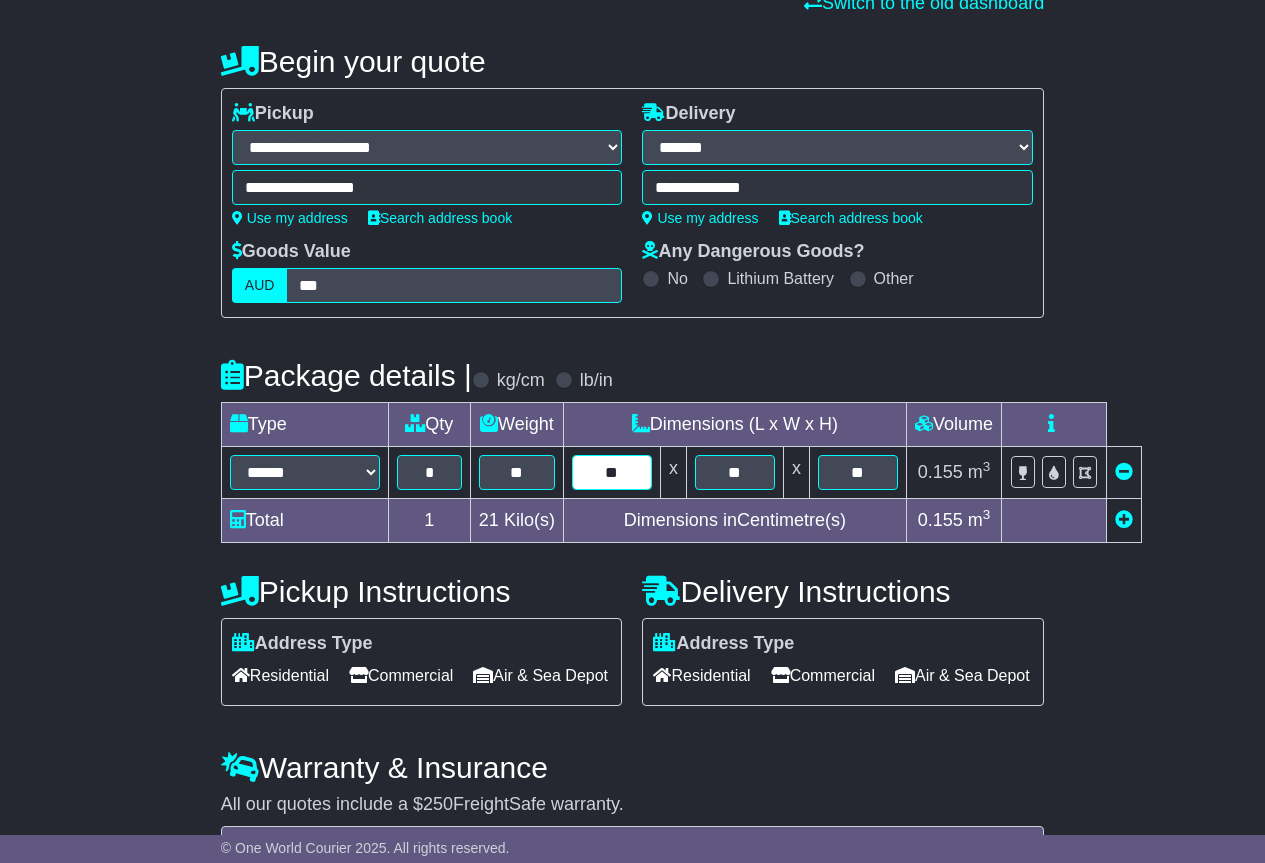 click on "**" at bounding box center (612, 472) 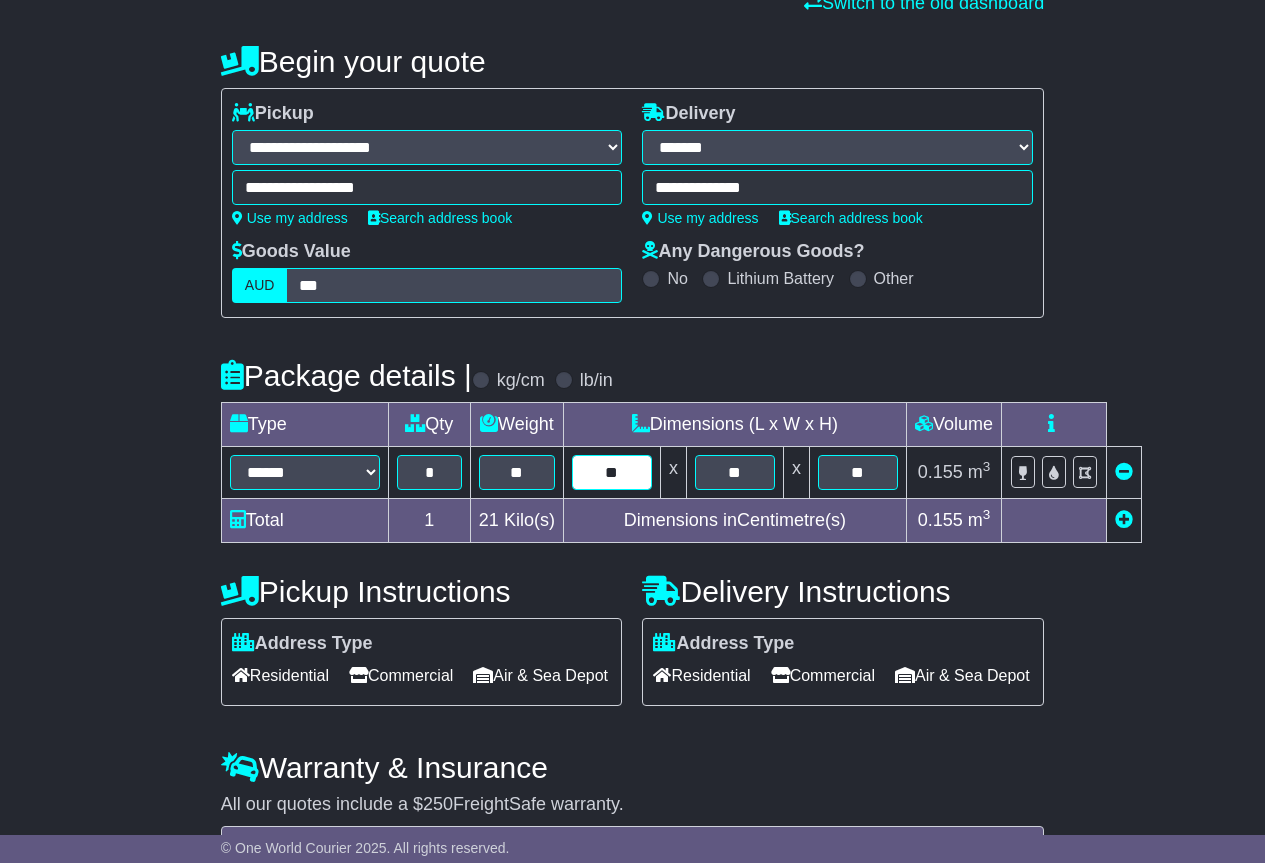 type on "**" 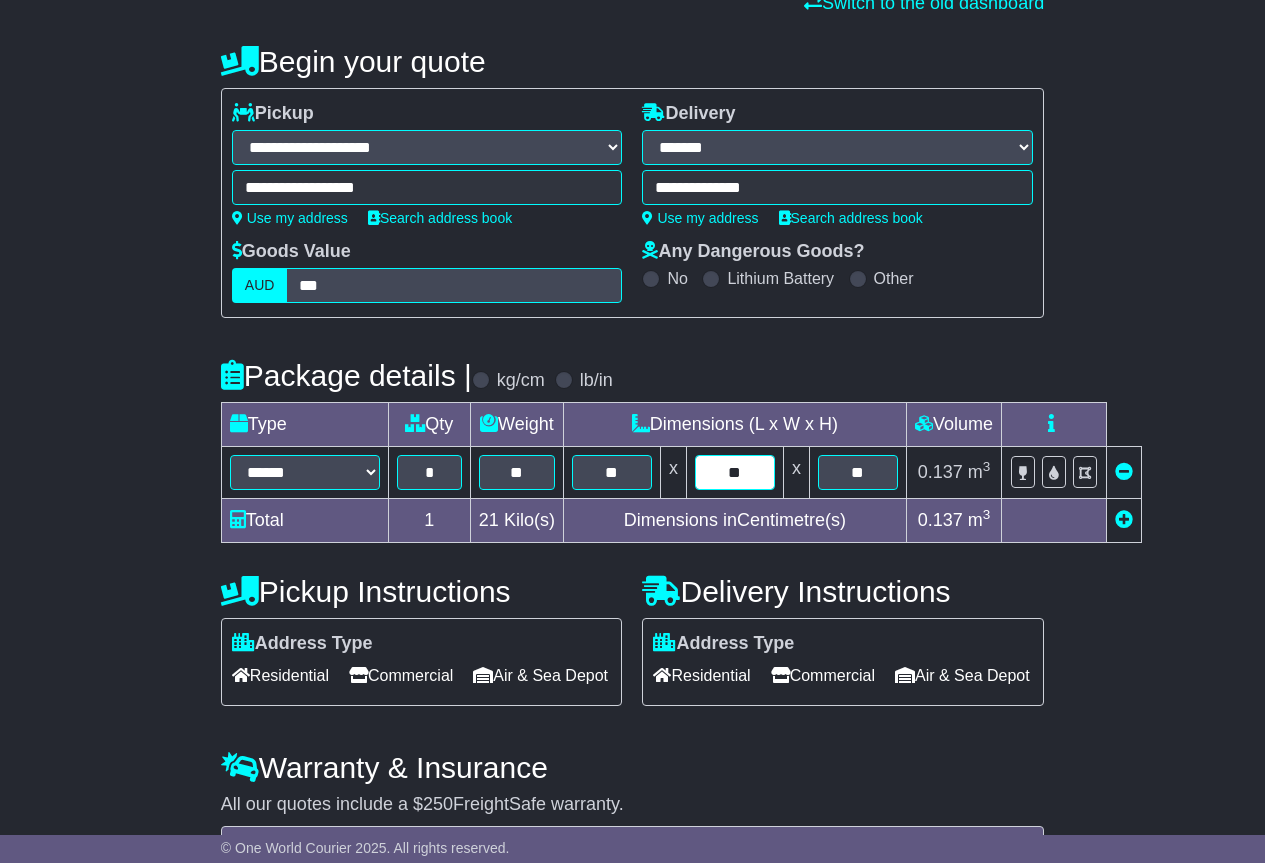drag, startPoint x: 772, startPoint y: 466, endPoint x: 699, endPoint y: 474, distance: 73.43705 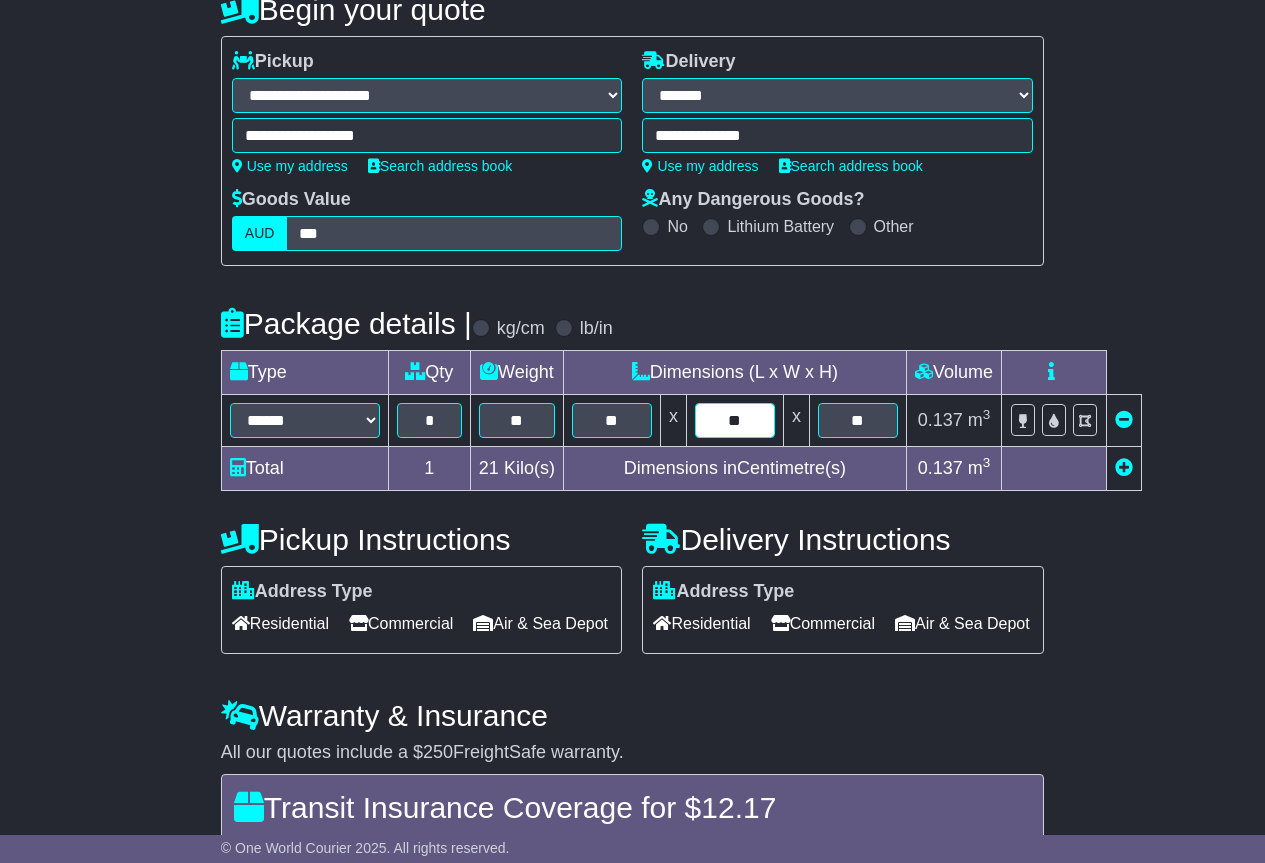 scroll, scrollTop: 300, scrollLeft: 0, axis: vertical 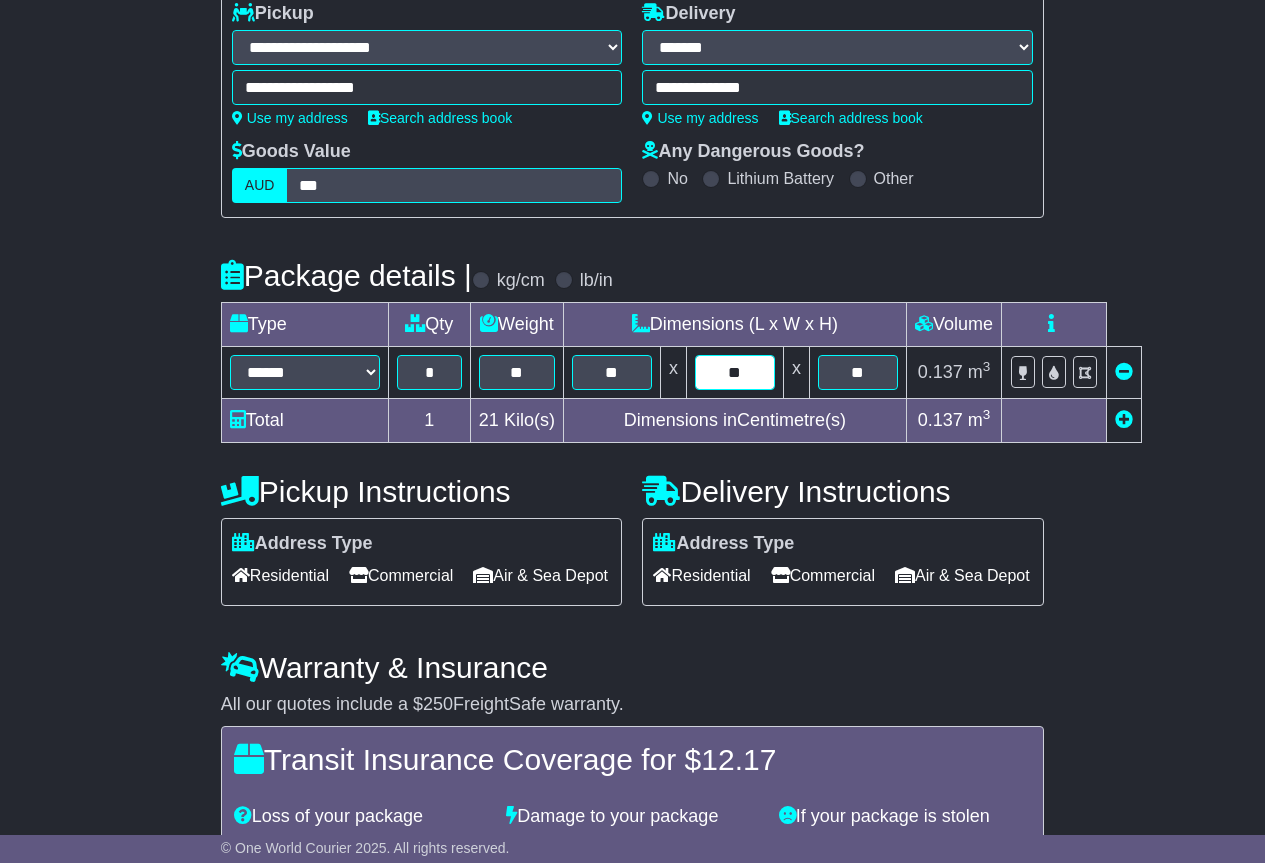 type on "**" 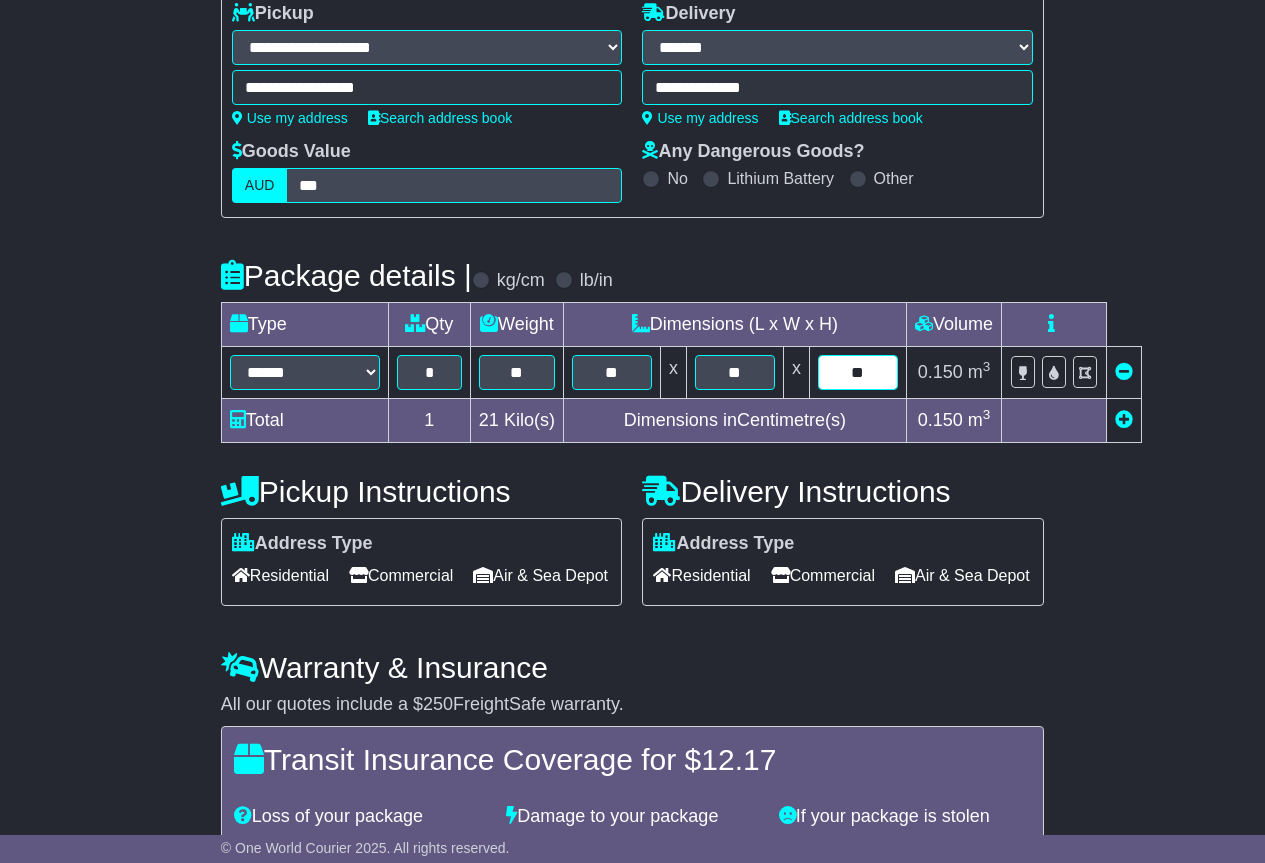drag, startPoint x: 878, startPoint y: 369, endPoint x: 821, endPoint y: 373, distance: 57.14018 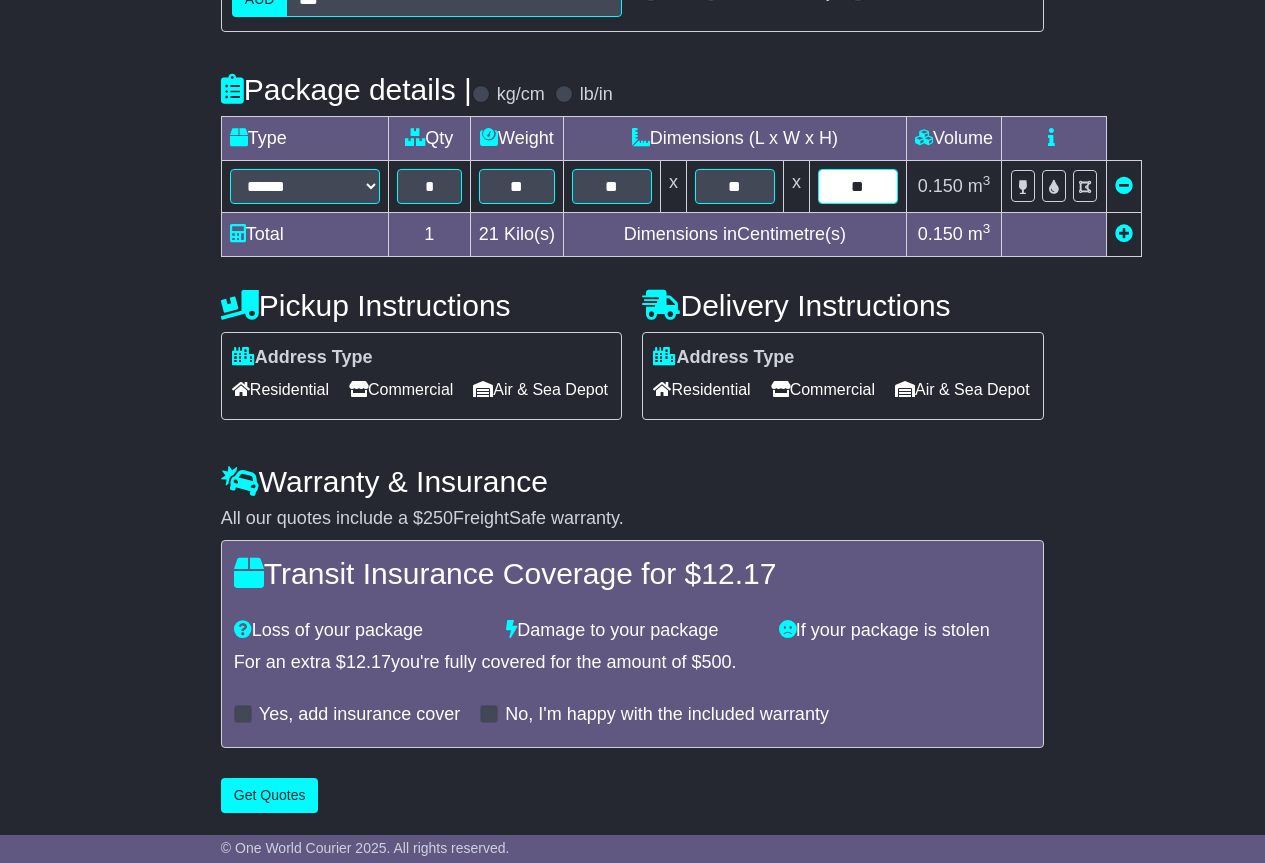 scroll, scrollTop: 519, scrollLeft: 0, axis: vertical 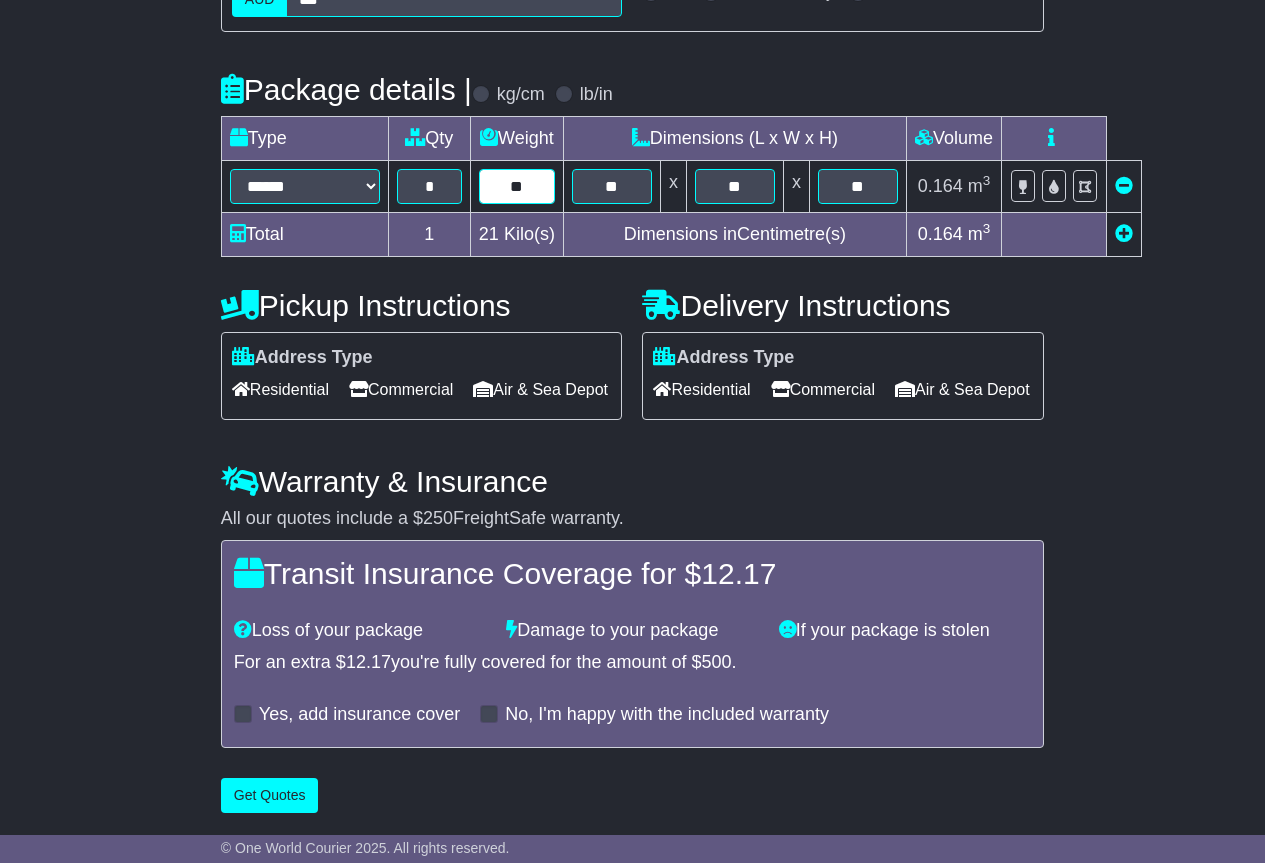 drag, startPoint x: 535, startPoint y: 150, endPoint x: 477, endPoint y: 147, distance: 58.077534 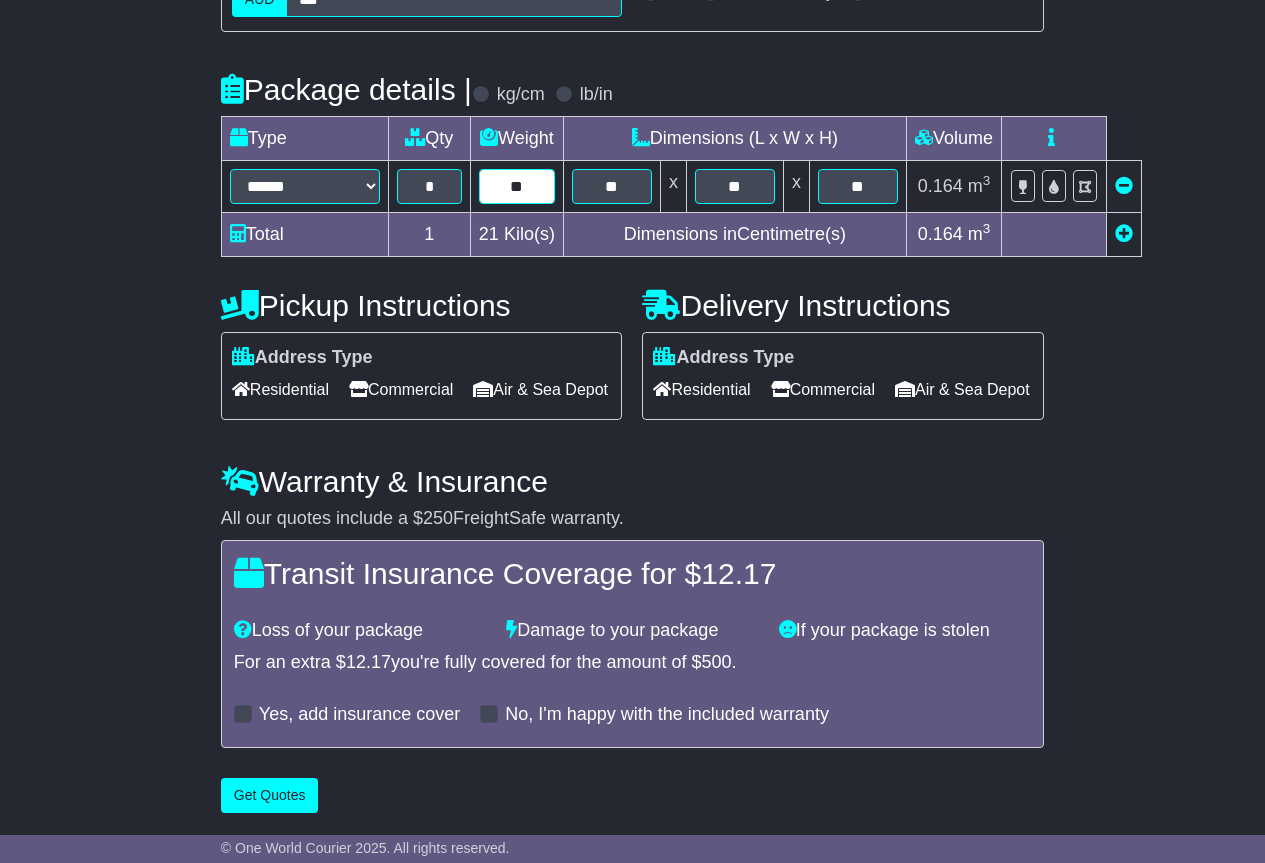 type on "**" 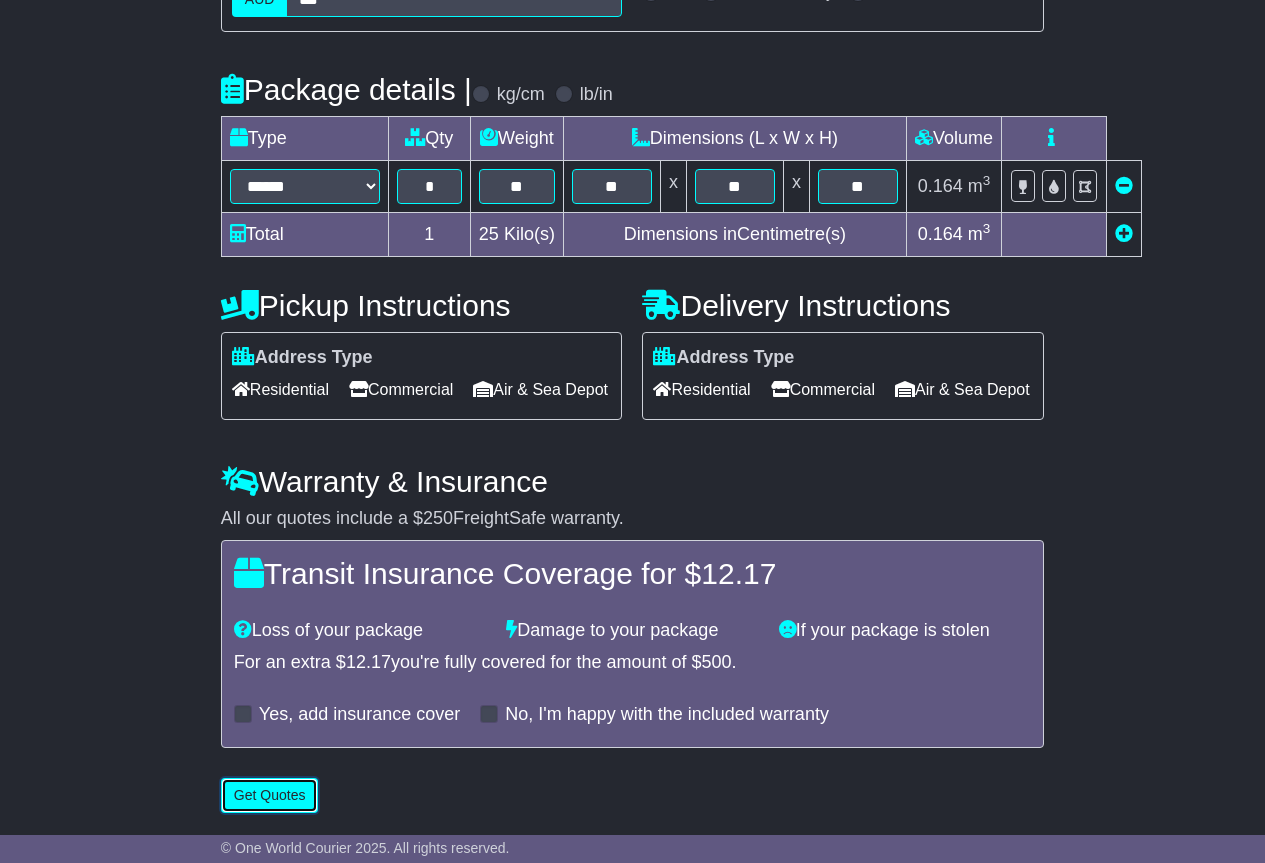 click on "Get Quotes" at bounding box center (270, 795) 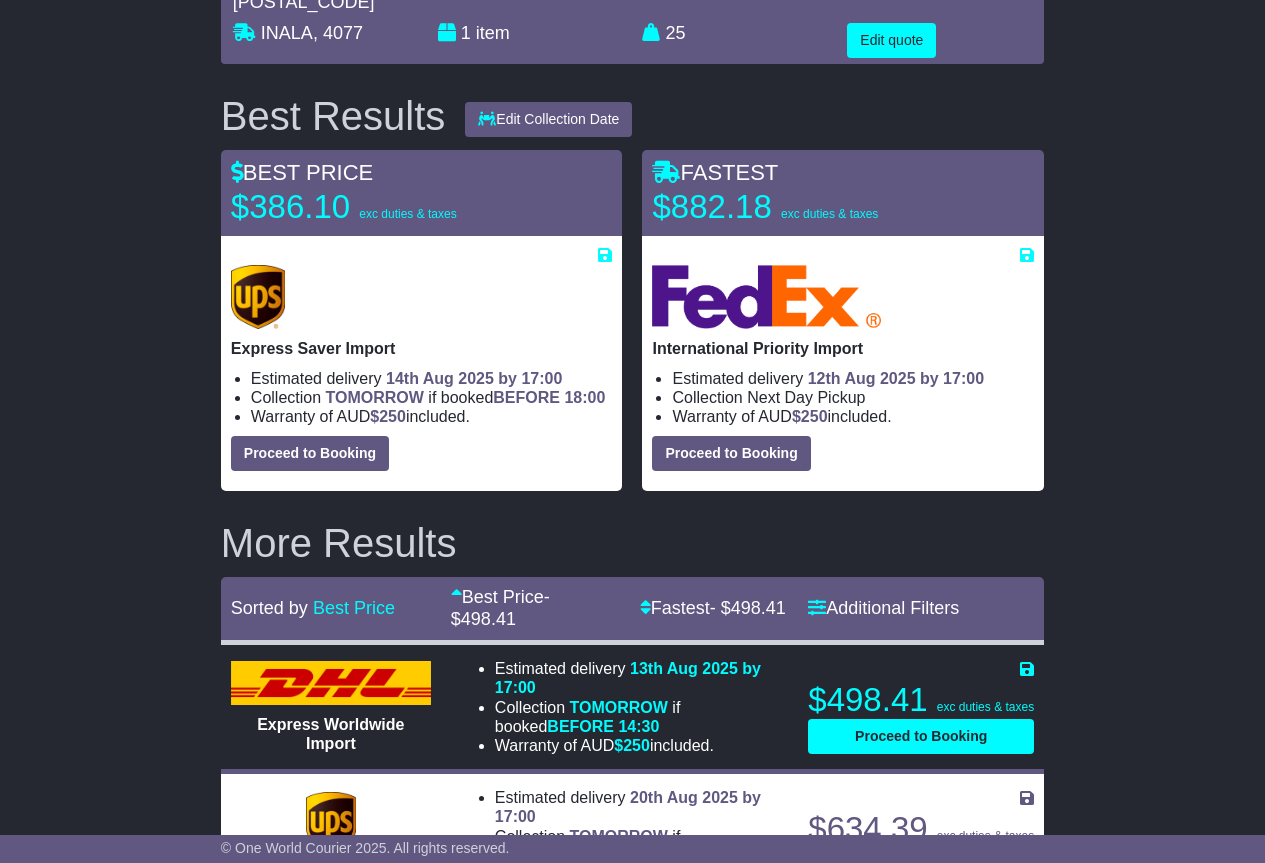 scroll, scrollTop: 0, scrollLeft: 0, axis: both 